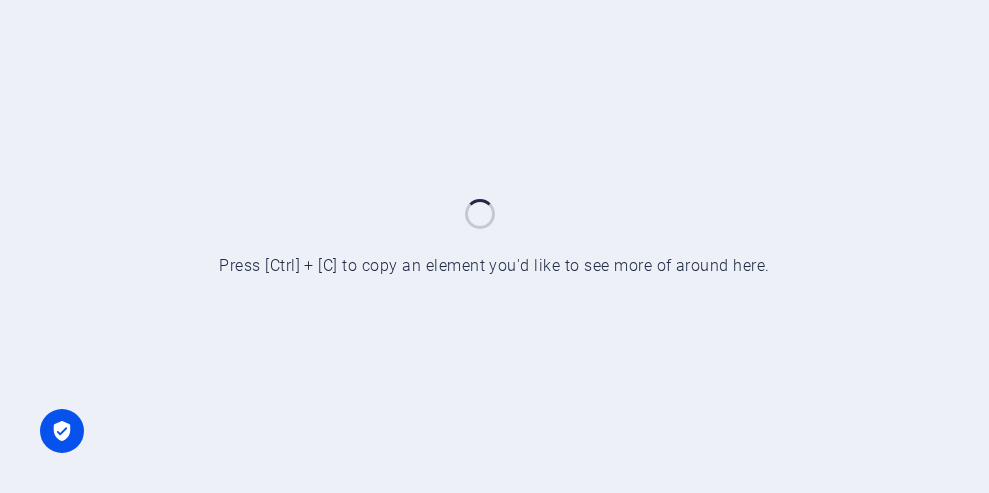 scroll, scrollTop: 0, scrollLeft: 0, axis: both 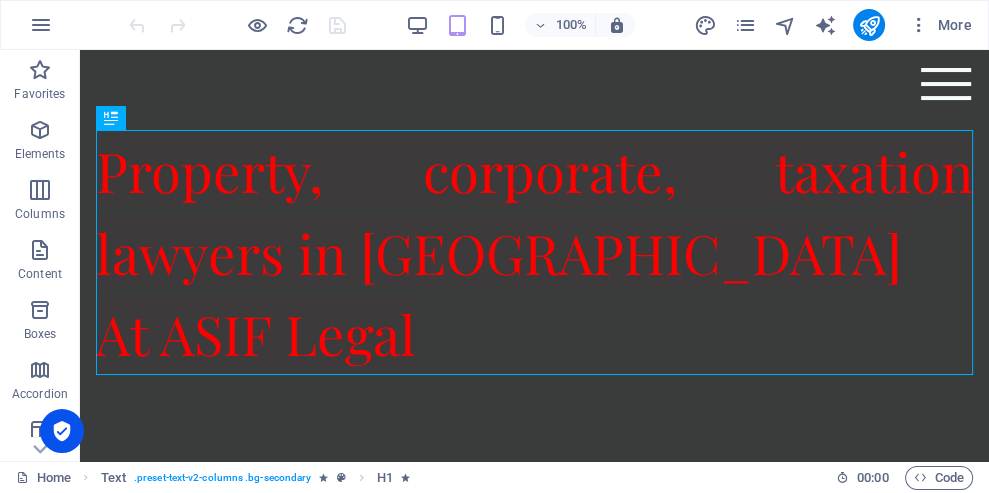 click on "Property, corporate, taxation lawyers in [GEOGRAPHIC_DATA] At ASIF Legal" at bounding box center (534, 252) 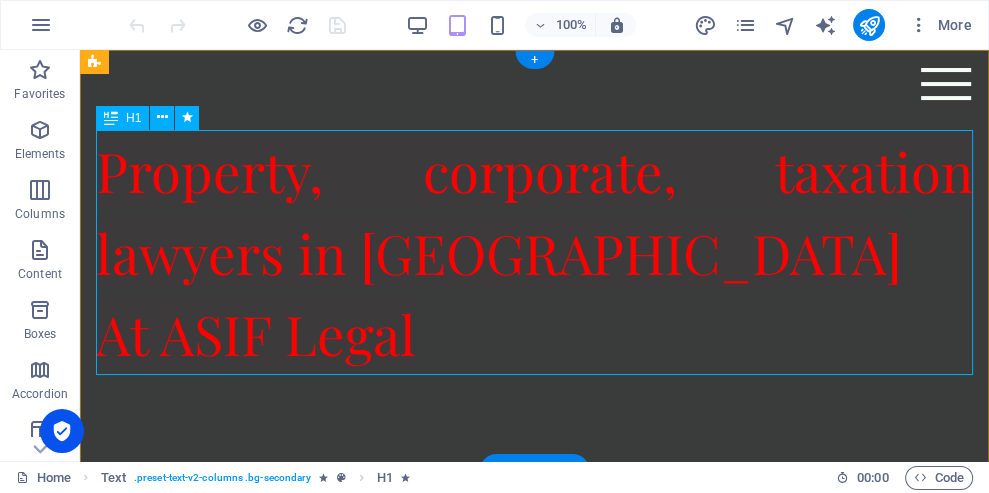 click at bounding box center [162, 117] 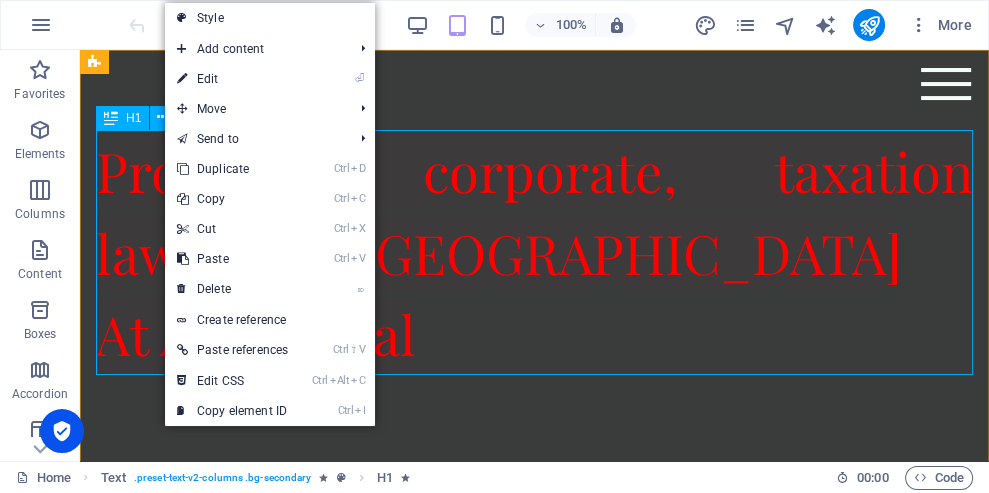 click on "⏎  Edit" at bounding box center (232, 79) 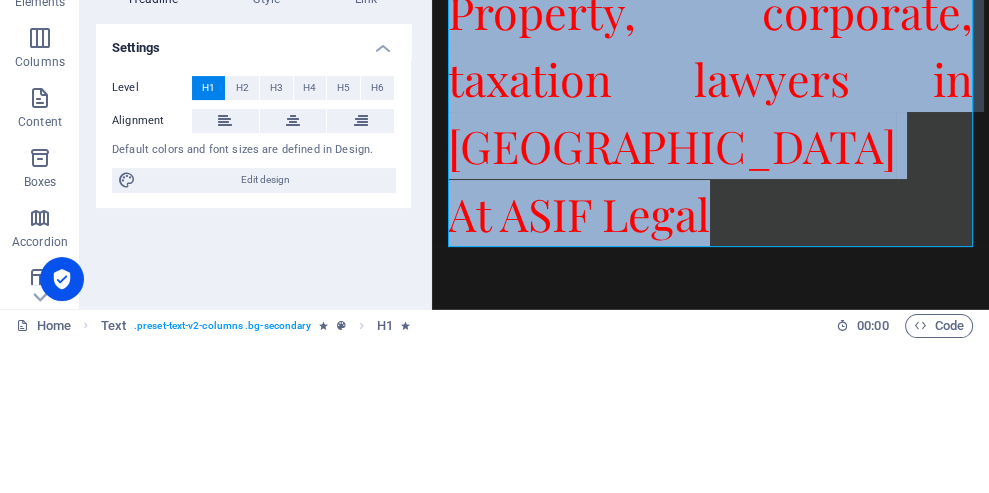 click on "Property, corporate, taxation lawyers in [GEOGRAPHIC_DATA] At ASIF Legal" at bounding box center [710, 113] 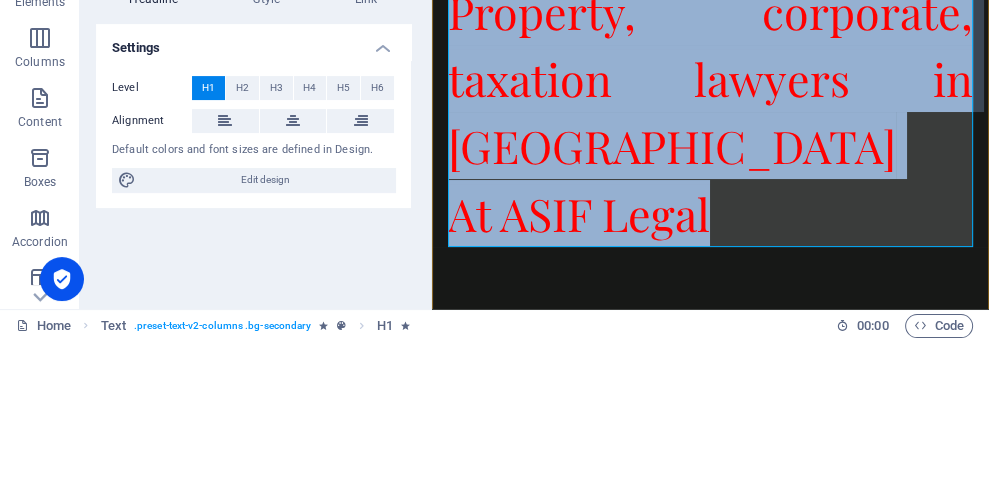 click on "Property, corporate, taxation lawyers in [GEOGRAPHIC_DATA] At ASIF Legal" at bounding box center [710, 113] 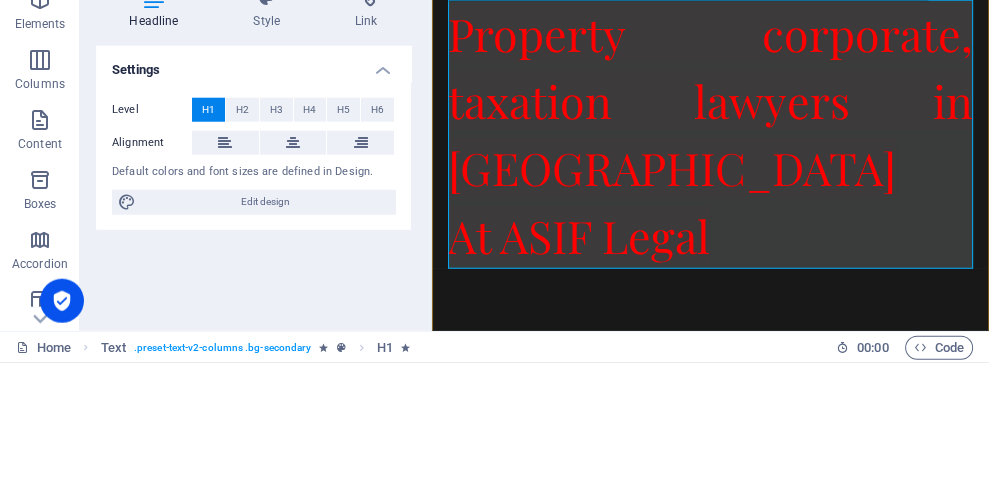 type 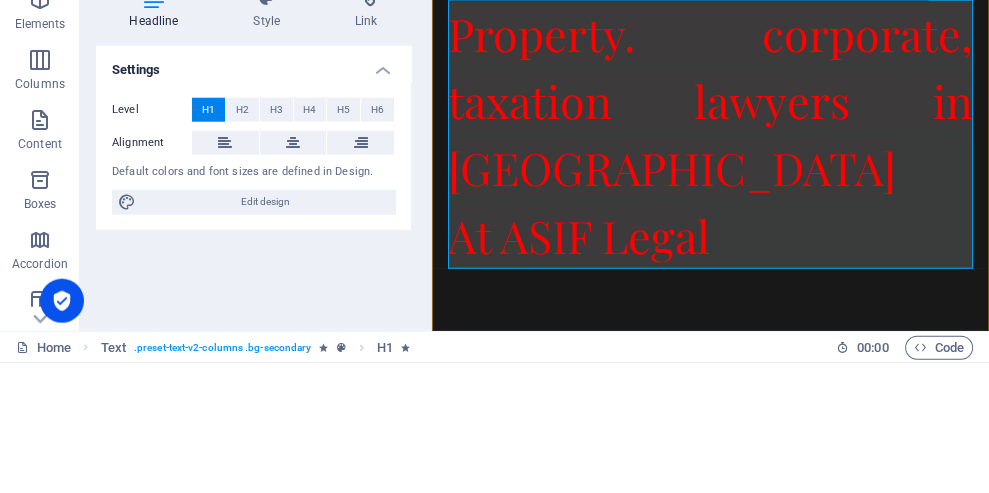 click on "Property. corporate, taxation lawyers in [GEOGRAPHIC_DATA] At ASIF Legal" at bounding box center (710, 134) 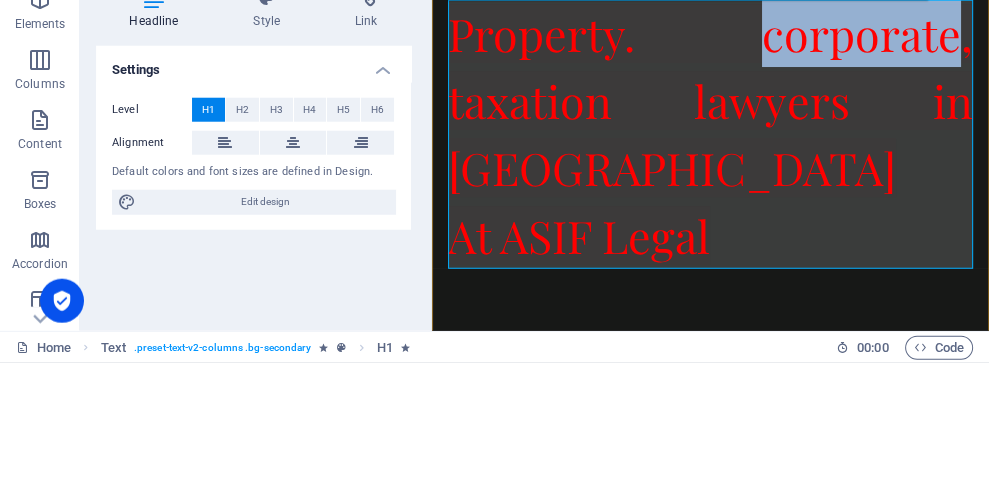 click on "Property. corporate, taxation lawyers in [GEOGRAPHIC_DATA] At ASIF Legal" at bounding box center (710, 134) 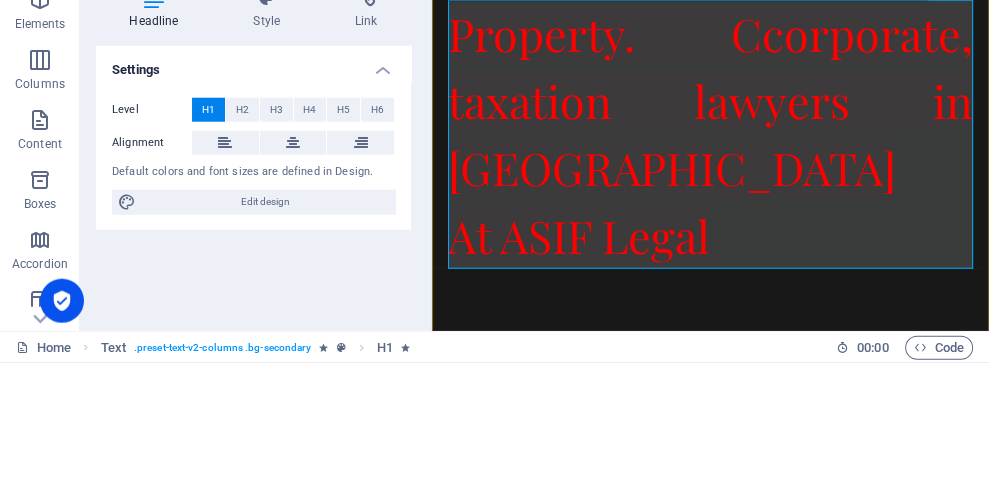 click on "Property. Ccorporate, taxation lawyers in [GEOGRAPHIC_DATA] At ASIF Legal" at bounding box center [710, 134] 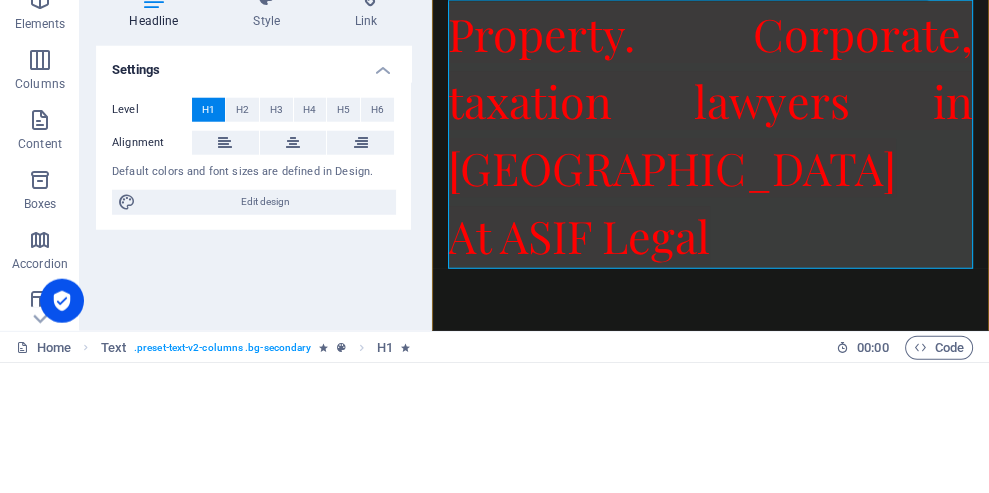 click on "Property. Corporate, taxation lawyers in [GEOGRAPHIC_DATA] At ASIF Legal" at bounding box center [710, 134] 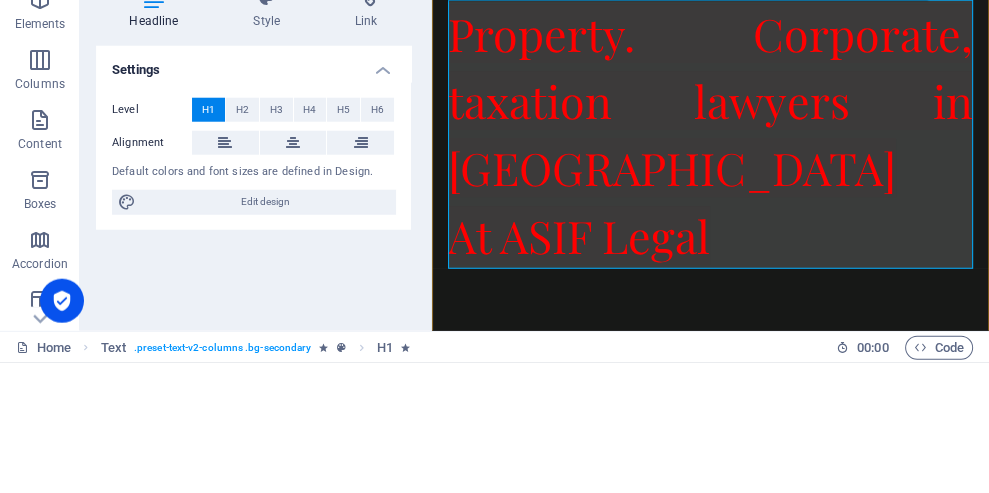 click on "Property. Corporate, taxation lawyers in [GEOGRAPHIC_DATA] At ASIF Legal" at bounding box center [710, 134] 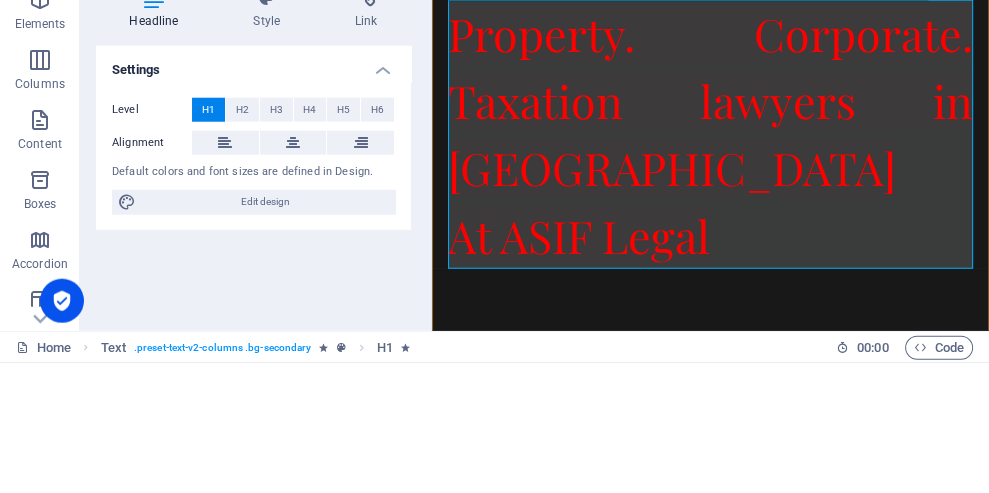 click on "Property. Corporate. Taxation lawyers in [GEOGRAPHIC_DATA] At ASIF Legal" at bounding box center (710, 134) 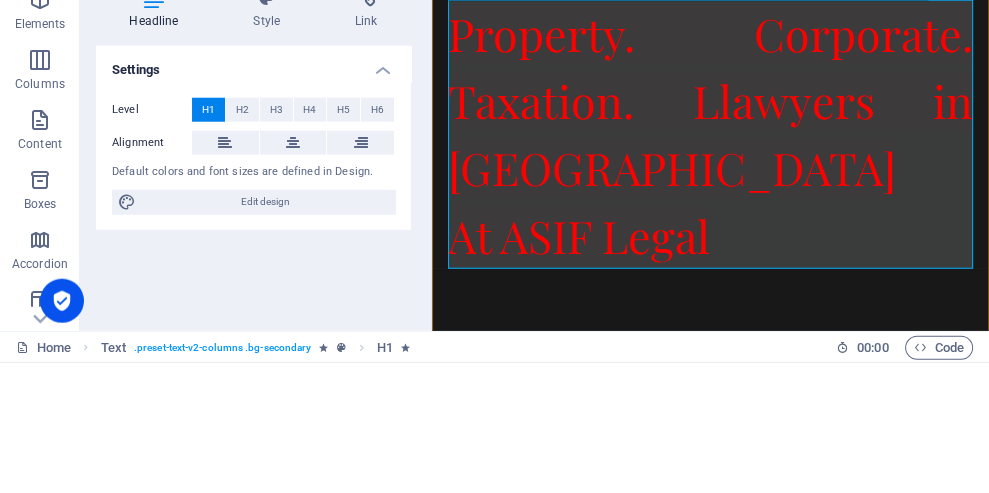 click on "Property. Corporate. Taxation. Llawyers in [GEOGRAPHIC_DATA] At ASIF Legal" at bounding box center (710, 134) 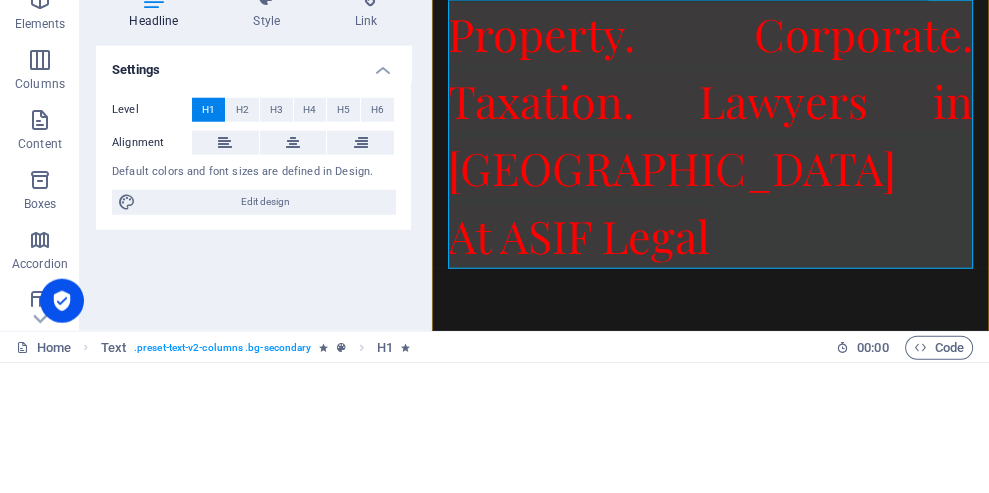 click on "Property. Corporate. Taxation. Lawyers in [GEOGRAPHIC_DATA] At ASIF Legal" at bounding box center [710, 134] 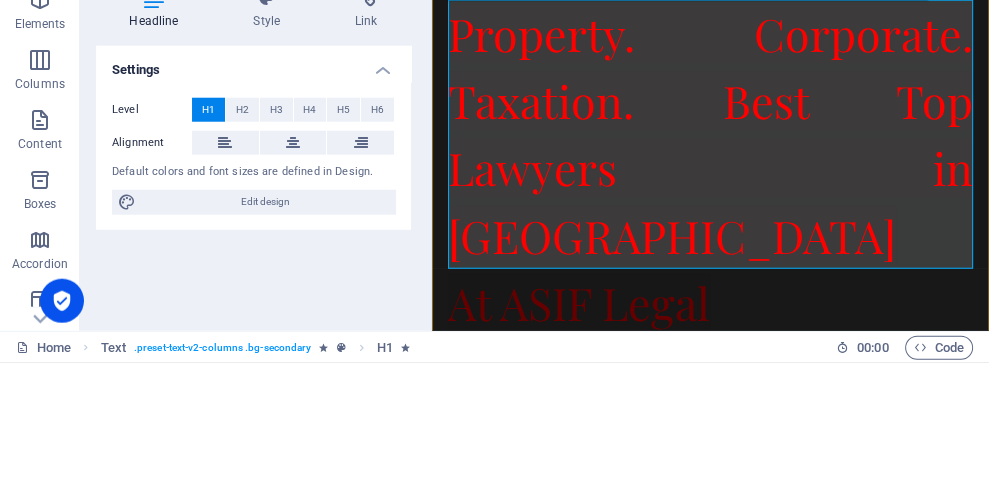 click on "Property. Corporate. Taxation. Best Top Lawyers in [GEOGRAPHIC_DATA] At ASIF Legal" at bounding box center [710, 168] 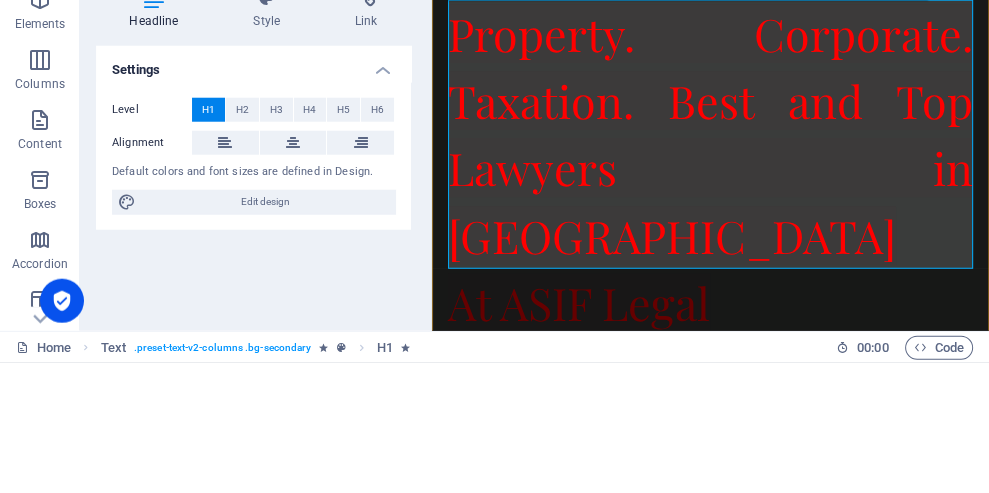 click on "Property. Corporate. Taxation. Best and Top Lawyers in [GEOGRAPHIC_DATA] At ASIF Legal" at bounding box center [710, 168] 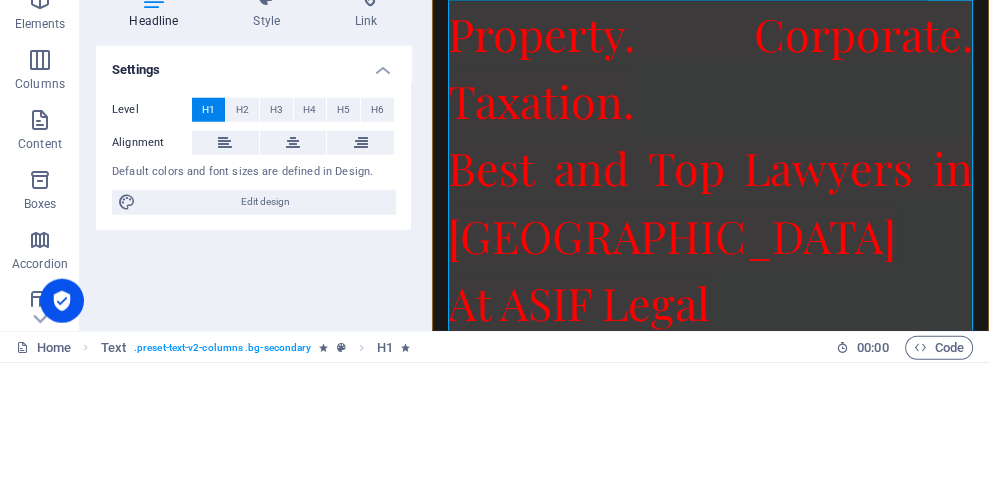 click on "Property. Corporate. Taxation.  ‌Best and Top Lawyers in [GEOGRAPHIC_DATA] At ASIF Legal" at bounding box center (710, 168) 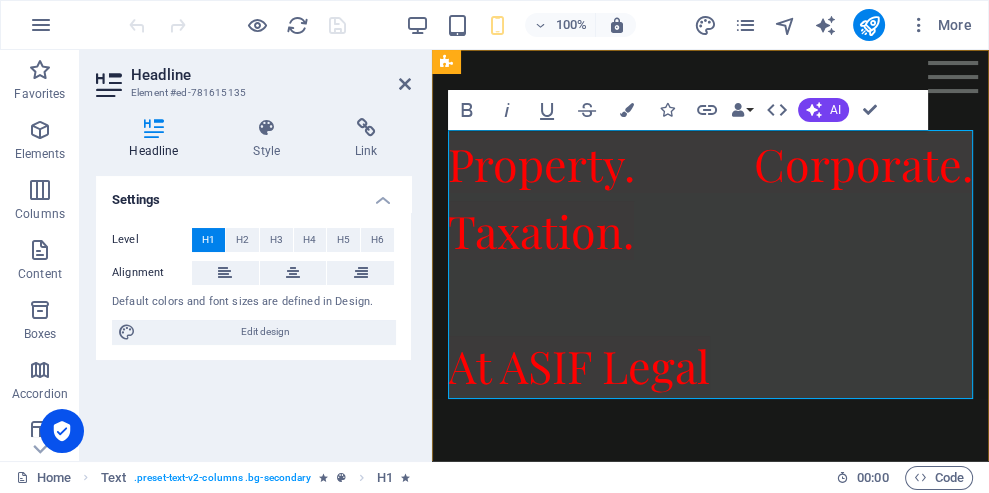 click on "Property. Corporate. Taxation.  At ASIF Legal" at bounding box center (710, 264) 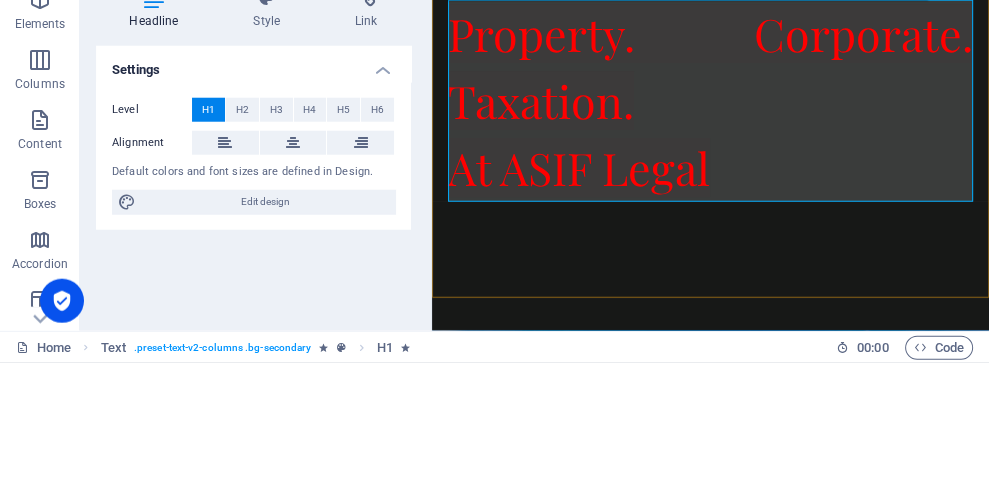 click on "Property. Corporate. Taxation.  At ASIF Legal" at bounding box center [710, 100] 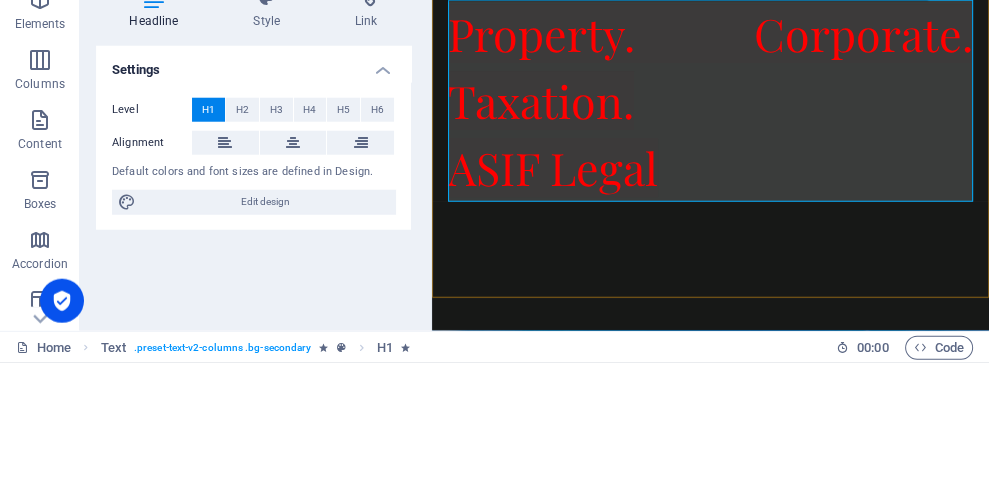 click on "Property. Corporate. Taxation.  ASIF Legal" at bounding box center (710, 101) 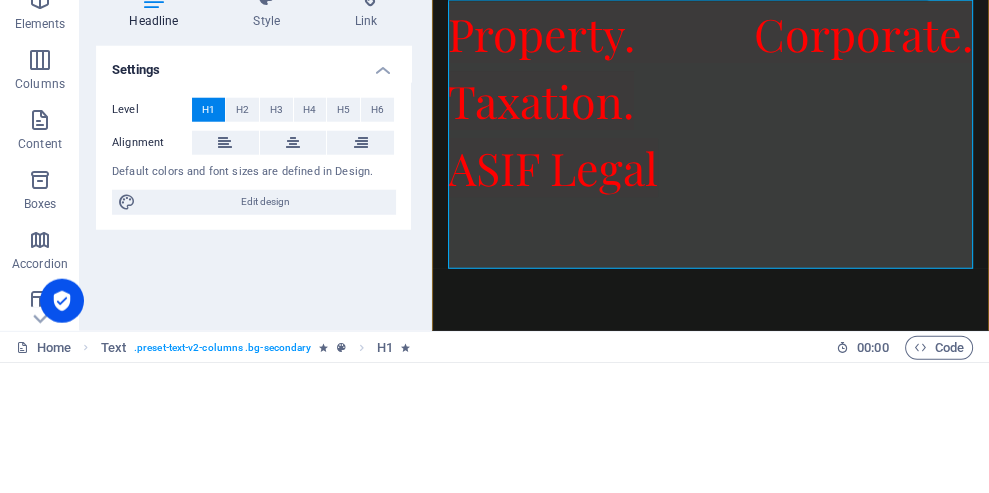 scroll, scrollTop: 1, scrollLeft: 0, axis: vertical 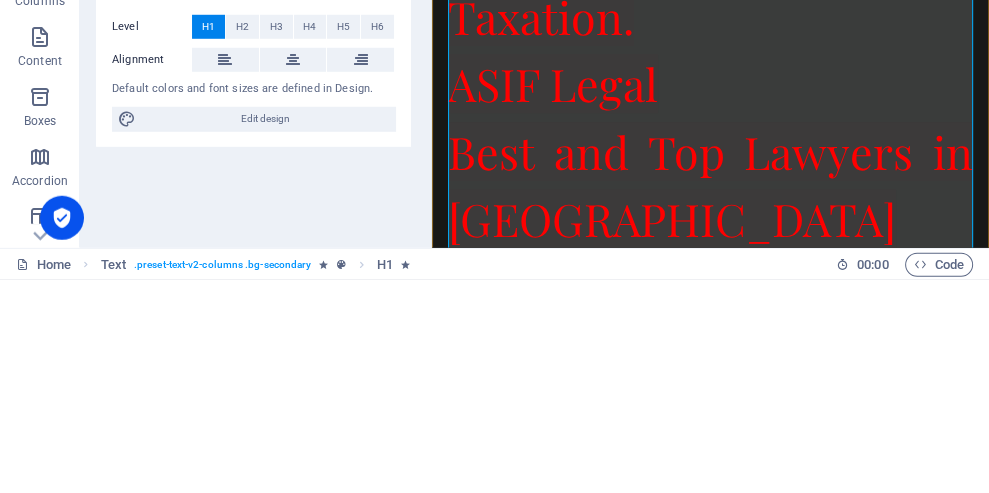 click on "Property. Corporate. Taxation.  ASIF Legal ‌‌Best and Top Lawyers in [GEOGRAPHIC_DATA]" at bounding box center [710, 84] 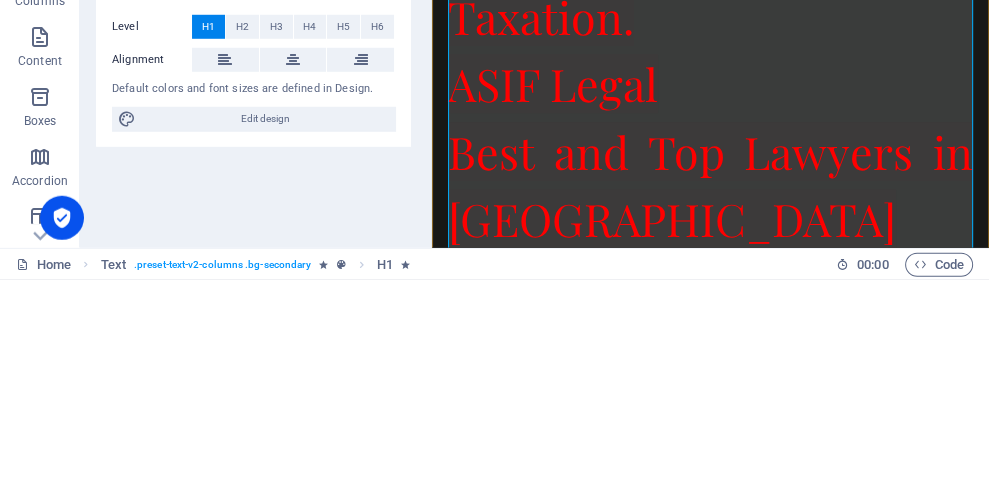 click on "Property. Corporate. Taxation.  ASIF Legal ‌‌Best and Top Lawyers in [GEOGRAPHIC_DATA]" at bounding box center (710, 84) 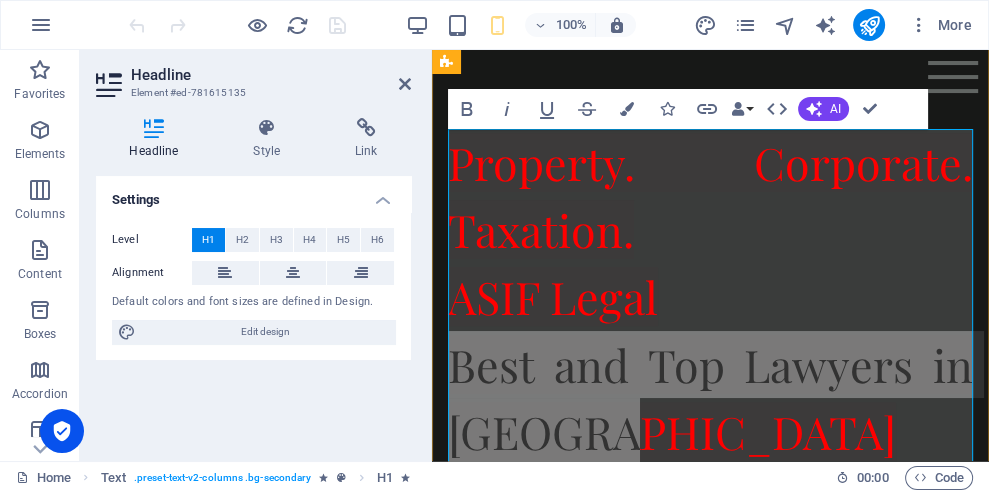 click at bounding box center [627, 109] 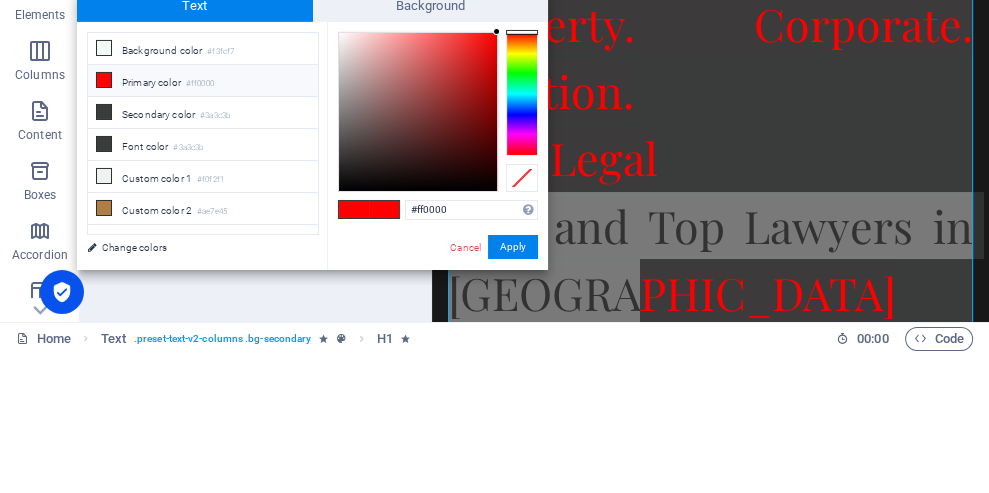 click on "Font color
#3a3c3b" at bounding box center (203, 284) 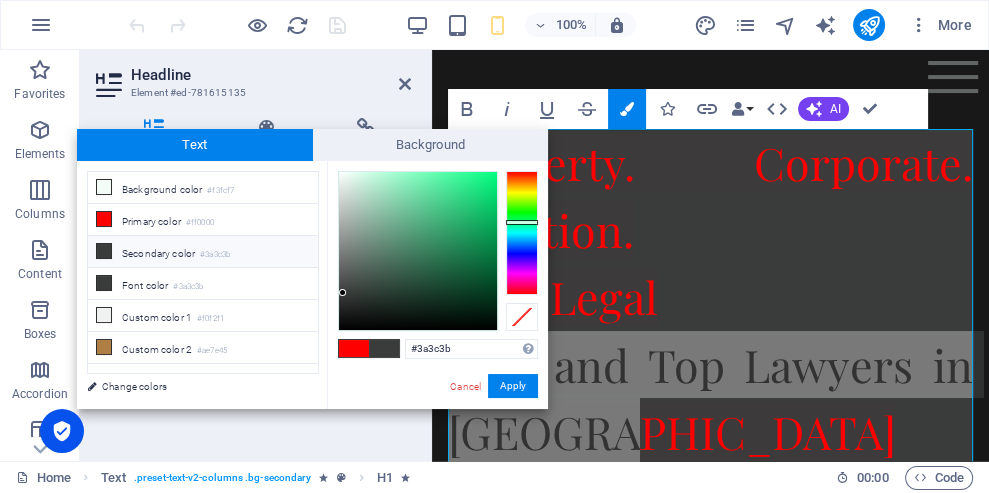 click on "Font color
#3a3c3b" at bounding box center (203, 284) 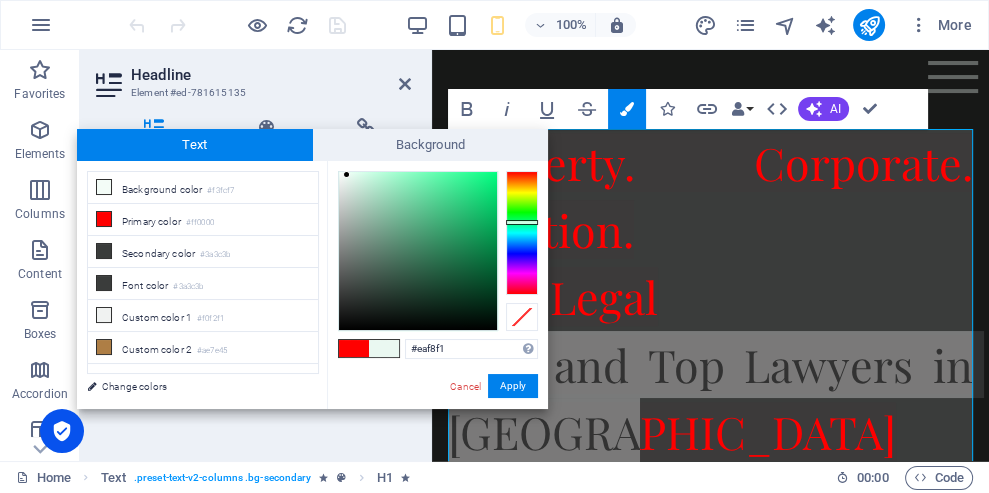 click on "Apply" at bounding box center [513, 386] 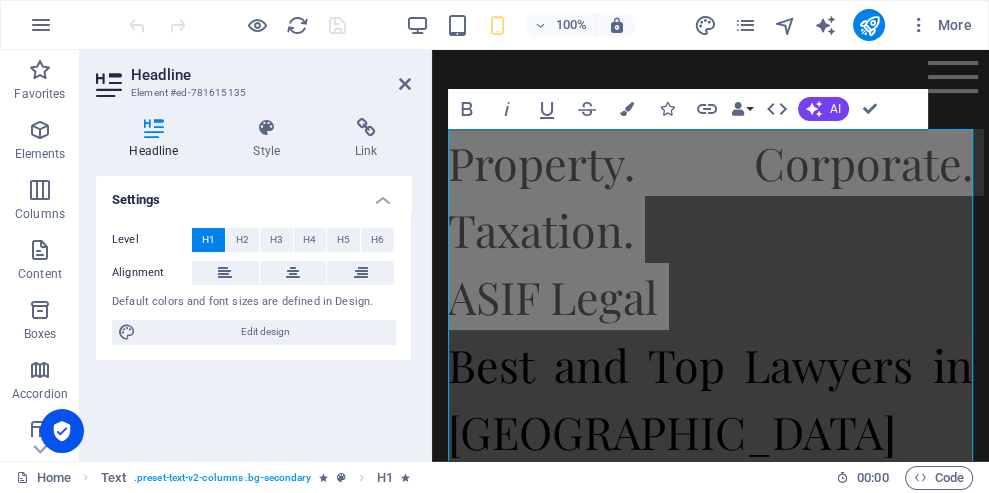 click on "Colors" at bounding box center (627, 109) 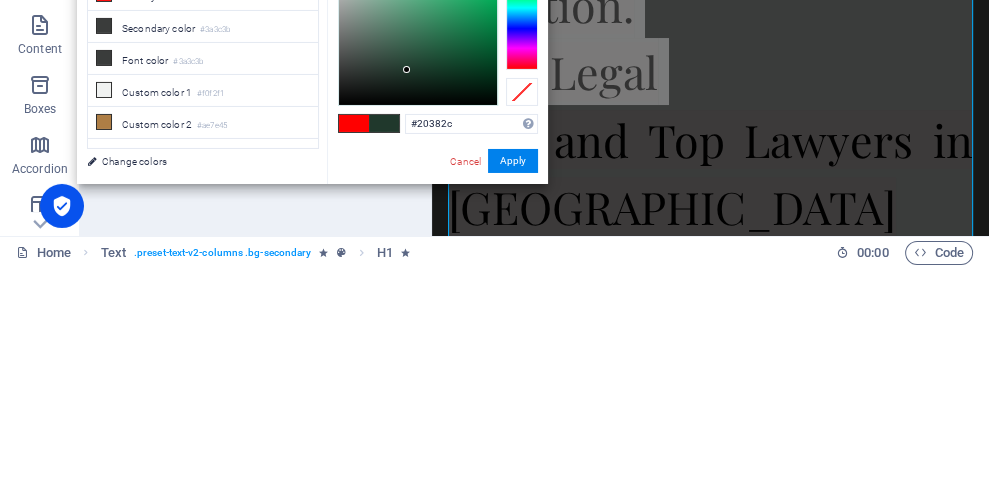 click on "Font color
#3a3c3b" at bounding box center (203, 284) 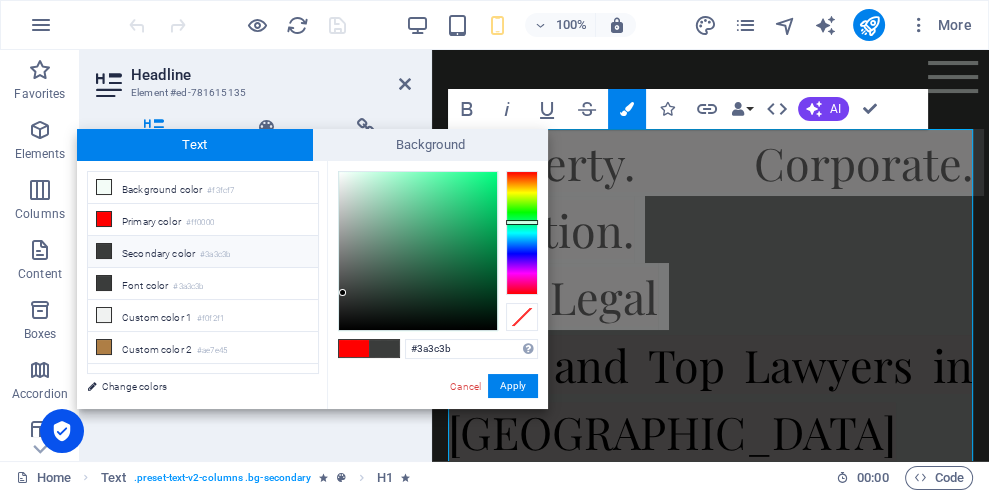 click at bounding box center (104, 251) 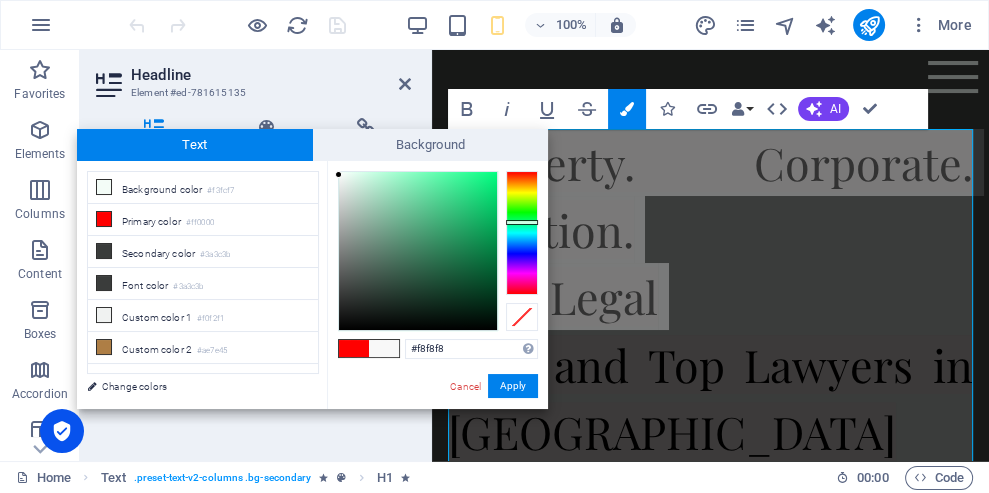 click on "Apply" at bounding box center (513, 386) 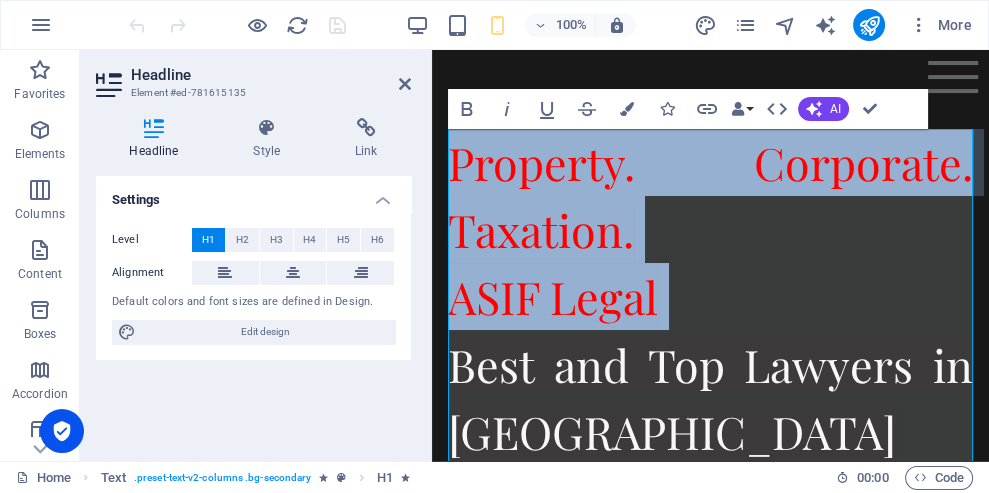 click on "Property. Corporate. Taxation.  ASIF Legal ‌‌Best and Top Lawyers in [GEOGRAPHIC_DATA]" at bounding box center [710, 297] 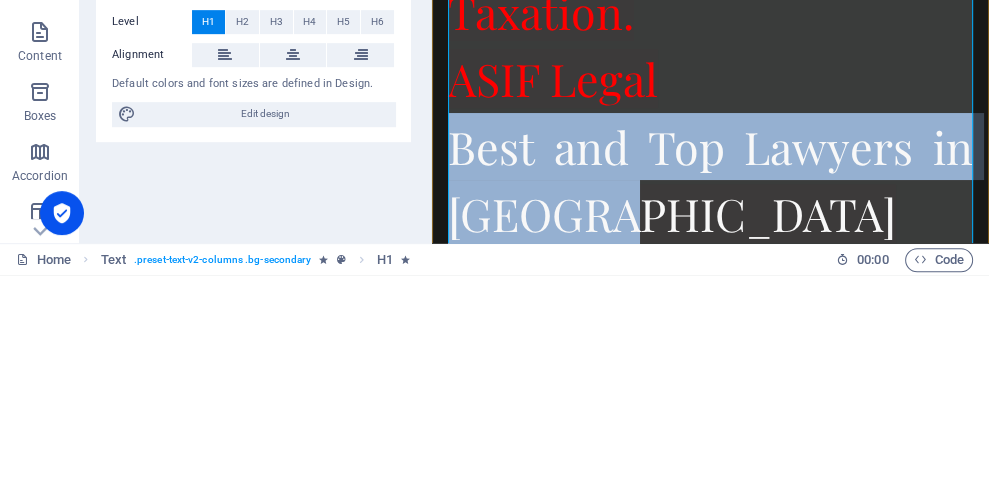 click on "Property. Corporate. Taxation.  ASIF Legal ‌‌Best and Top Lawyers in [GEOGRAPHIC_DATA]" at bounding box center (710, 80) 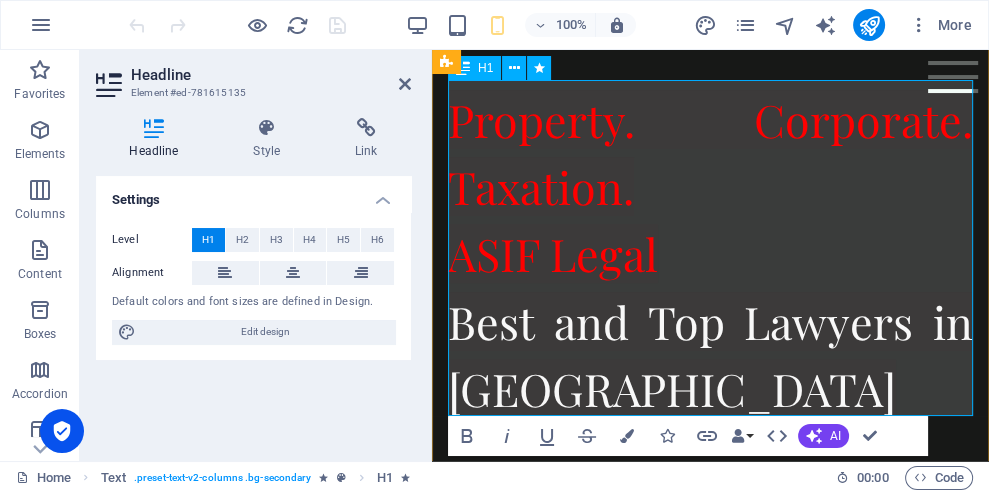 scroll, scrollTop: 38, scrollLeft: 0, axis: vertical 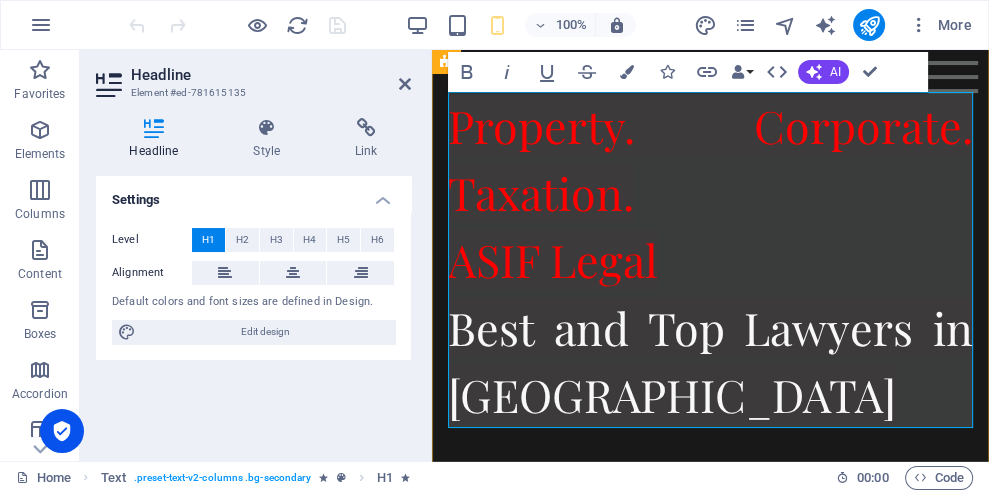 click on "Property. Corporate. Taxation.  ASIF Legal ‌‌Best and Top Lawyers in [GEOGRAPHIC_DATA]" at bounding box center [710, 260] 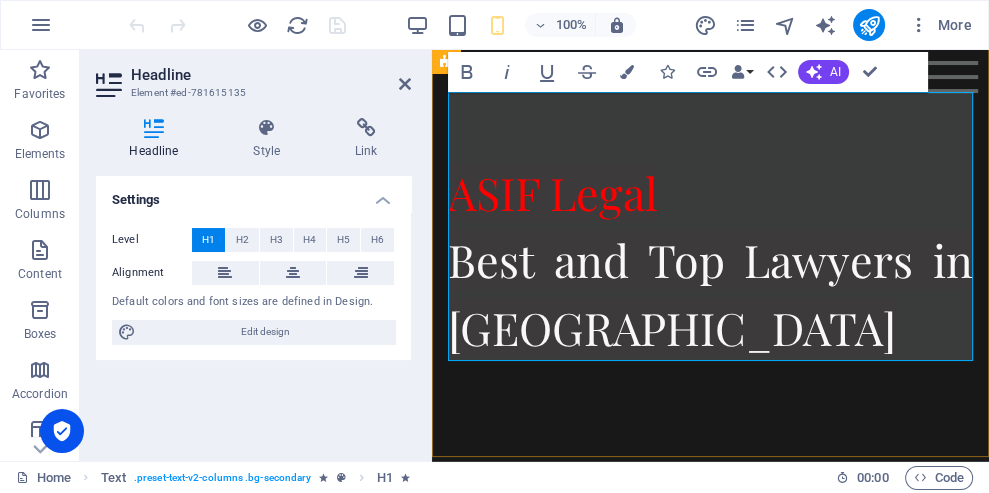 click at bounding box center (429, 255) 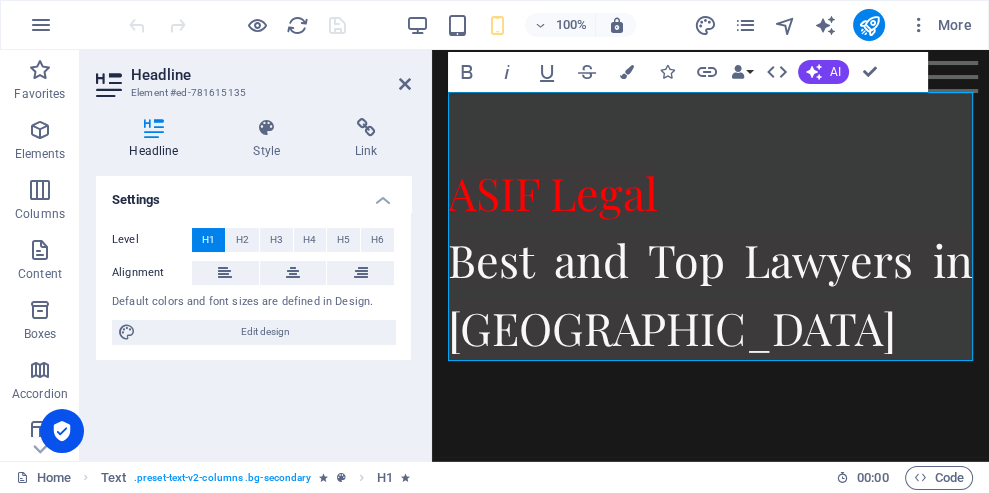 click on "ASIF Legal ‌‌Best and Top Lawyers in [GEOGRAPHIC_DATA]" at bounding box center (710, 259) 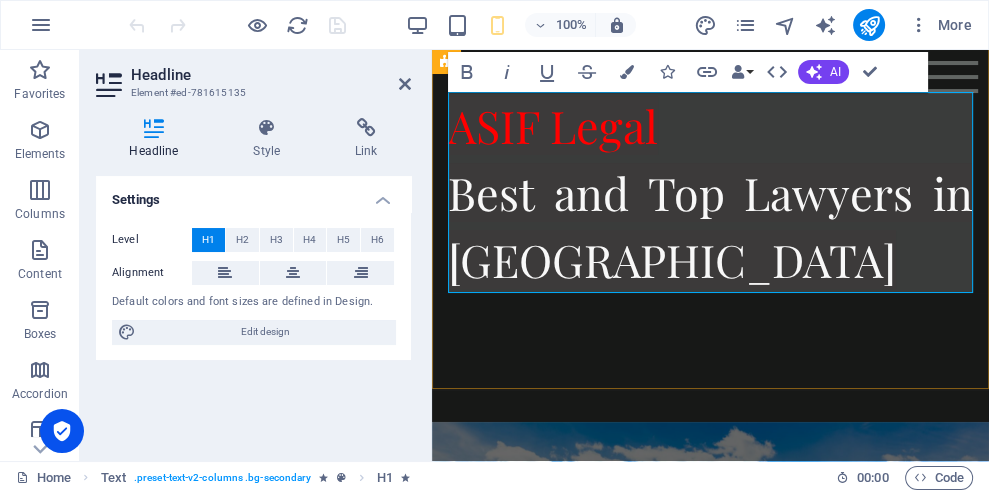 click on "‌‌Best and Top Lawyers in [GEOGRAPHIC_DATA]" at bounding box center (710, 226) 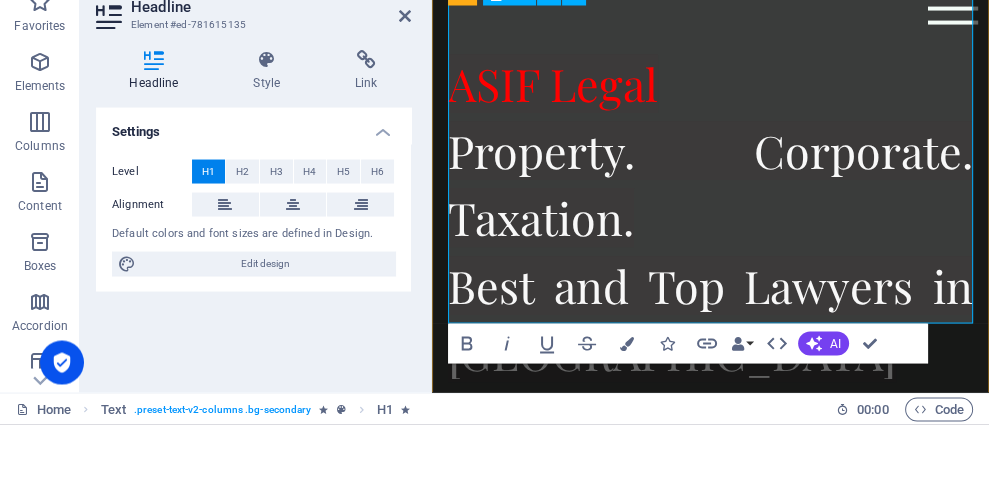 scroll, scrollTop: 0, scrollLeft: 0, axis: both 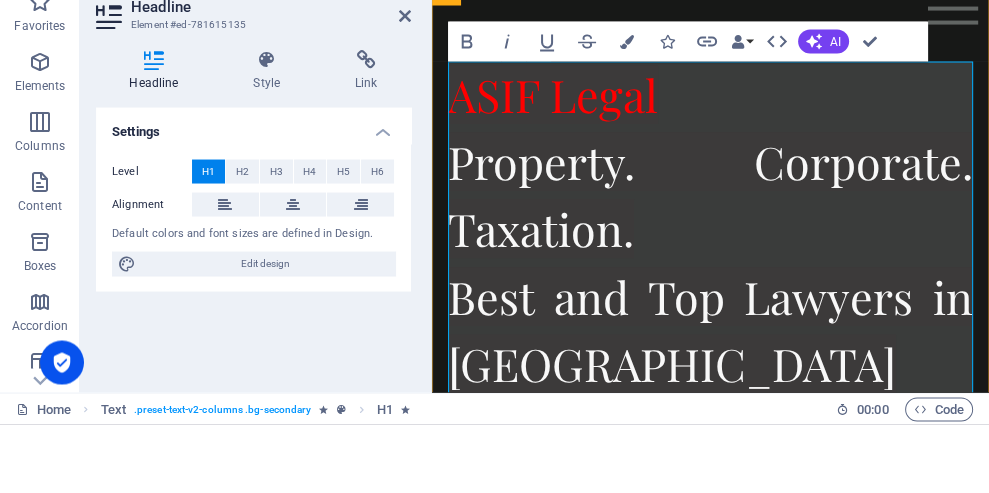 click on "Headline" at bounding box center [271, 75] 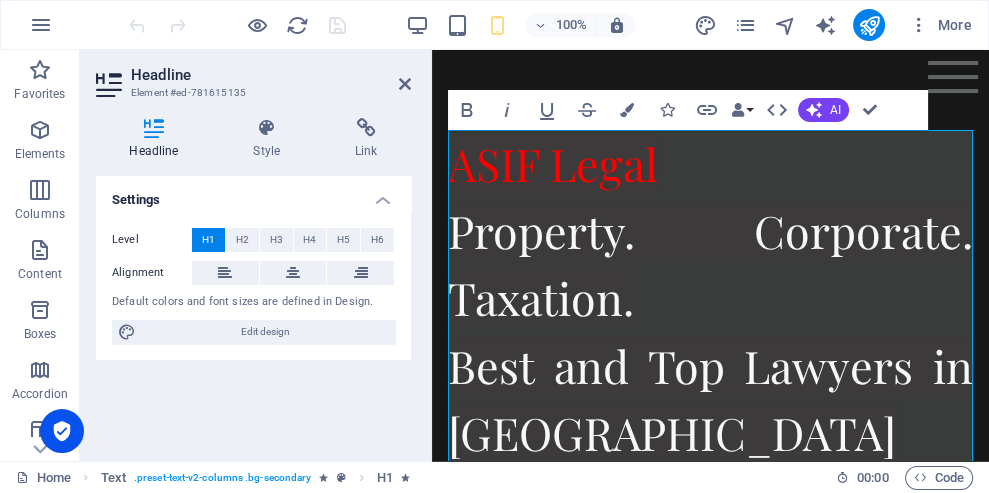 click at bounding box center (405, 84) 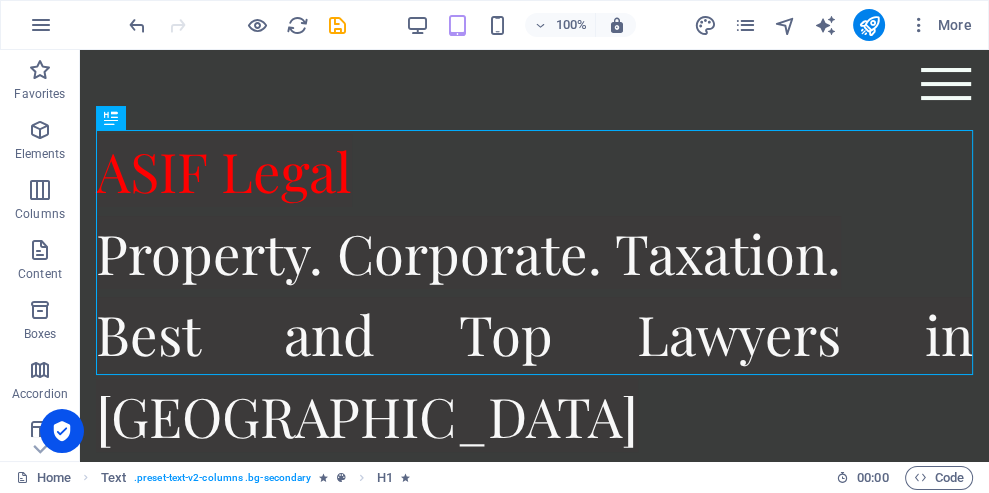 click on "ASIF Legal Property. Corporate. Taxation. Best and Top Lawyers in [GEOGRAPHIC_DATA]" at bounding box center (534, 301) 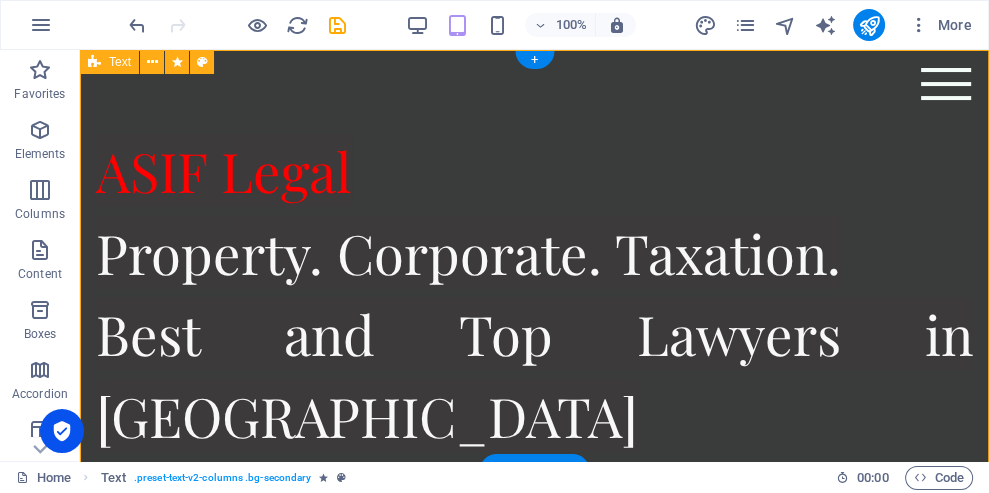 click on "ASIF Legal Property. Corporate. Taxation. Best and Top Lawyers in [GEOGRAPHIC_DATA]" at bounding box center (534, 293) 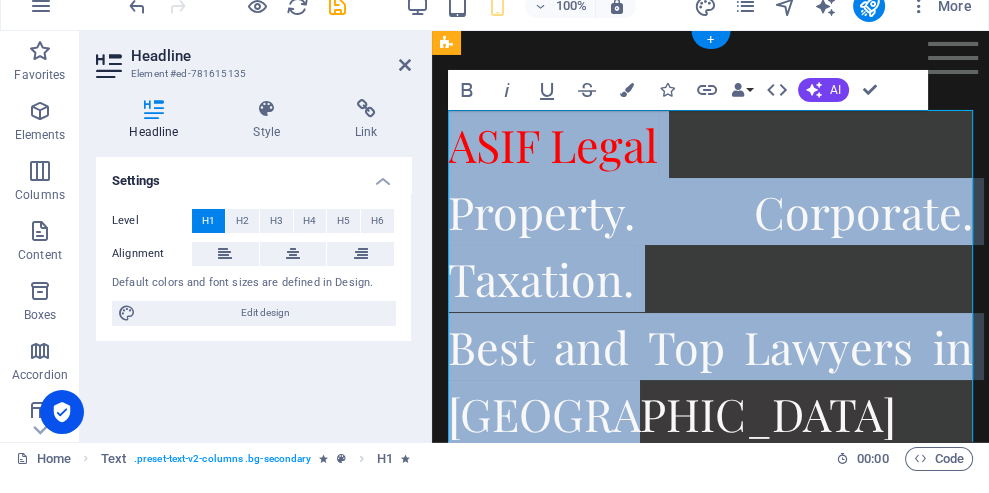 scroll, scrollTop: 1, scrollLeft: 0, axis: vertical 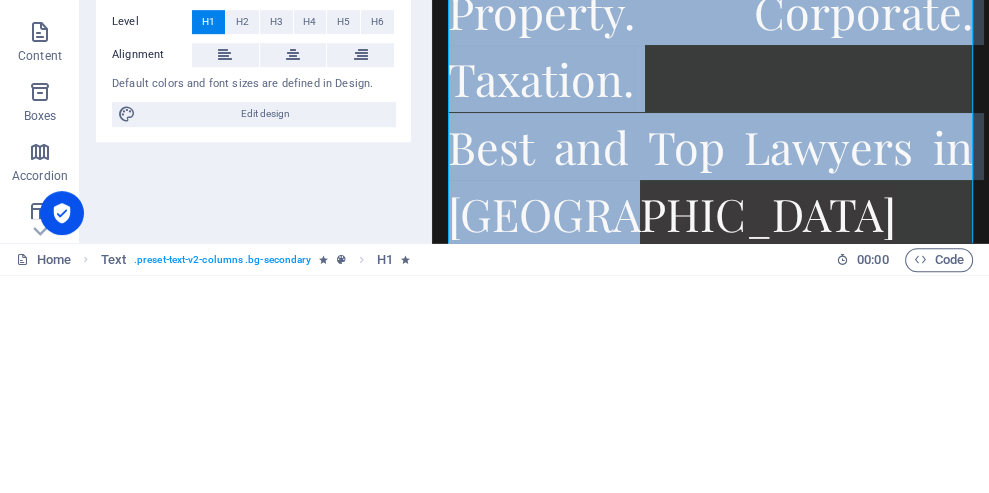 click on "ASIF Legal Property. Corporate. Taxation. Best and Top Lawyers in [GEOGRAPHIC_DATA]" at bounding box center [710, 80] 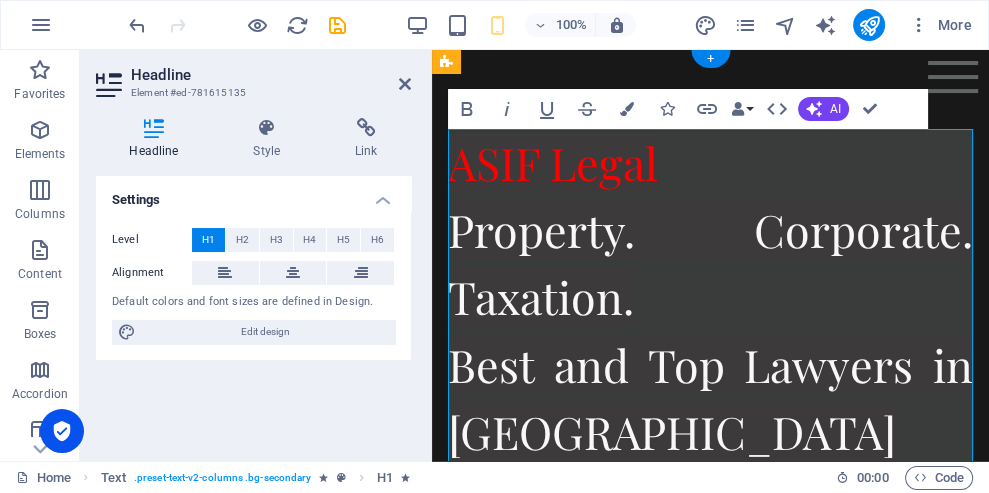 scroll, scrollTop: 0, scrollLeft: 0, axis: both 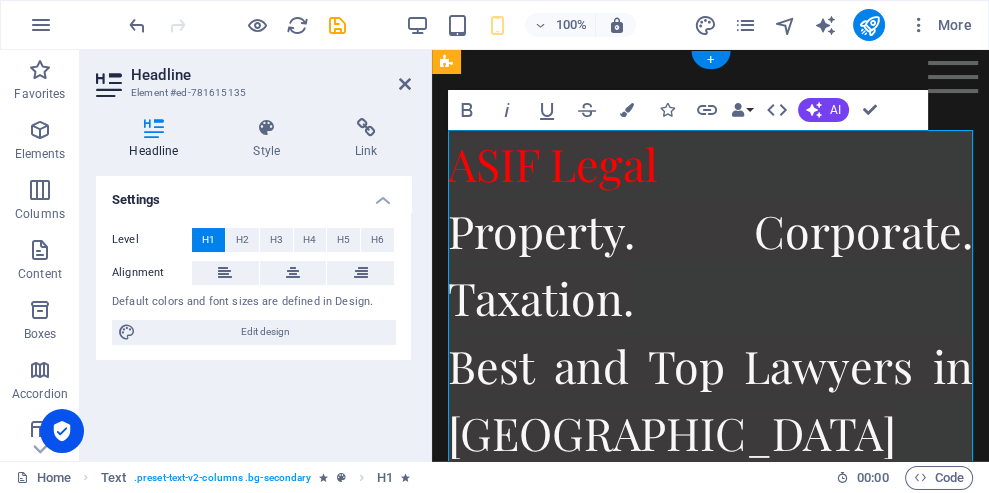 click at bounding box center [405, 84] 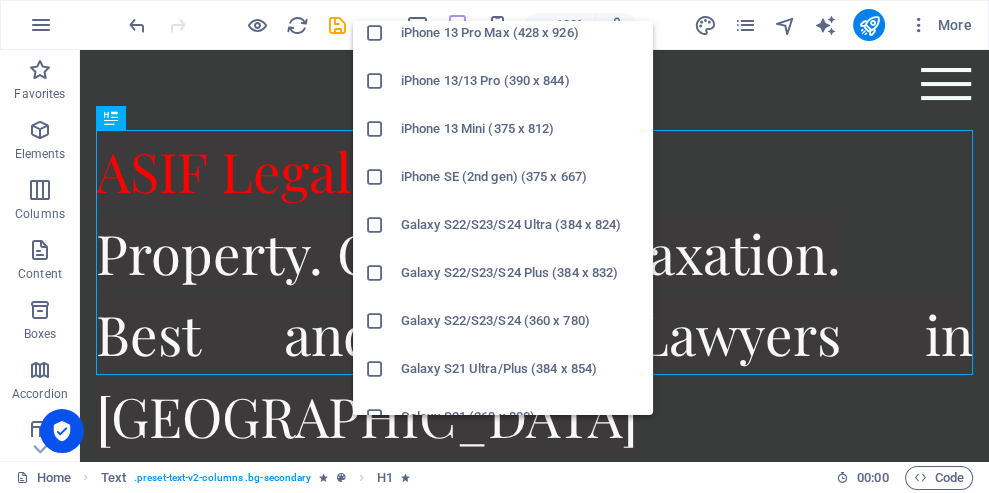 scroll, scrollTop: 531, scrollLeft: 0, axis: vertical 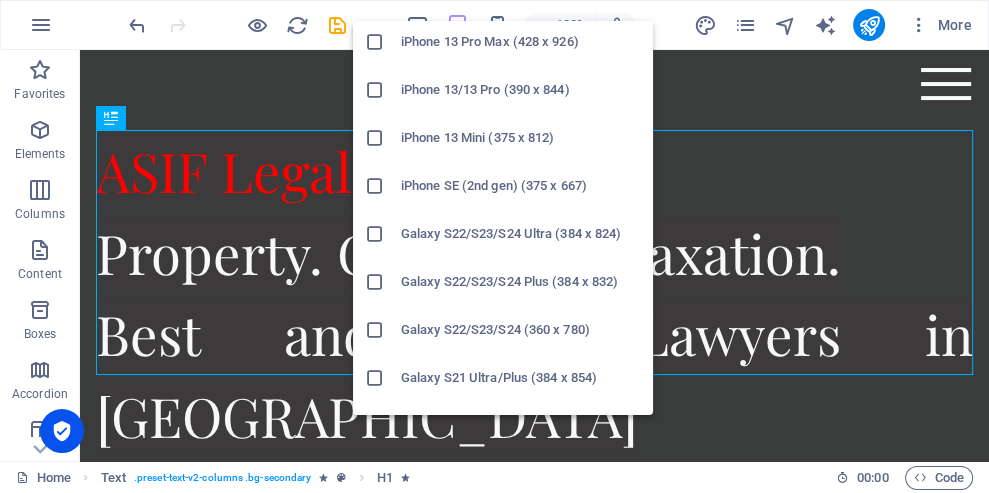 click on "iPhone 13 Mini (375 x 812)" at bounding box center [521, 138] 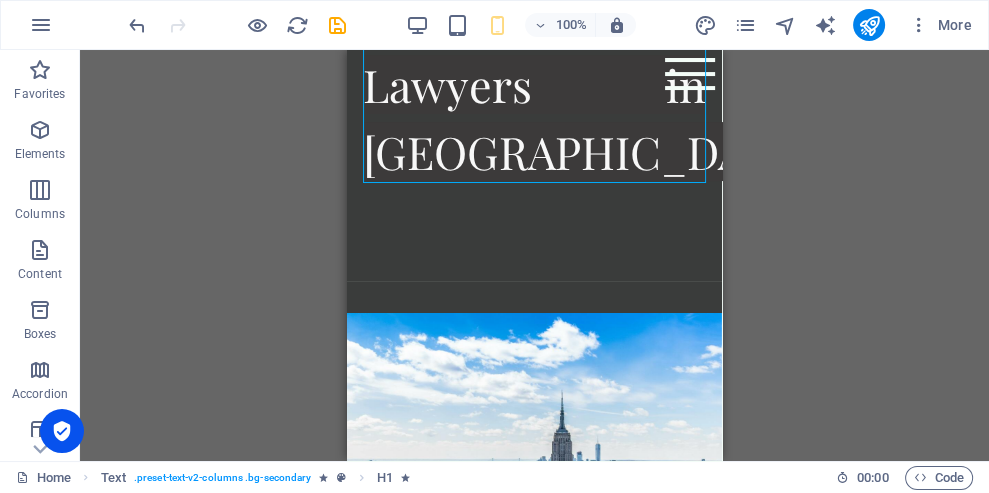 scroll, scrollTop: 418, scrollLeft: 0, axis: vertical 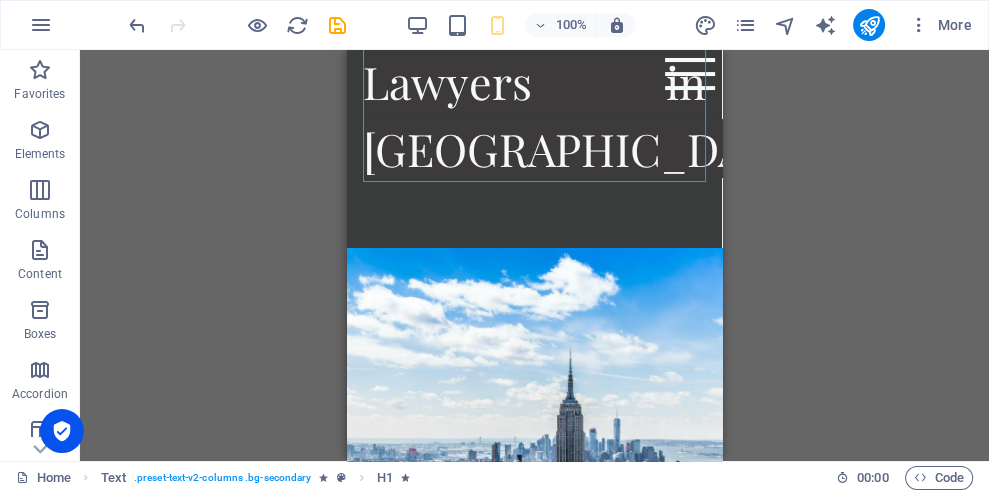 click at bounding box center (534, 515) 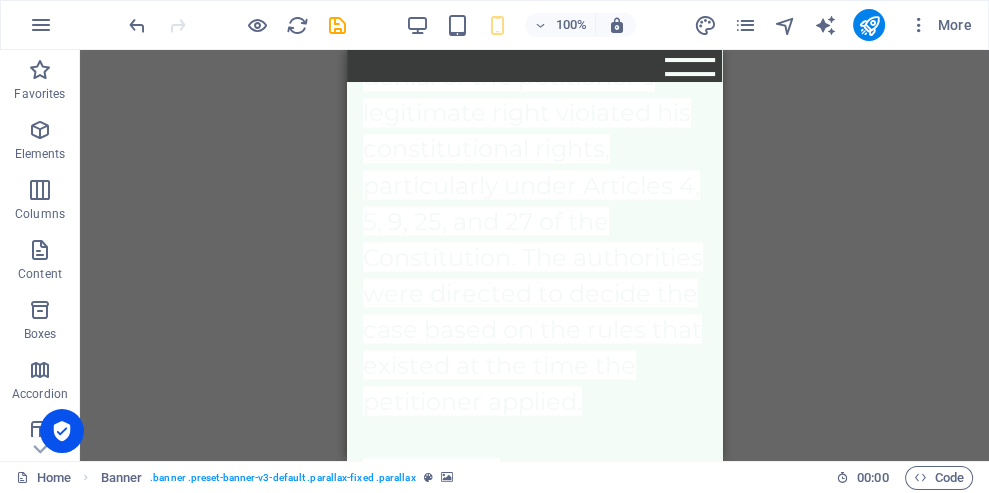 scroll, scrollTop: 16369, scrollLeft: 0, axis: vertical 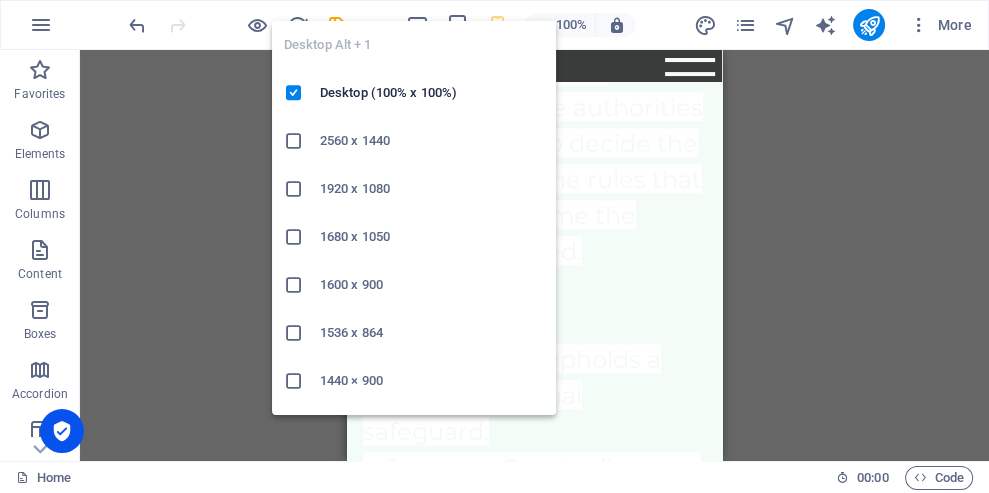click on "Desktop (100% x 100%)" at bounding box center (432, 93) 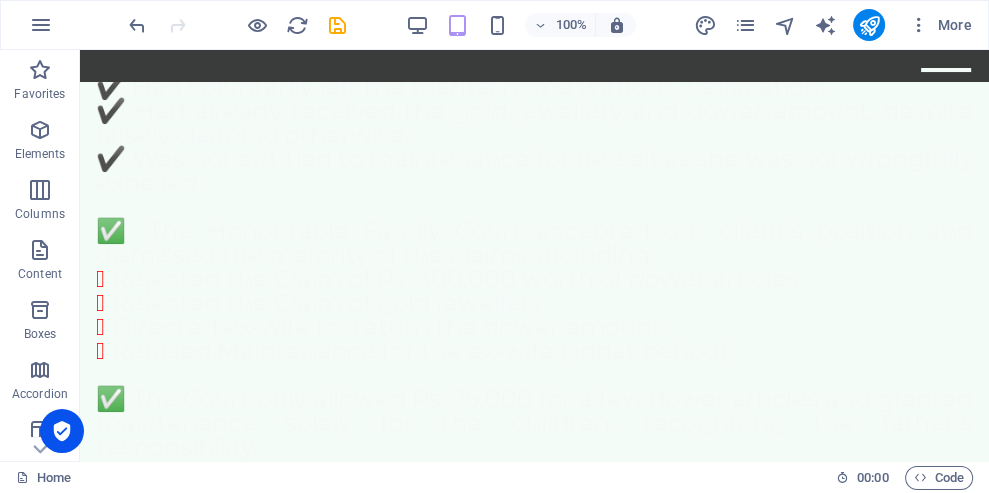 scroll, scrollTop: 4071, scrollLeft: 0, axis: vertical 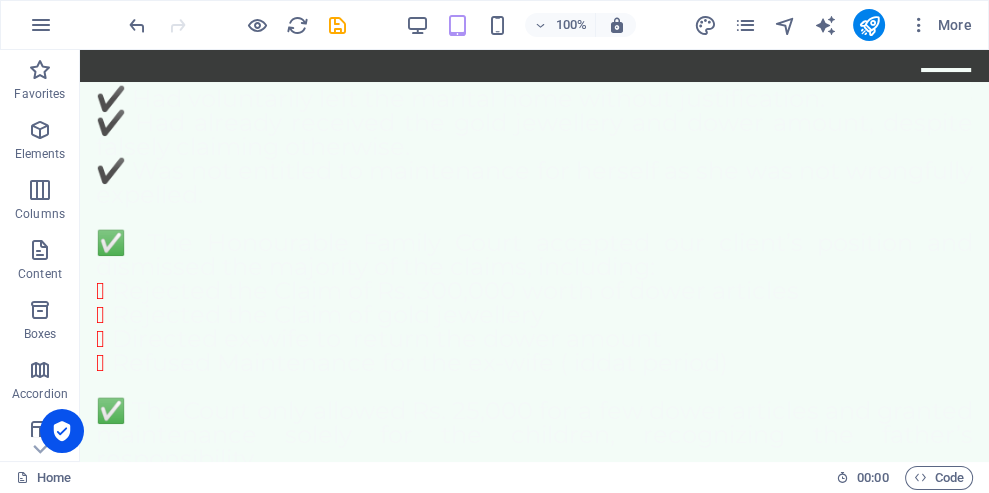 click on "Key Principle Highlighted: > Judgments of the Supreme Court of Pakistan do not operate retrospectively unless expressly stated. Case Summary: In Constitutional Petition No. D-468 of 2019, the petitioner applied for a government job under the deceased quota, after his father—who was a public servant—passed away during service in [DATE]. The deceased quota rules (Rules 10-A and 11-A of the APT Rules) came into force shortly after his father's death, and despite the rules being in effect, the petitioner’s case remained pending for years. The Sindh Government later rejected the petitioner’s claim, citing the landmark Supreme Court judgment in [PERSON_NAME] (PLD 2024 SC 1276). That decision struck down all appointments under the deceased quota made without merit-based procedures and advertisements as unconstitutional, effectively withdrawing the rules that once allowed such employment. However, the Sindh High Court rejected this reasoning, holding: Conclusion:" at bounding box center [534, 1277] 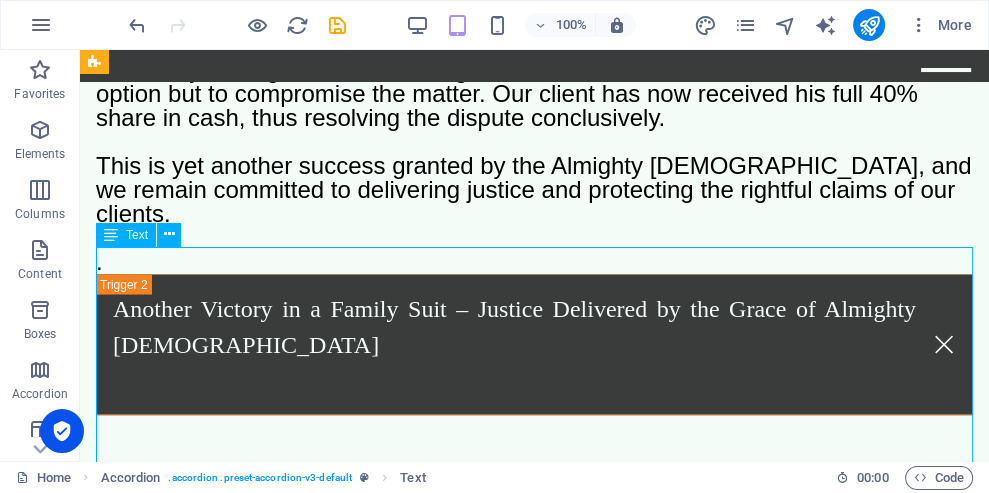 scroll, scrollTop: 3365, scrollLeft: 0, axis: vertical 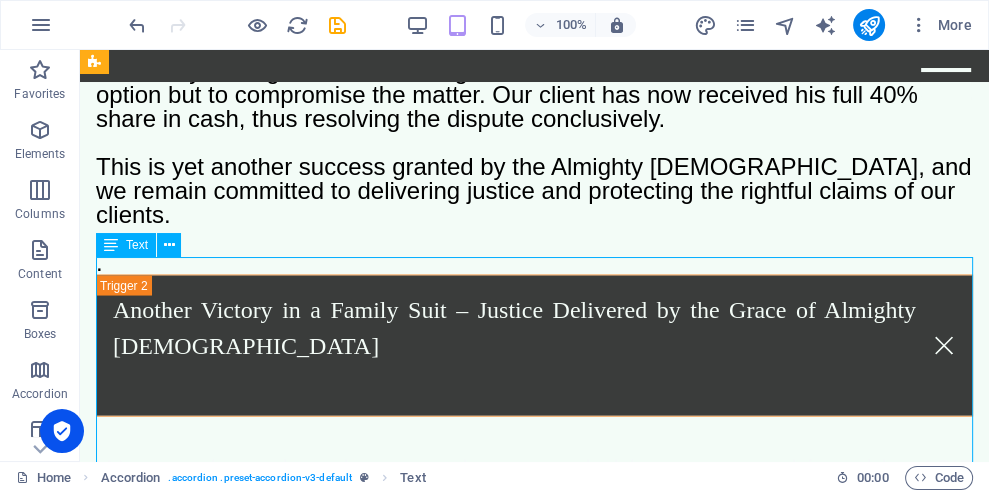 click at bounding box center (169, 245) 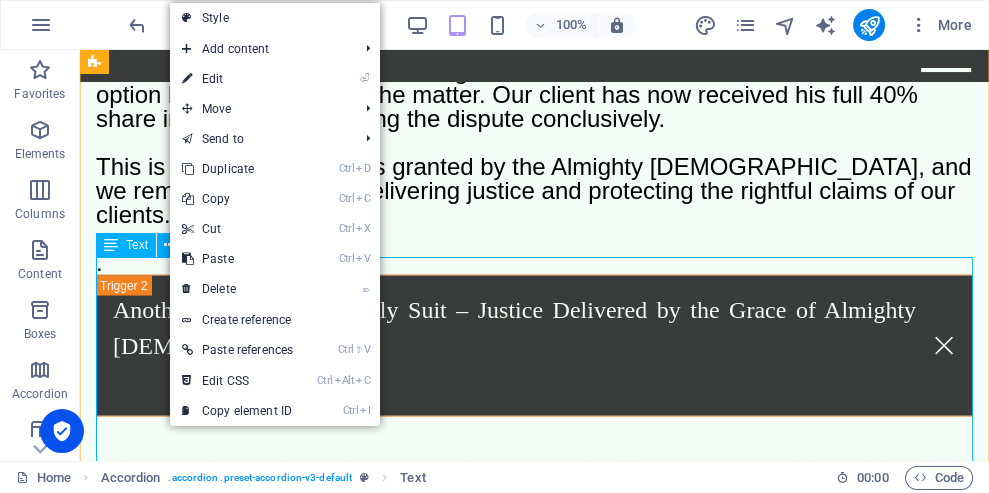 click on "⏎  Edit" at bounding box center (237, 79) 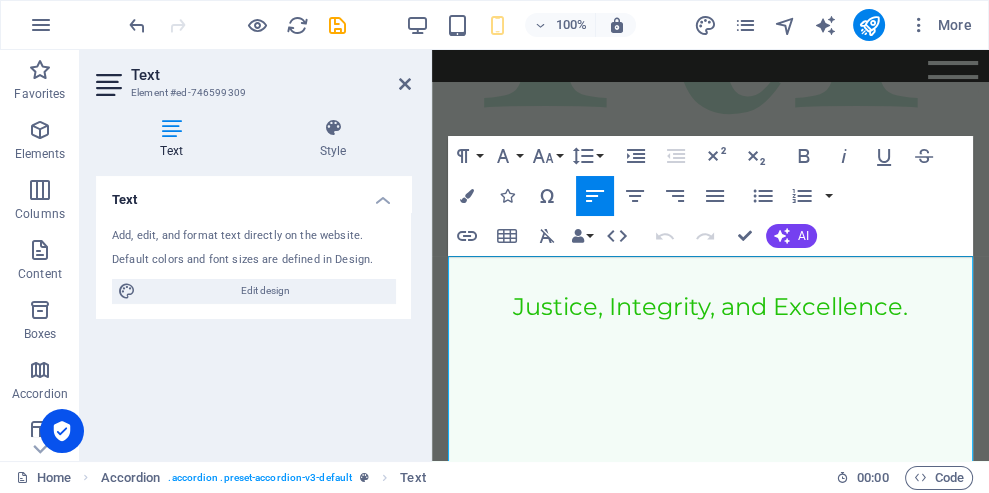 scroll, scrollTop: 11034, scrollLeft: 0, axis: vertical 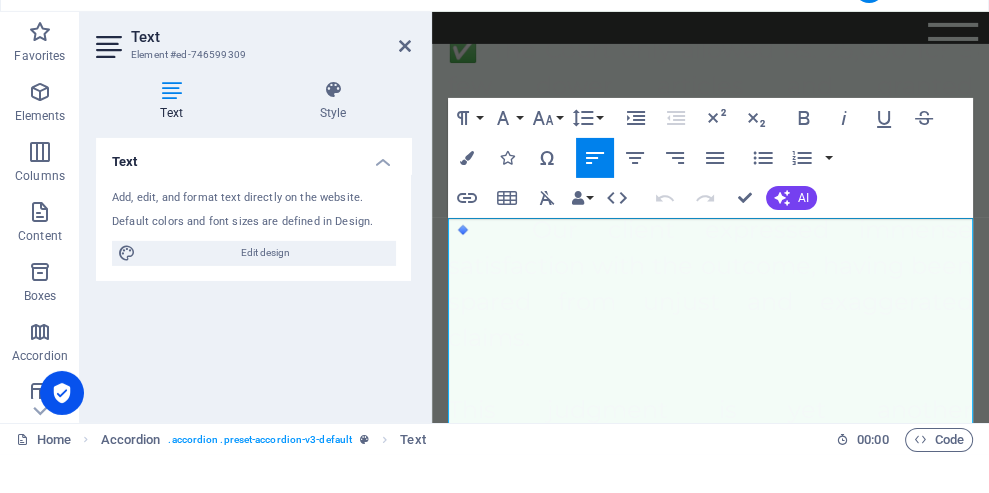 click at bounding box center [467, 196] 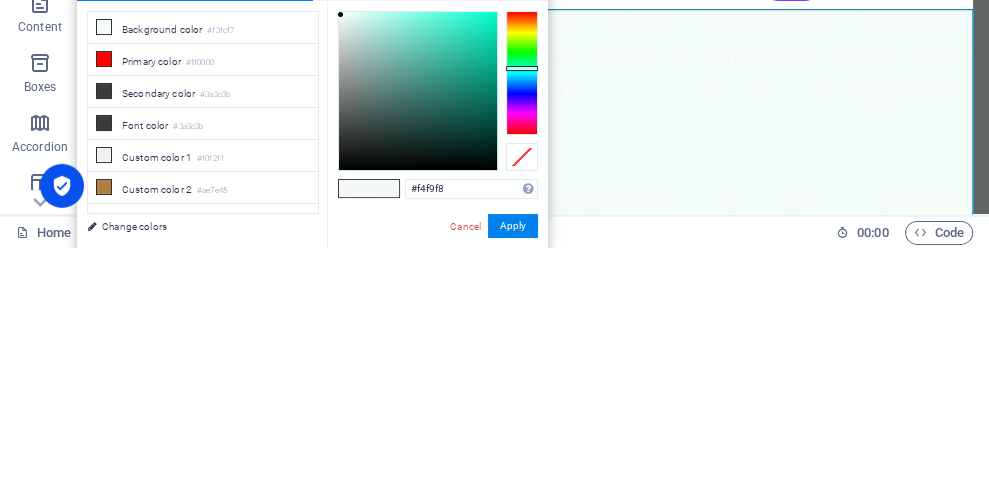 scroll, scrollTop: 2, scrollLeft: 0, axis: vertical 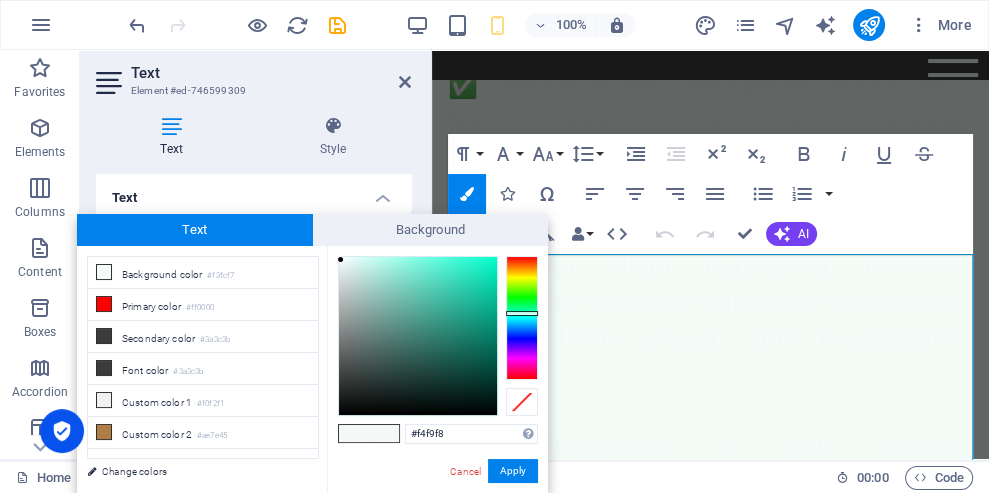 click on "Secondary color
#3a3c3b" at bounding box center [203, 337] 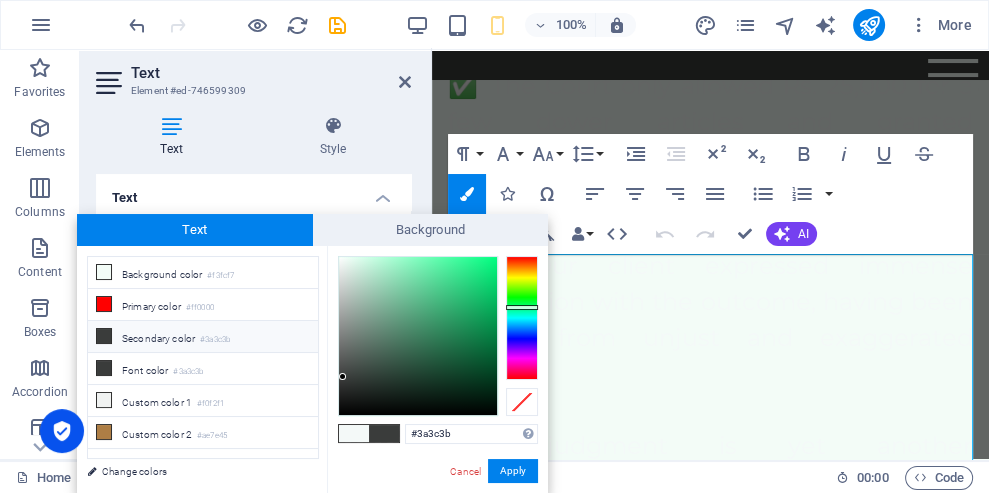 click on "Background color
#f3fcf7" at bounding box center [203, 273] 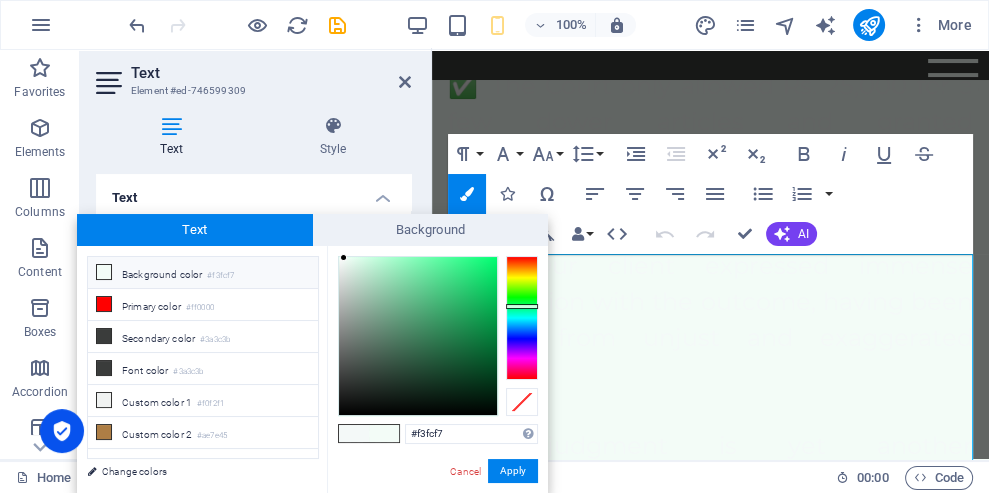click on "Background" at bounding box center [431, 230] 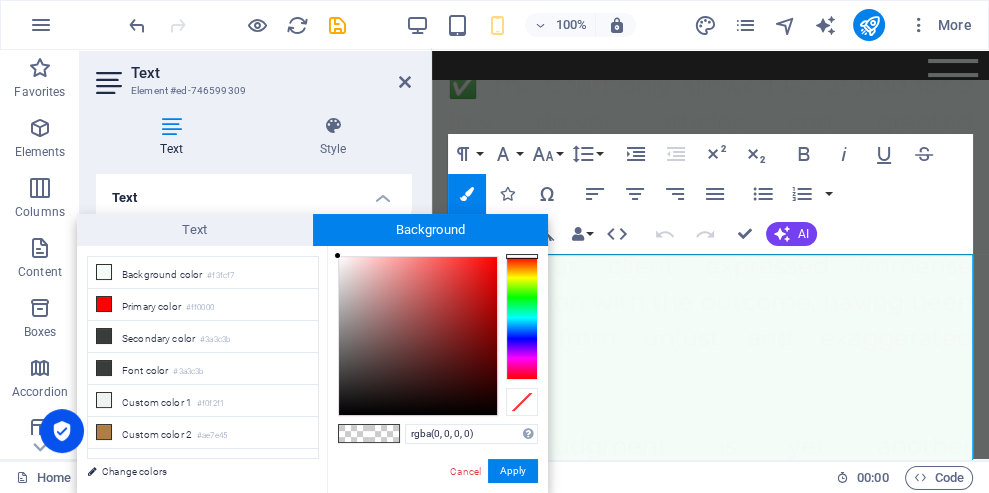 click on "Secondary color
#3a3c3b" at bounding box center (203, 337) 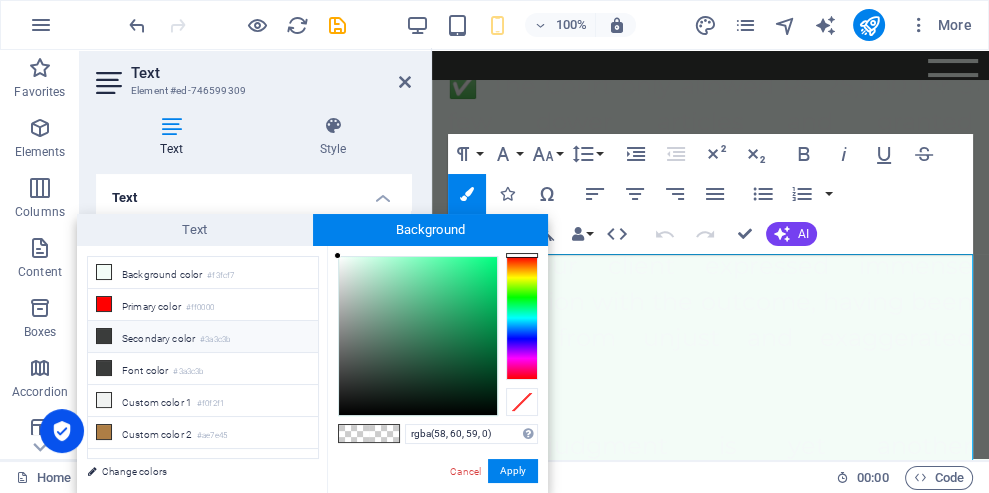 click on "Background color
#f3fcf7" at bounding box center (203, 273) 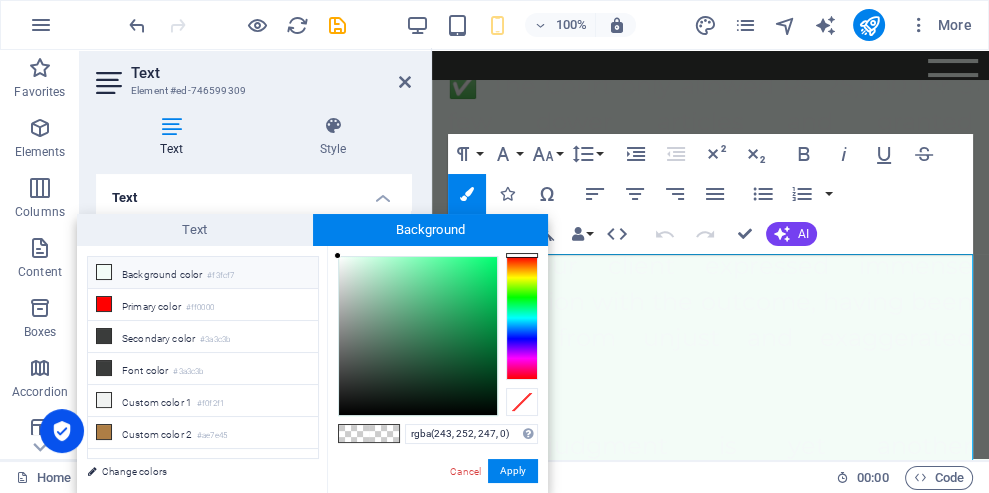click on "Secondary color
#3a3c3b" at bounding box center [203, 337] 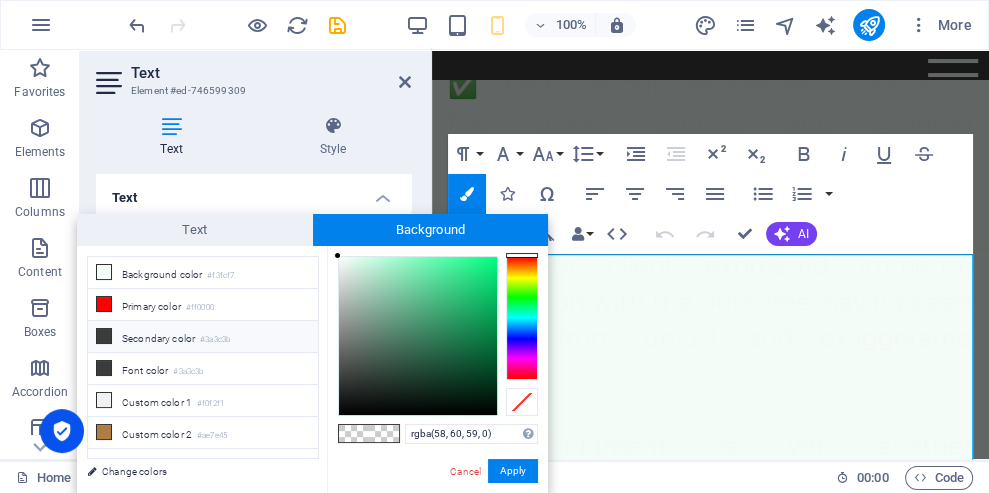 click on "Apply" at bounding box center (513, 471) 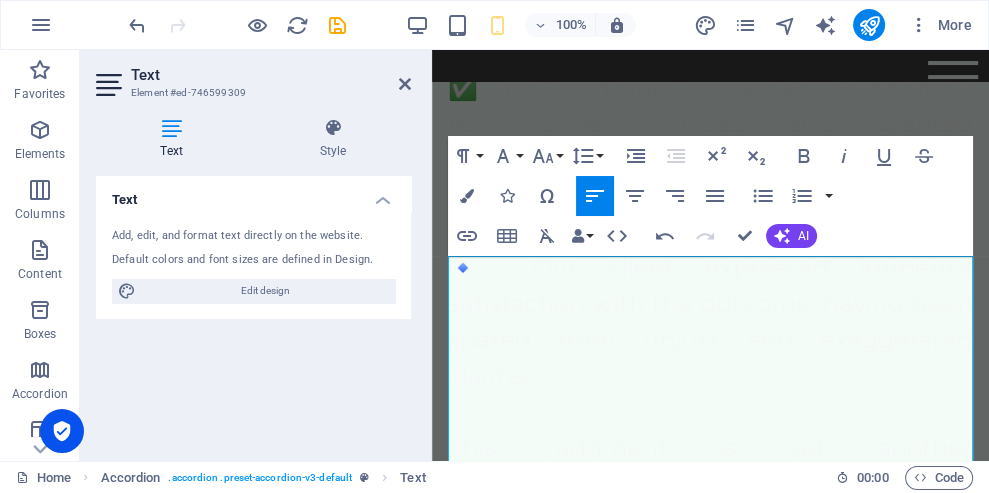 click at bounding box center (333, 128) 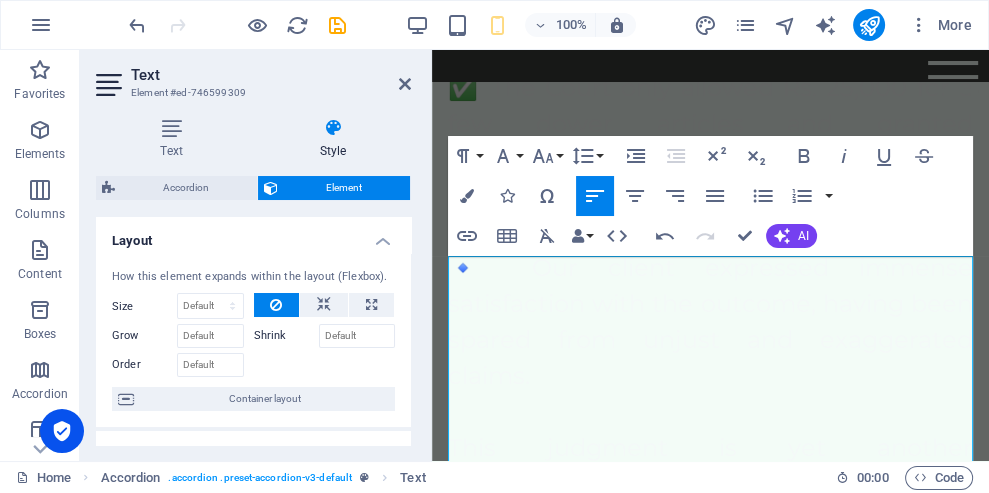 click on "Text" at bounding box center [175, 139] 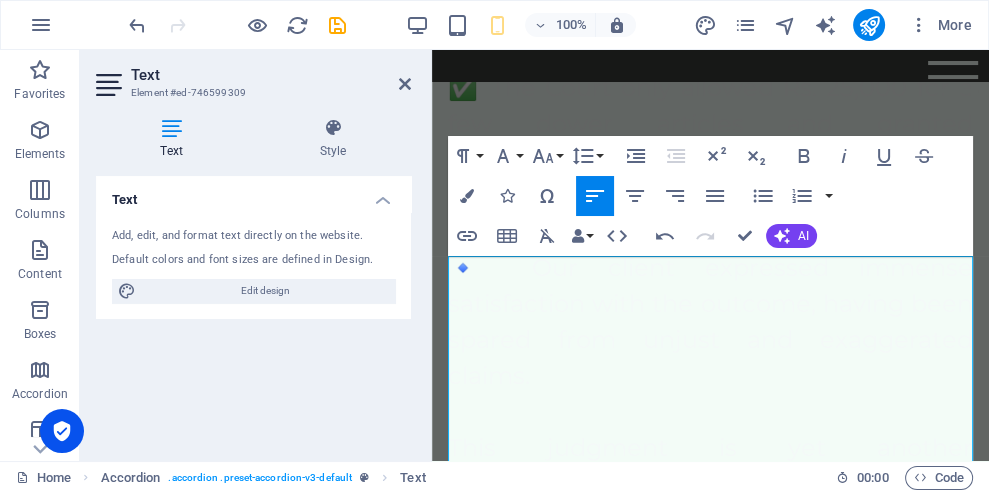 click at bounding box center (467, 196) 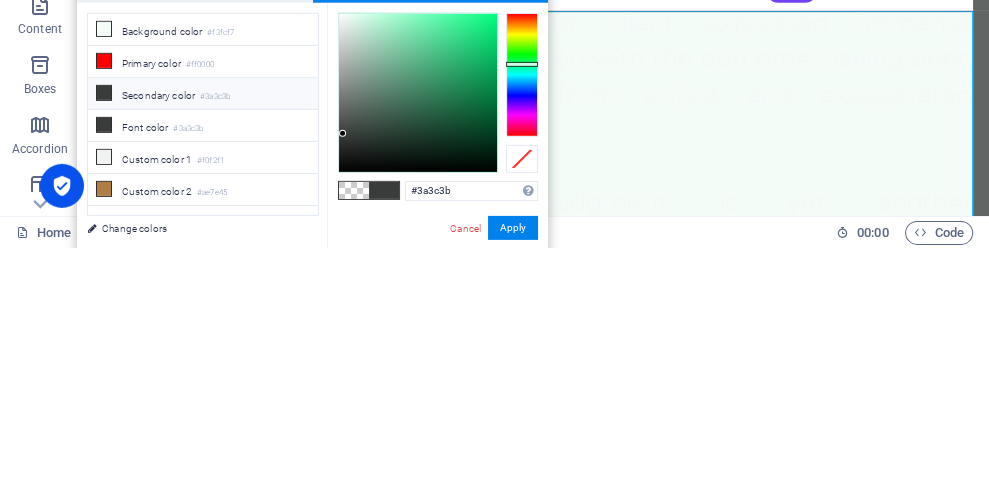 click on "Font color
#3a3c3b" at bounding box center (203, 371) 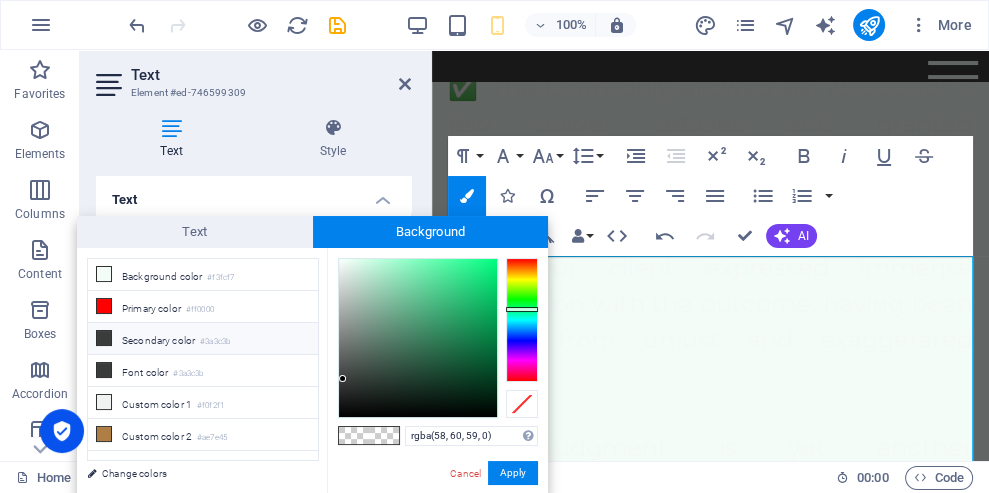 click on "Apply" at bounding box center [513, 473] 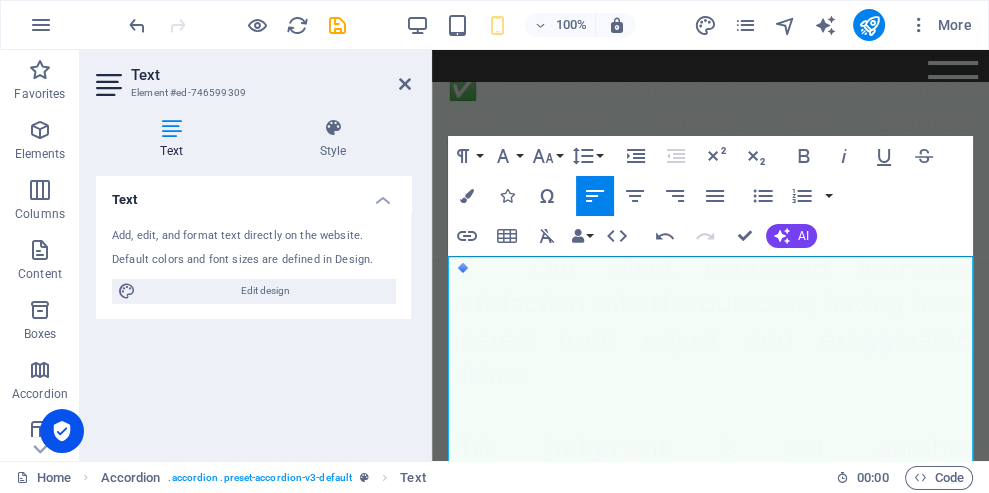 click on "Home  Accordion . accordion .preset-accordion-v3-default Text 00 : 00 Code" at bounding box center [494, 477] 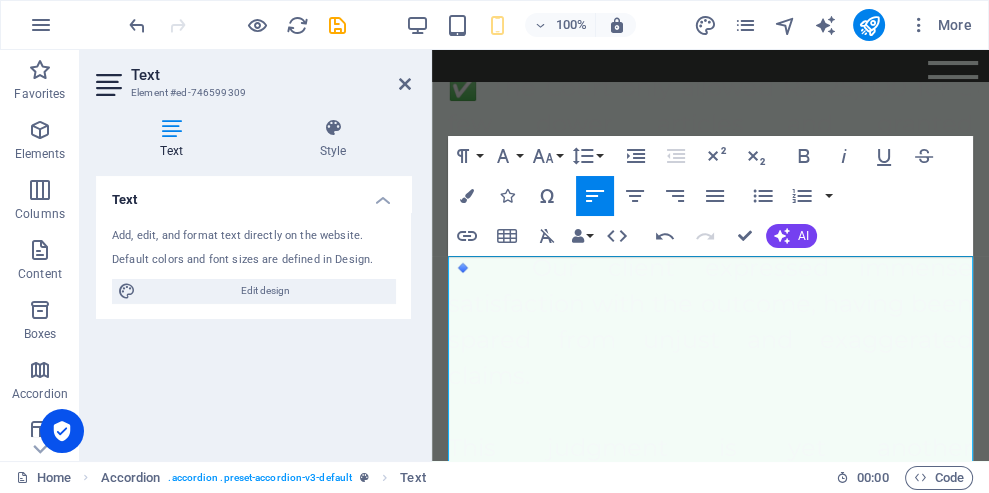 click on "Colors" at bounding box center (467, 196) 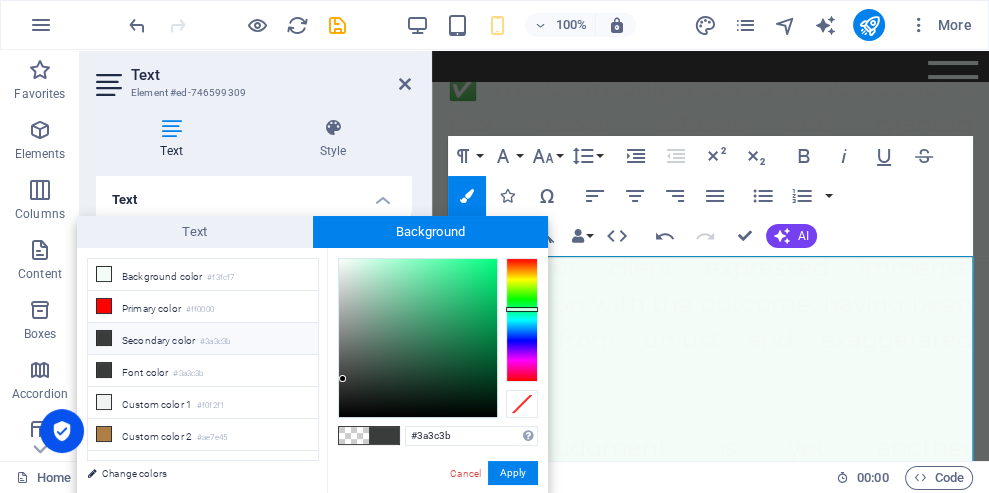 click on "Apply" at bounding box center (513, 473) 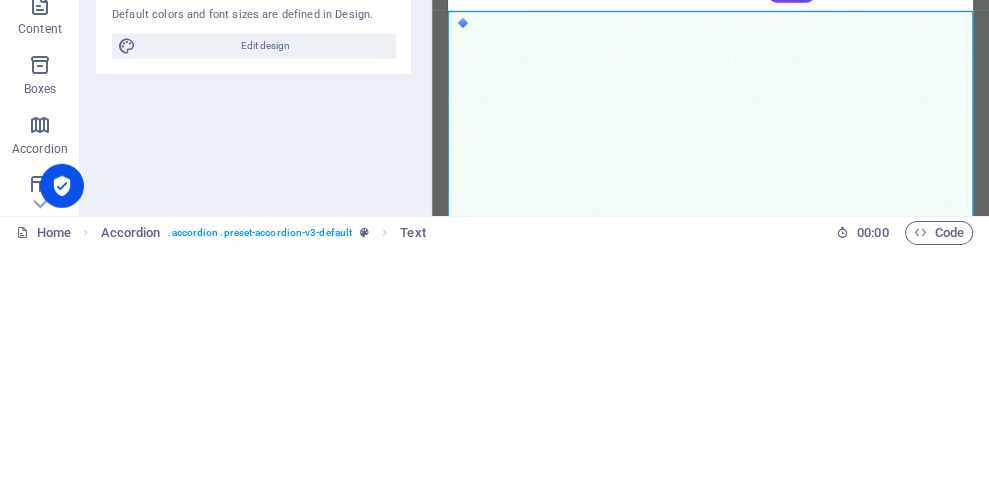 click on "> Judgments of the Supreme Court of Pakistan do not operate retrospectively unless expressly stated." at bounding box center [684, 756] 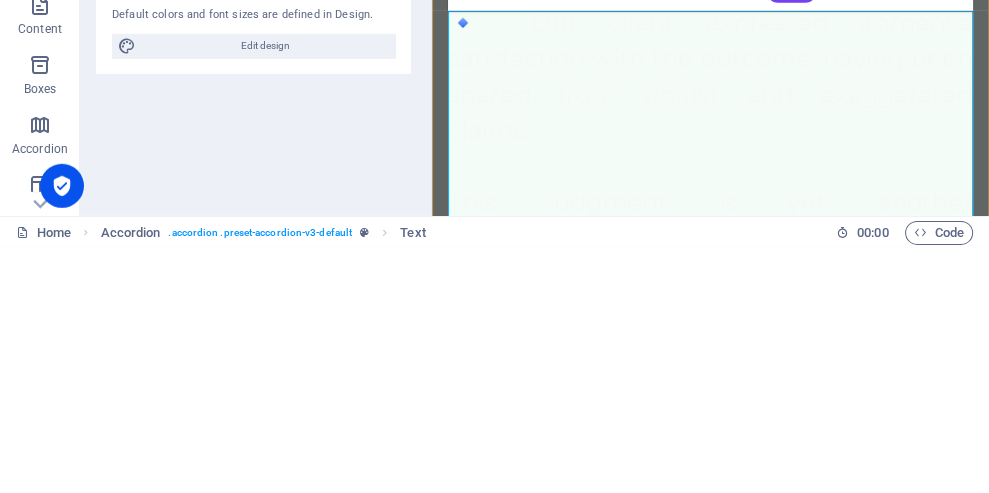 click on "> Judgments of the Supreme Court of Pakistan do not operate retrospectively unless expressly stated." at bounding box center (684, 756) 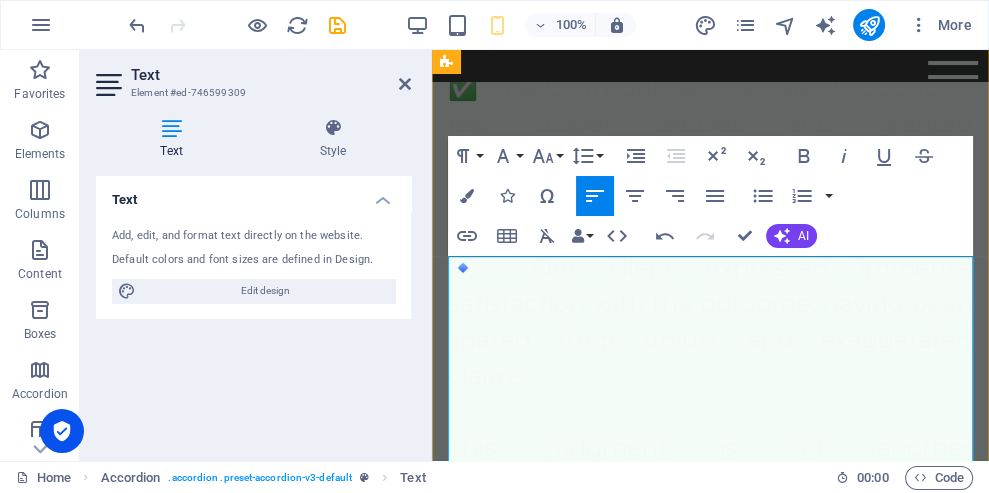 click on "Font Family" at bounding box center (507, 156) 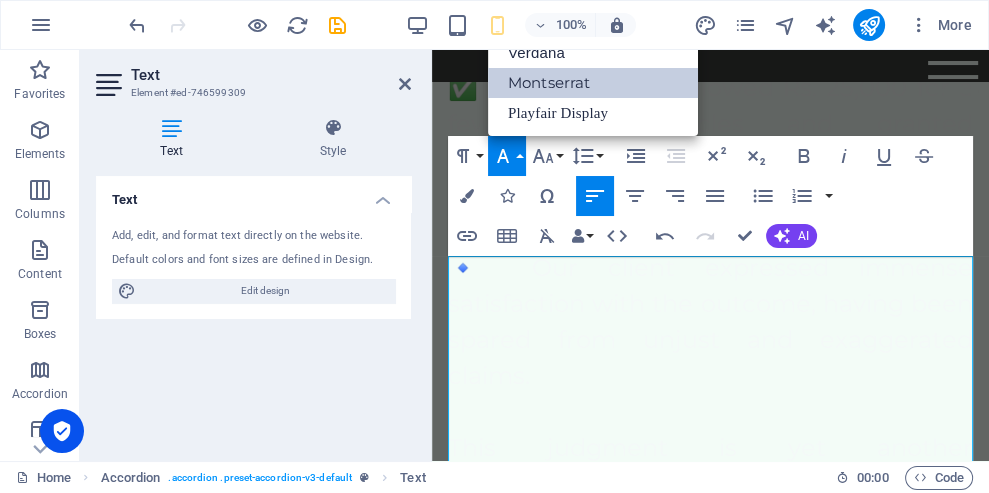 scroll, scrollTop: 0, scrollLeft: 0, axis: both 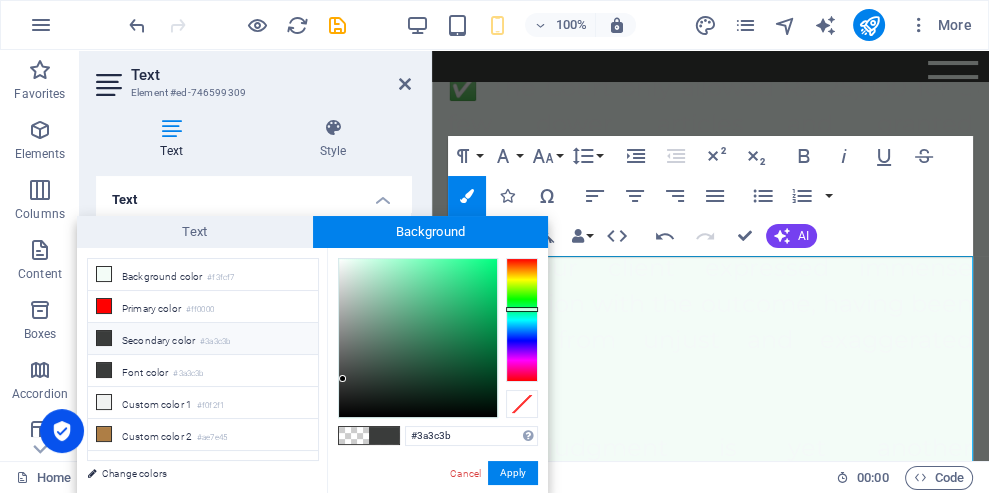 click on "Font color
#3a3c3b" at bounding box center (203, 371) 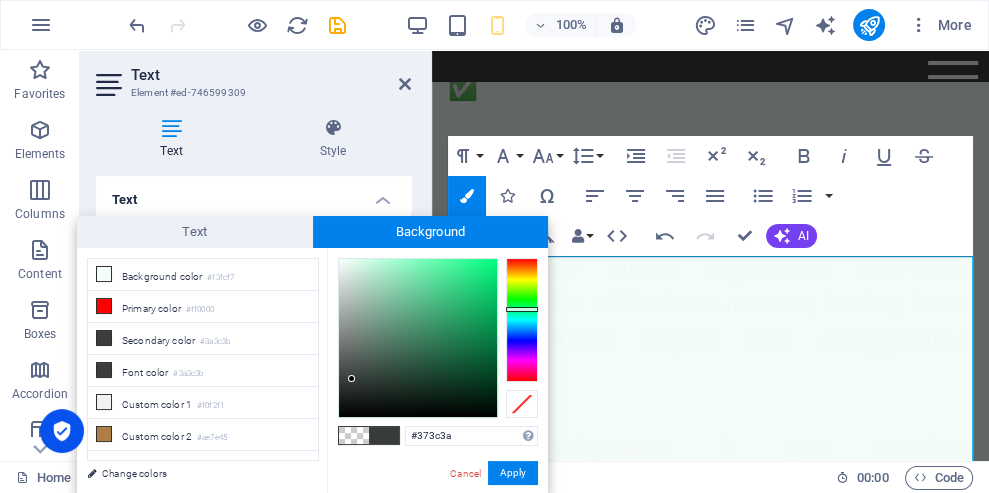 click on "Secondary color
#3a3c3b" at bounding box center (203, 339) 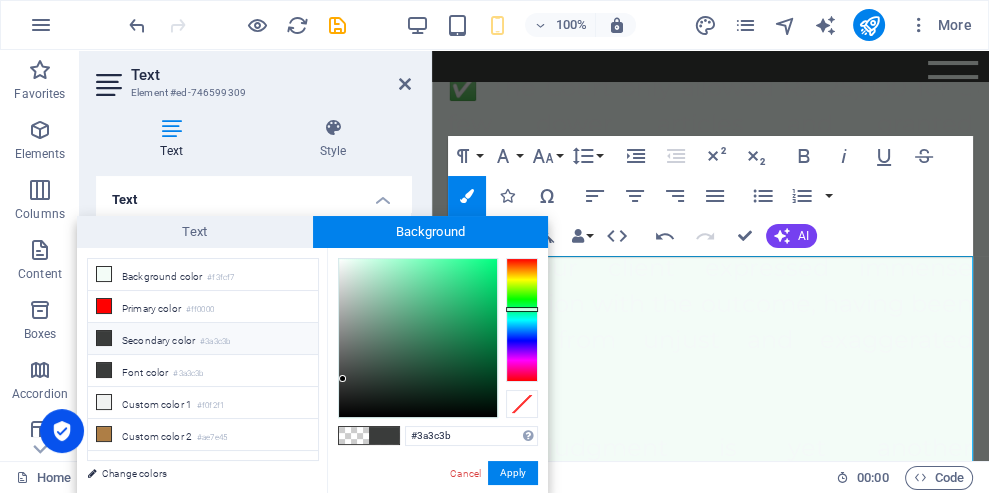 click on "Font color
#3a3c3b" at bounding box center [203, 371] 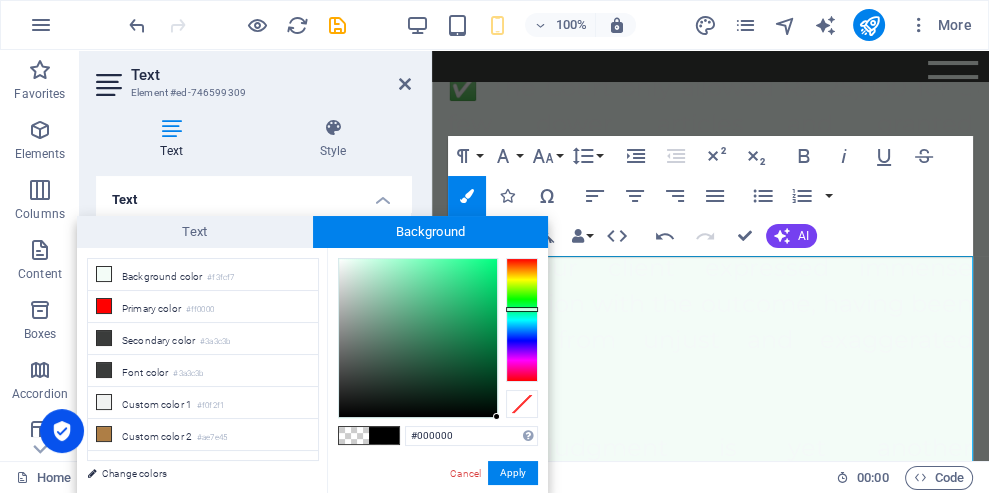 click on "Font color
#3a3c3b" at bounding box center [203, 371] 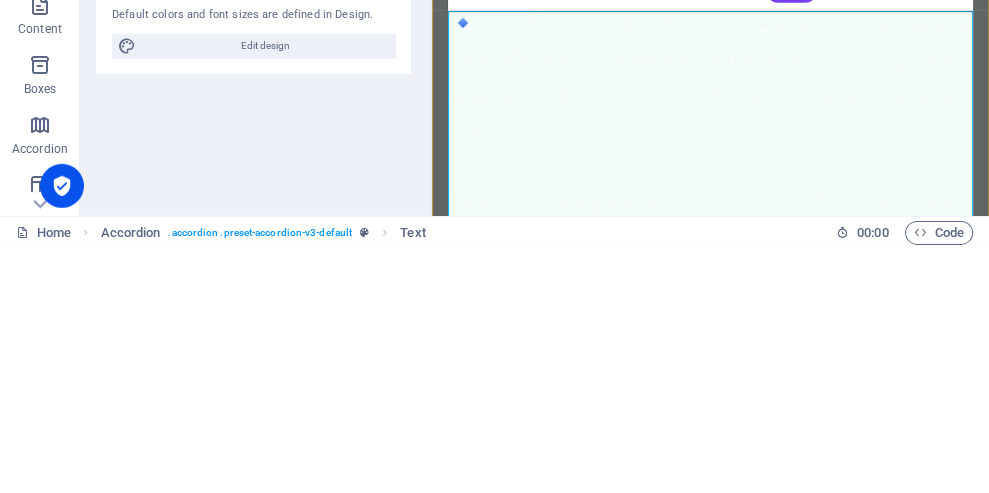 click on "> Judgments of the Supreme Court of Pakistan do not operate retrospectively unless expressly stated." at bounding box center (684, 756) 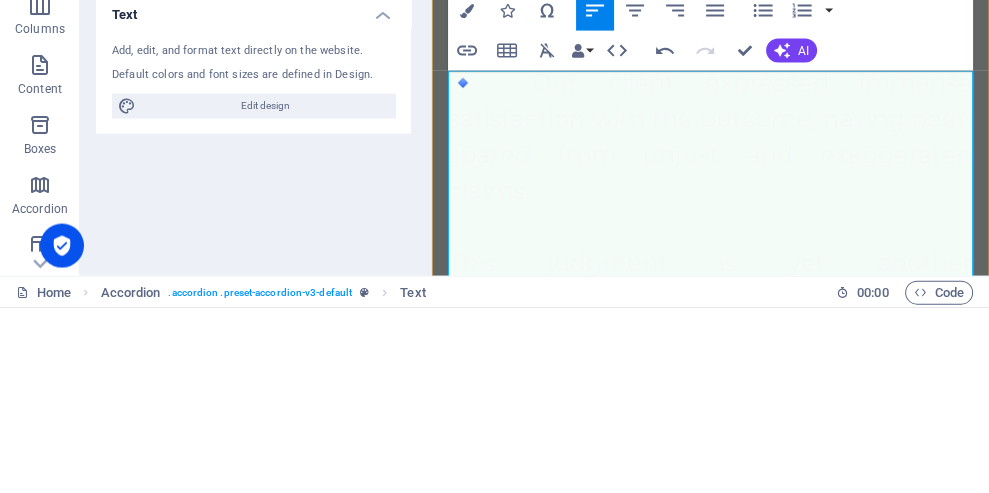 click on "Key Principle Highlighted:" at bounding box center [602, 744] 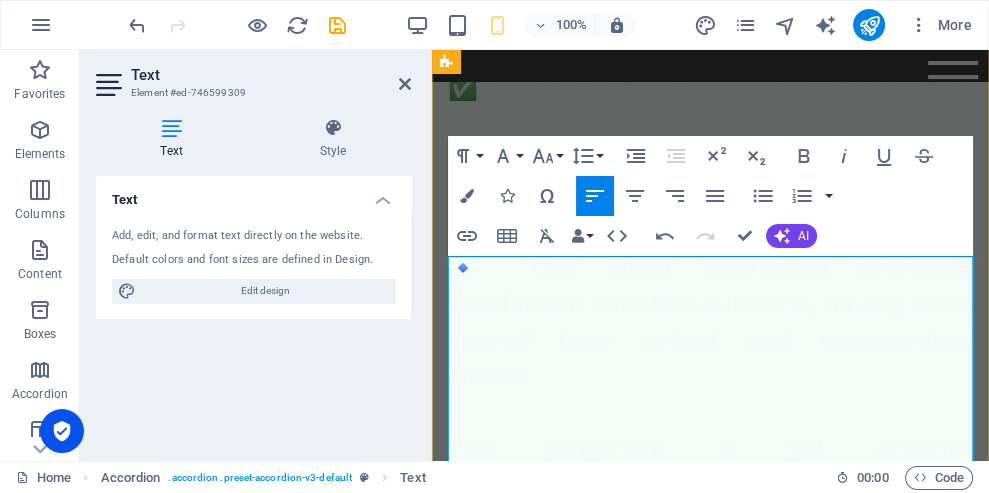 click on "Colors" at bounding box center (467, 196) 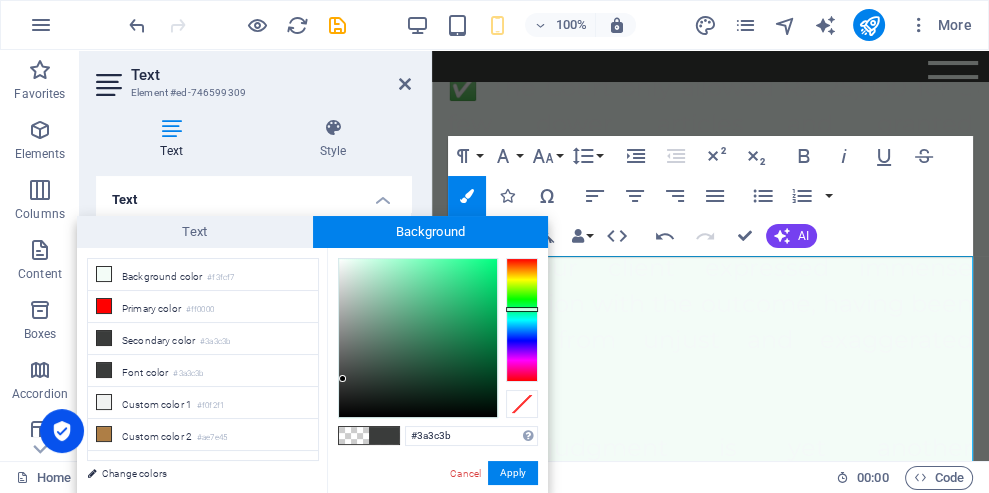 click on "Font color
#3a3c3b" at bounding box center [203, 371] 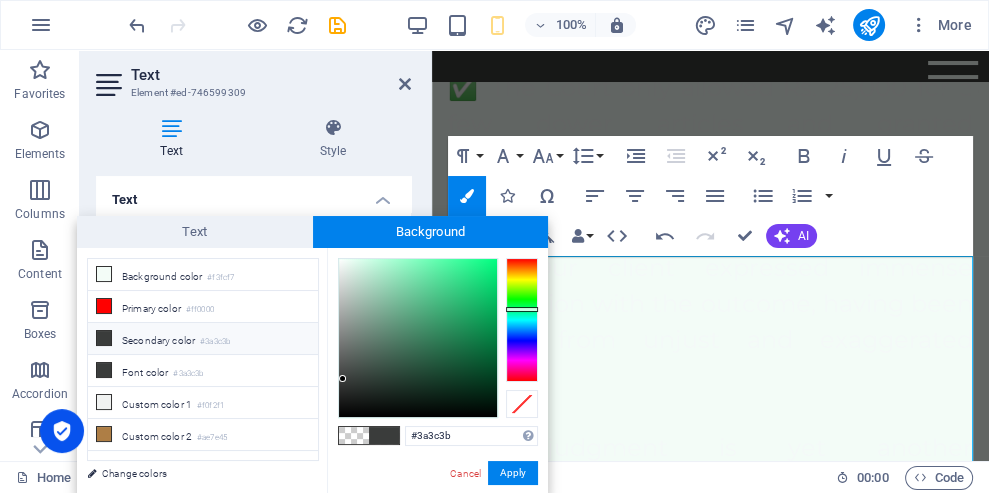 click on "Apply" at bounding box center (513, 473) 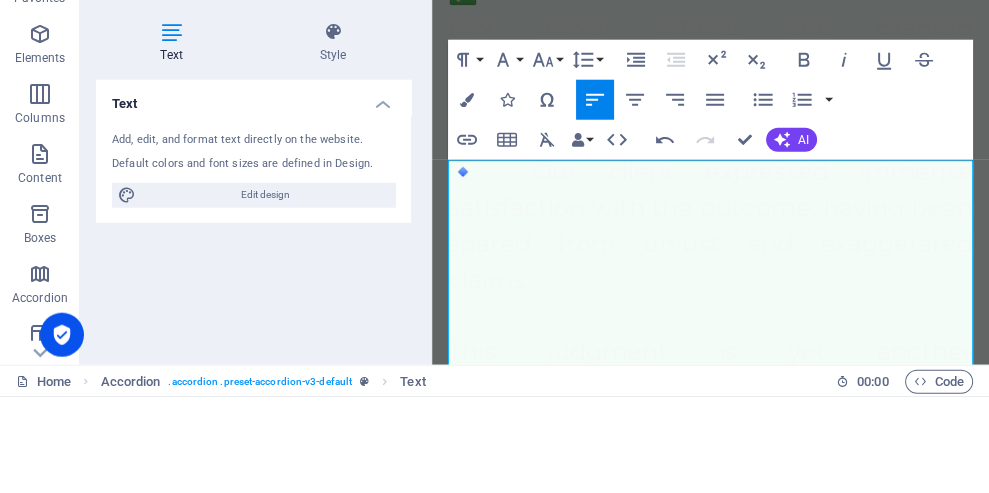 click at bounding box center [467, 196] 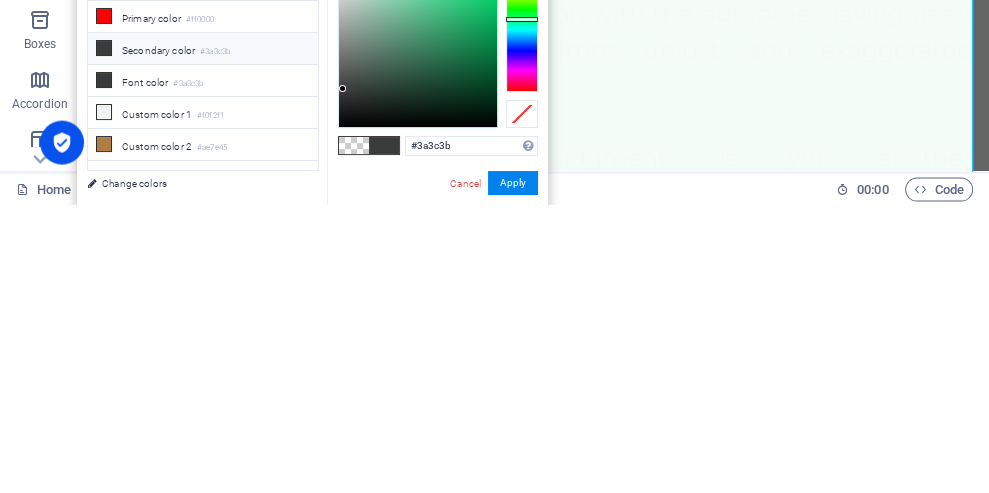 click on "Apply" at bounding box center [513, 471] 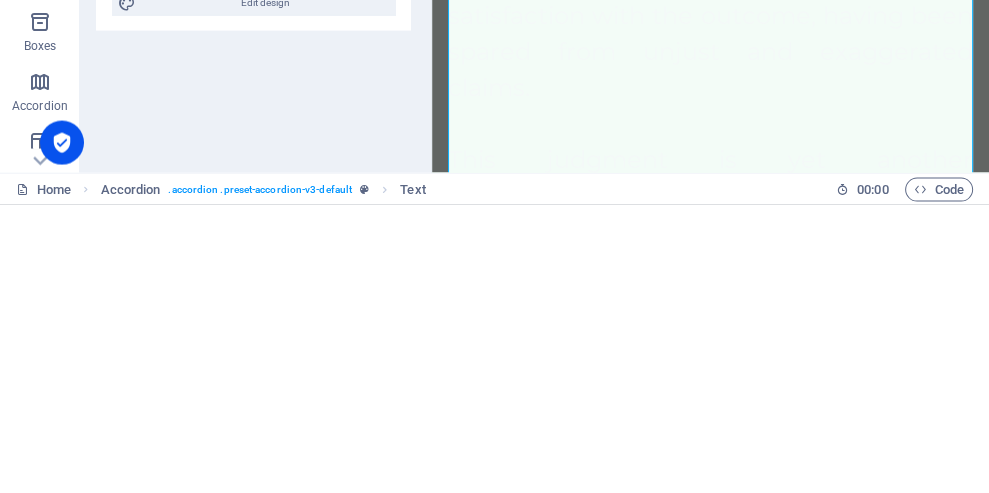 scroll, scrollTop: 0, scrollLeft: 0, axis: both 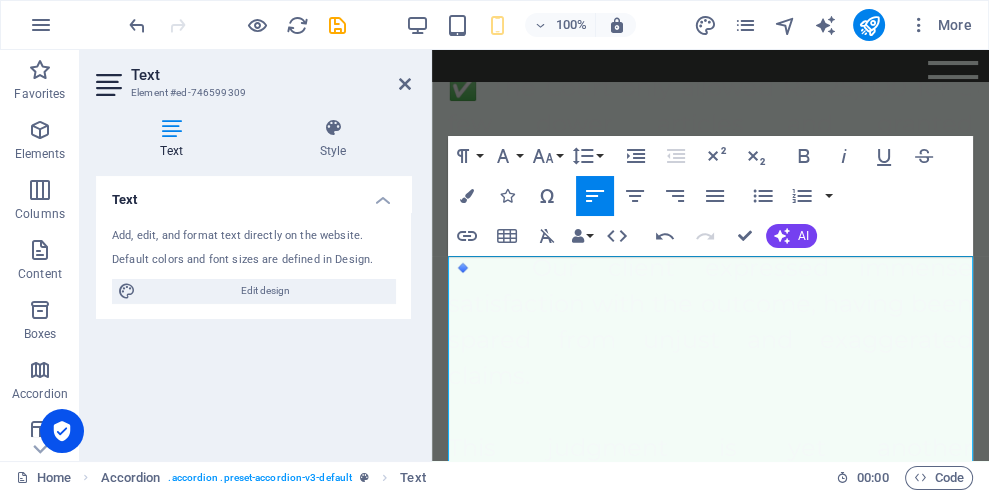 click on "Colors" at bounding box center (467, 196) 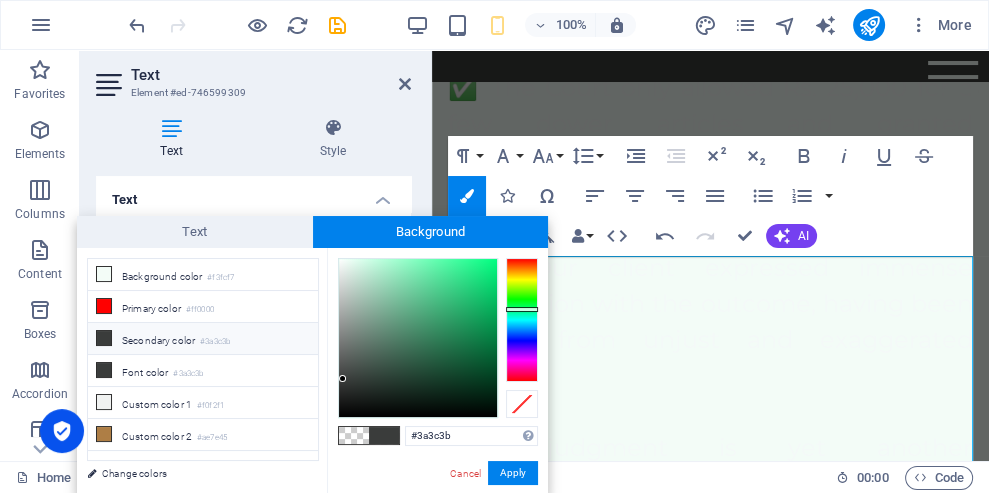 click on "Font color
#3a3c3b" at bounding box center (203, 371) 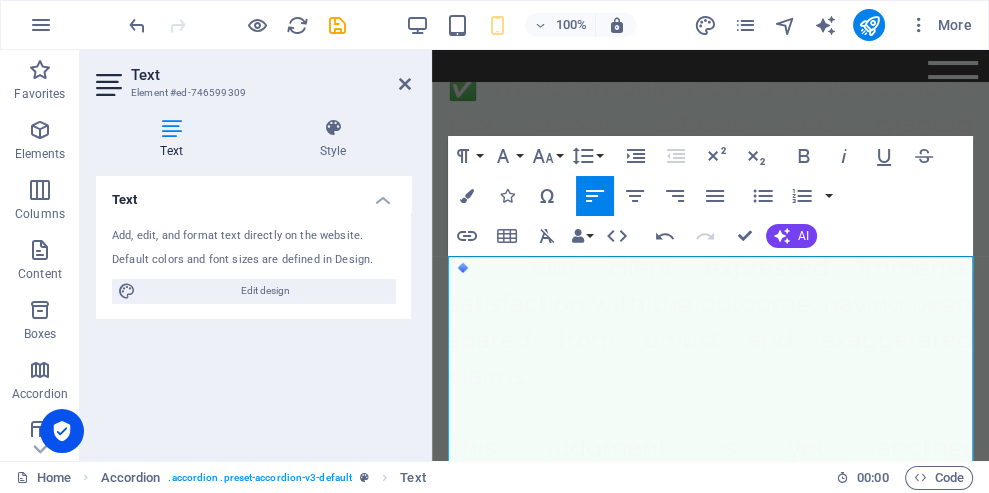 click at bounding box center (467, 196) 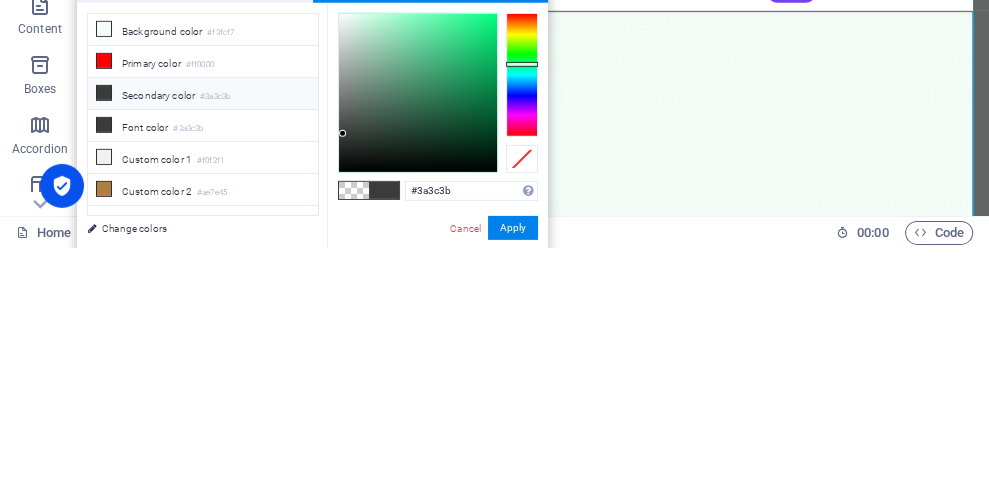 click on "Font color
#3a3c3b" at bounding box center [203, 371] 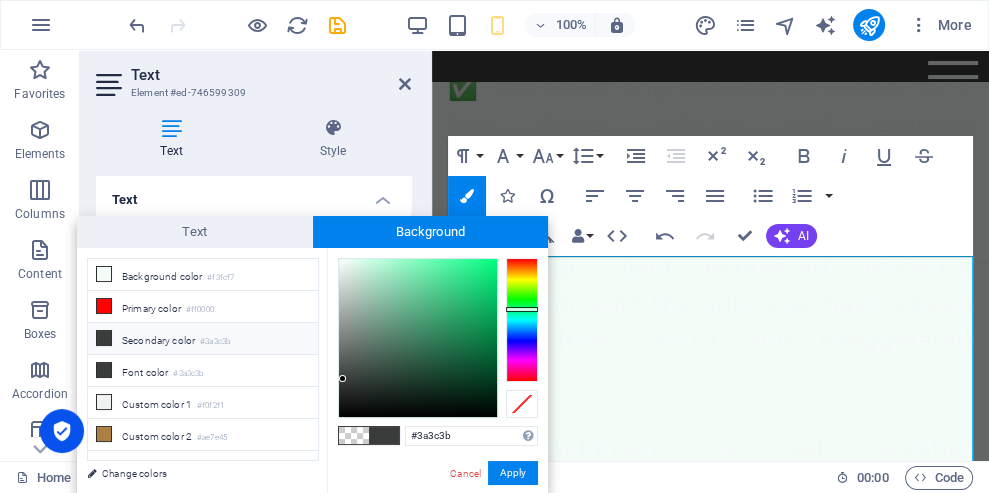 click on "#3a3c3b" at bounding box center [188, 374] 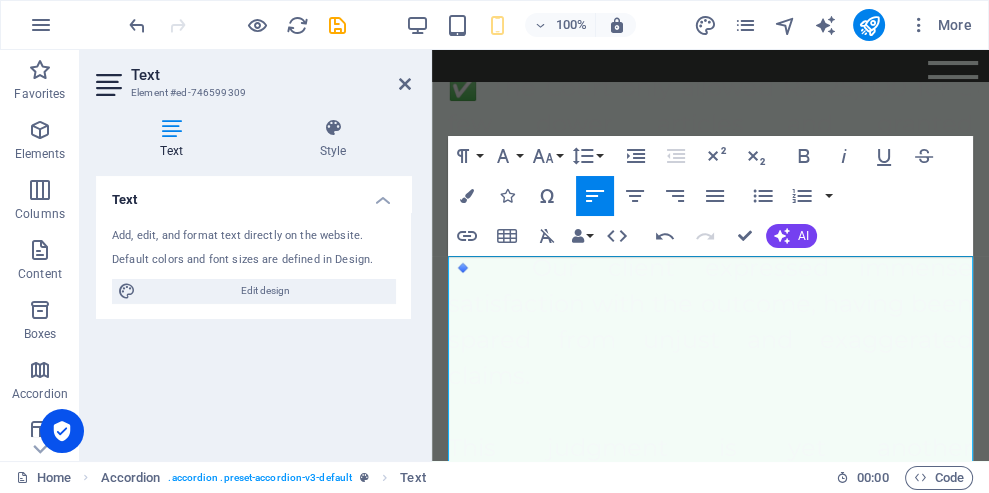 click at bounding box center [467, 196] 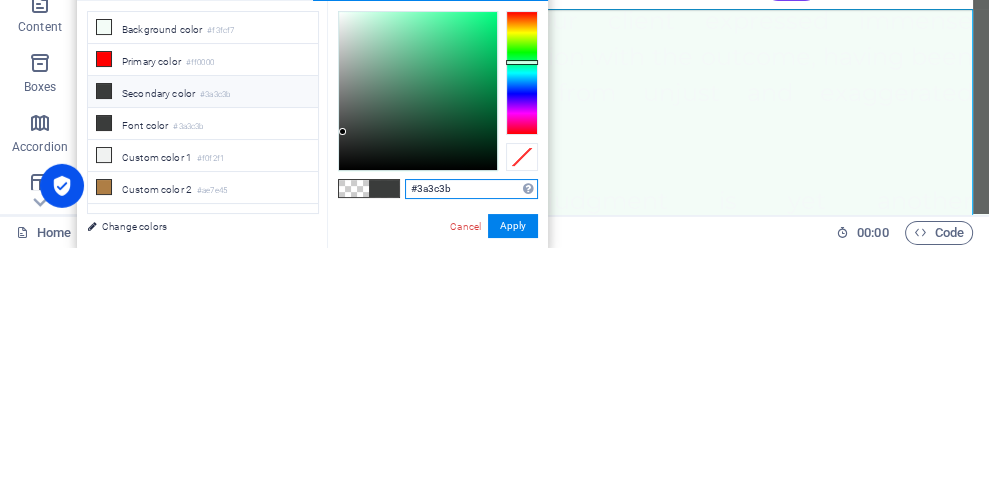 scroll, scrollTop: 2, scrollLeft: 0, axis: vertical 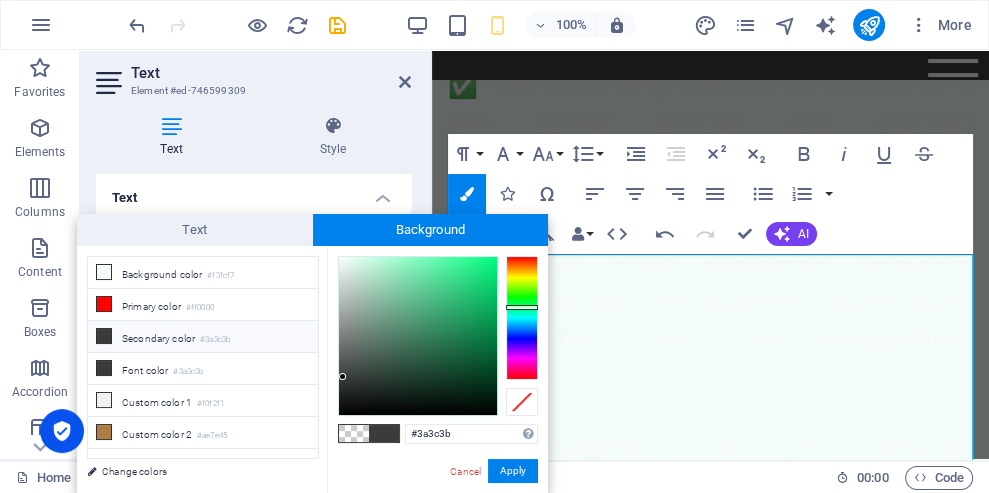 click on "Font color
#3a3c3b" at bounding box center [203, 369] 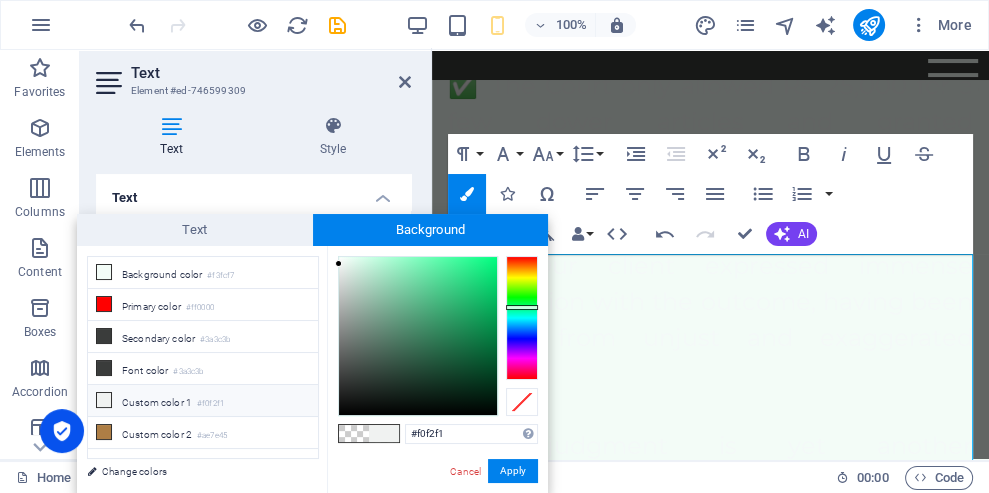 click on "Custom color 2
#ae7e45" at bounding box center (203, 433) 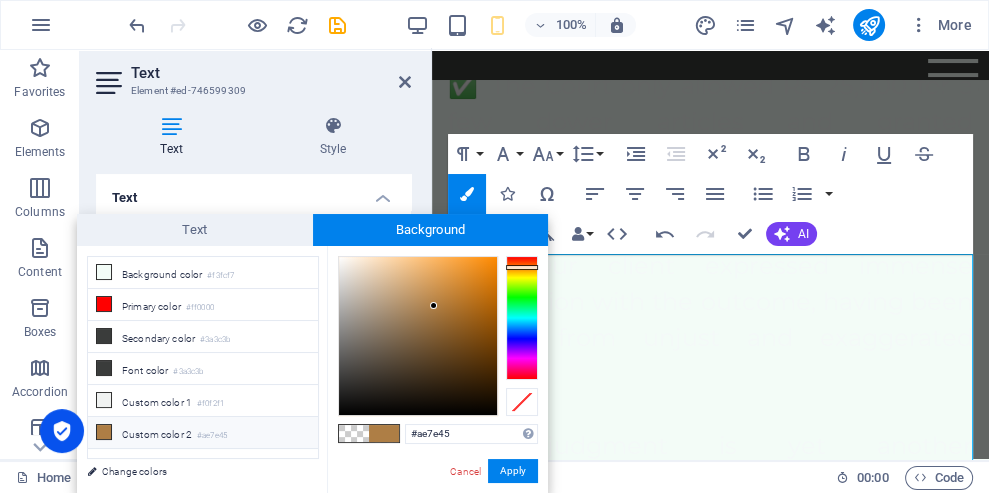 click on "Font color
#3a3c3b" at bounding box center [203, 369] 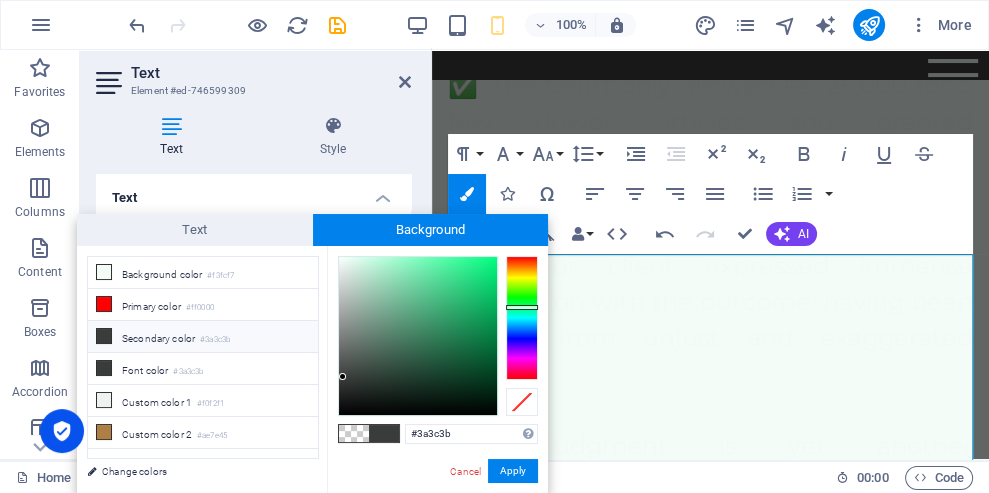 click on "Apply" at bounding box center [513, 471] 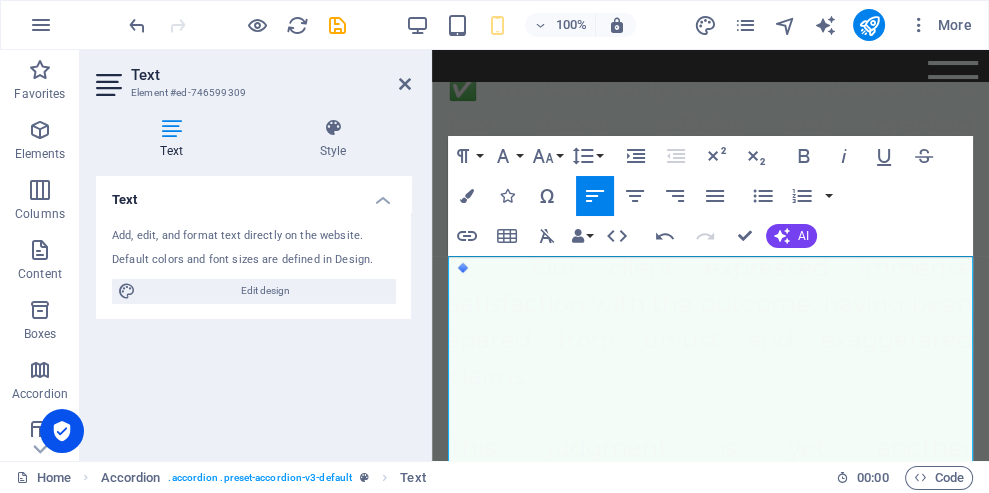 click on "> Judgments of the Supreme Court of Pakistan do not operate retrospectively unless expressly stated." at bounding box center (710, 1001) 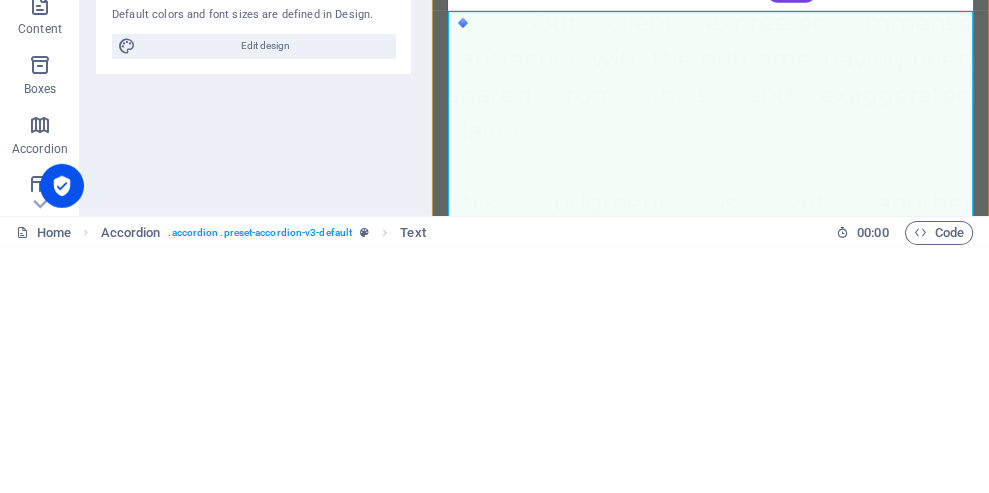 click on "> Judgments of the Supreme Court of Pakistan do not operate retrospectively unless expressly stated." at bounding box center [710, 756] 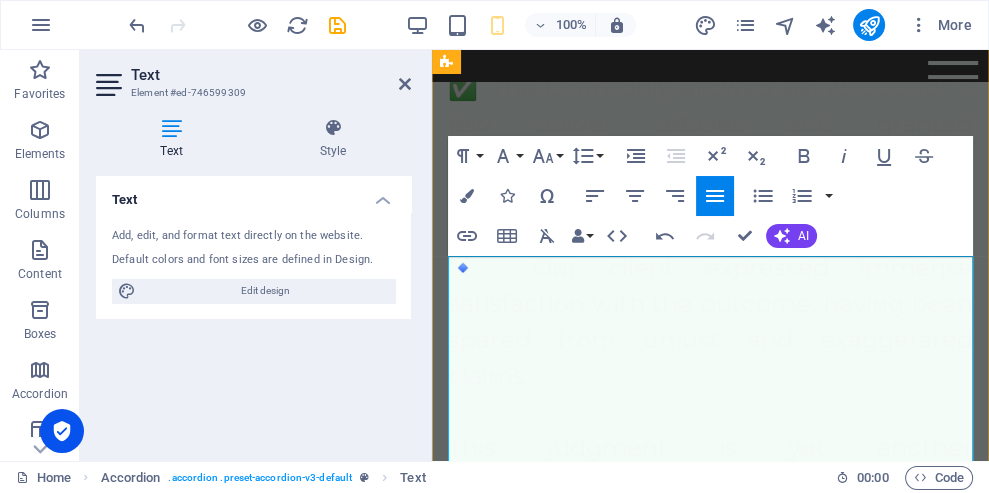 click at bounding box center [704, 25] 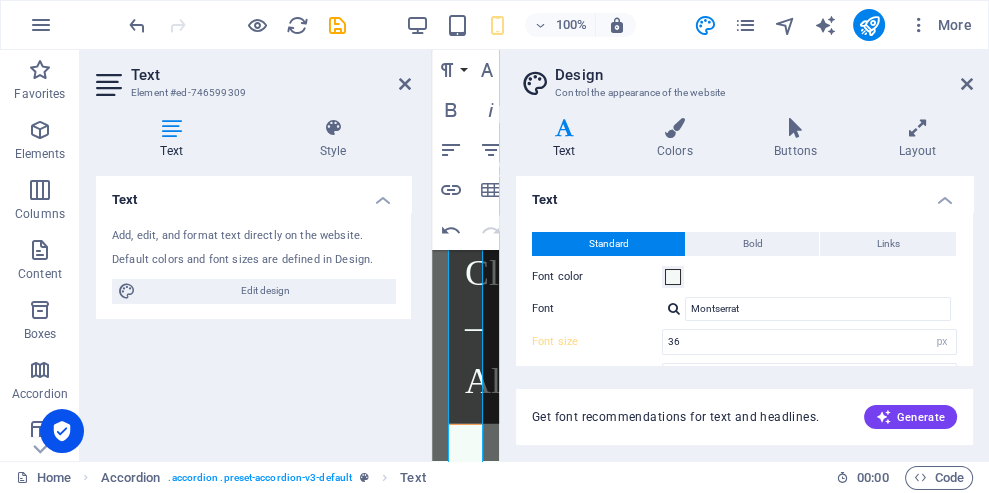 click at bounding box center (674, 128) 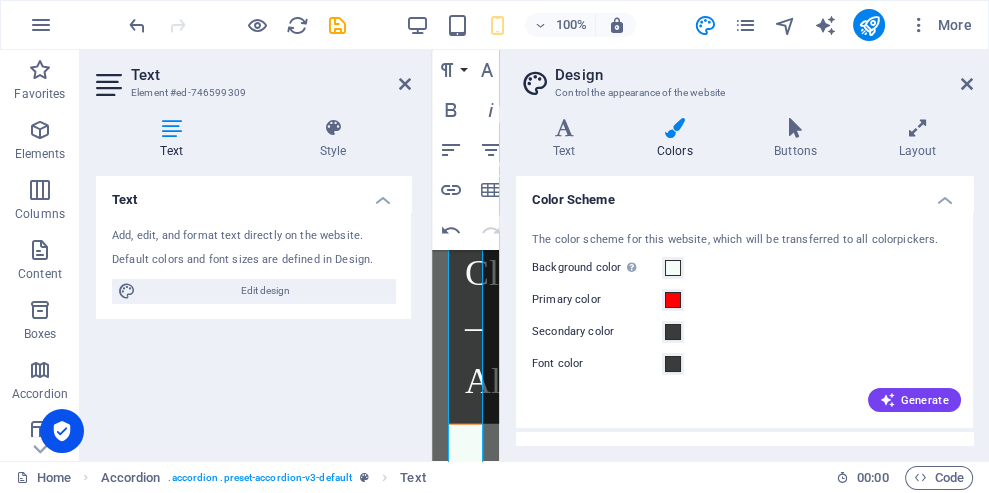 scroll, scrollTop: 44152, scrollLeft: 0, axis: vertical 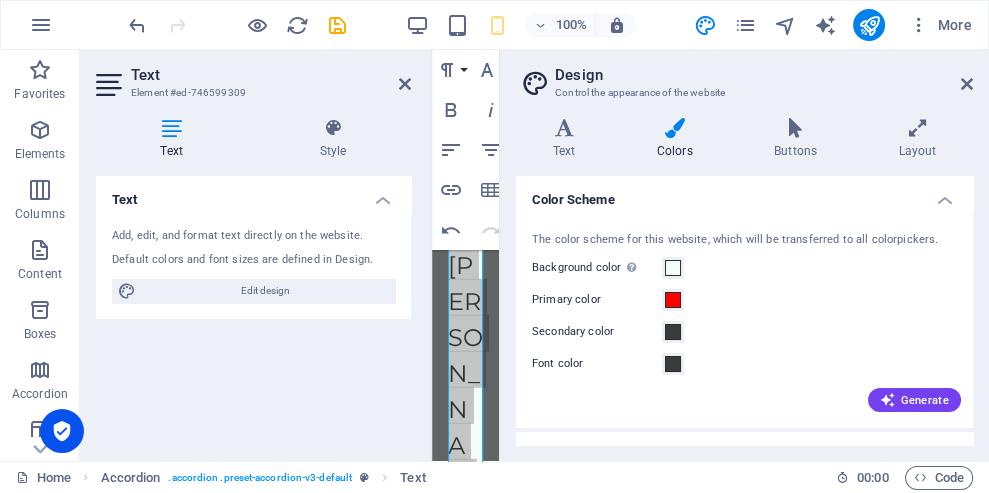 click on "Font color" at bounding box center (597, 364) 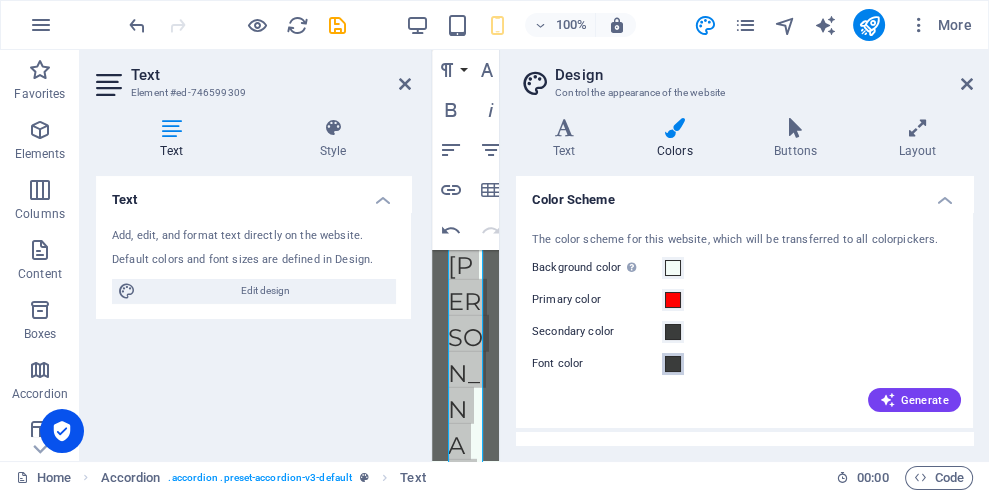 click on "Font color" at bounding box center (673, 364) 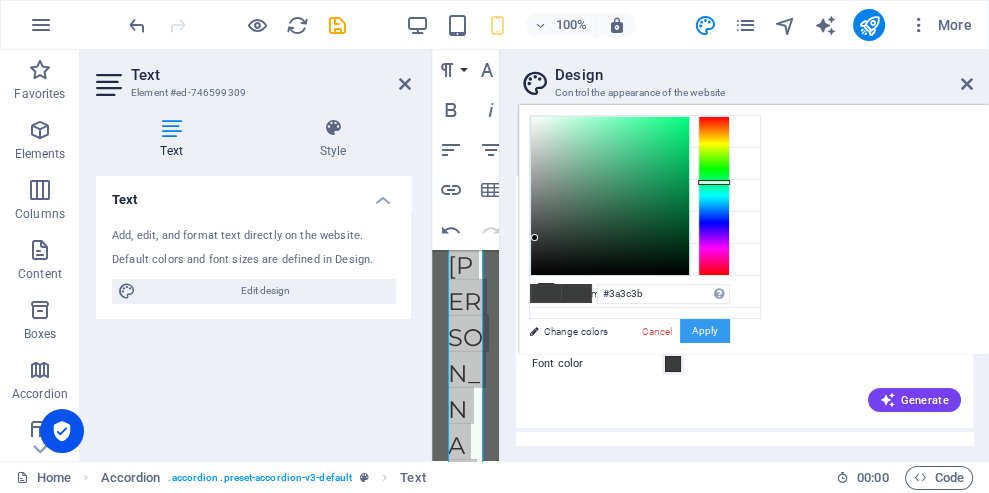 click on "Apply" at bounding box center [705, 331] 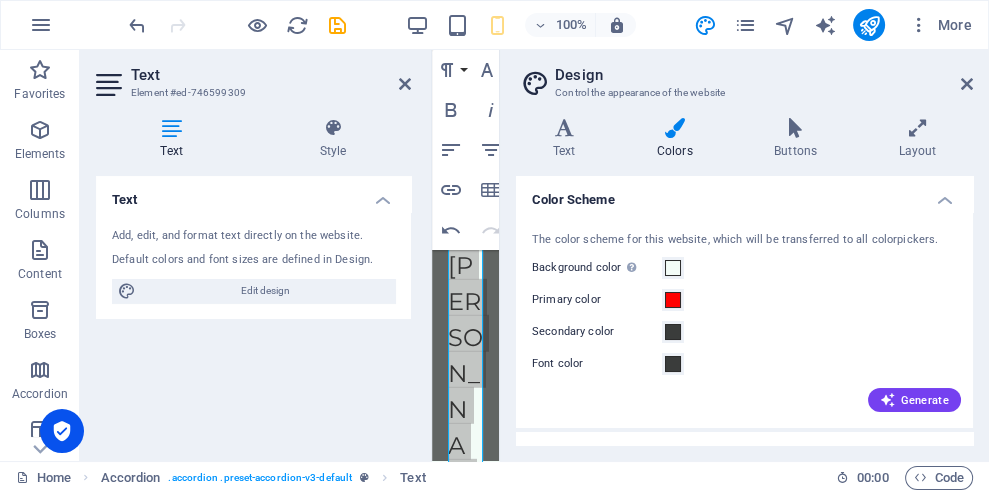 click at bounding box center (967, 84) 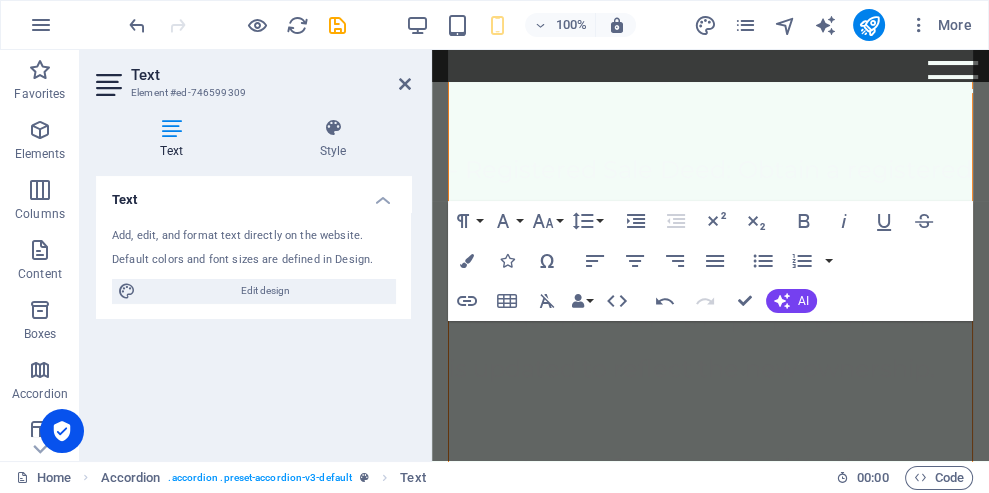 scroll, scrollTop: 13681, scrollLeft: 0, axis: vertical 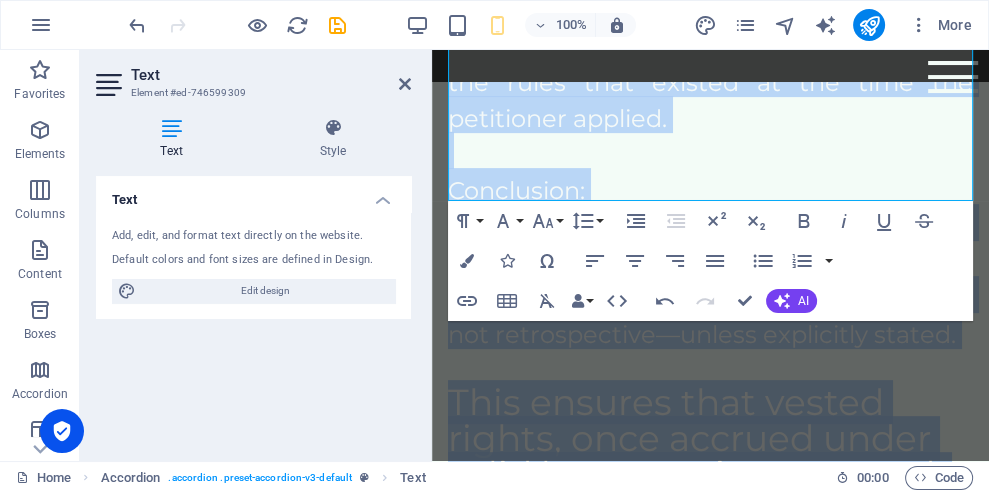 click on "This ensures that vested rights, once accrued under valid law, remain protected, even if the law is later amended or declared unconstitutional. It’s a crucial precedent for thousands of pending and future cases involving deceased quota, recruitment rules, and constitutional rights.​" at bounding box center [710, 600] 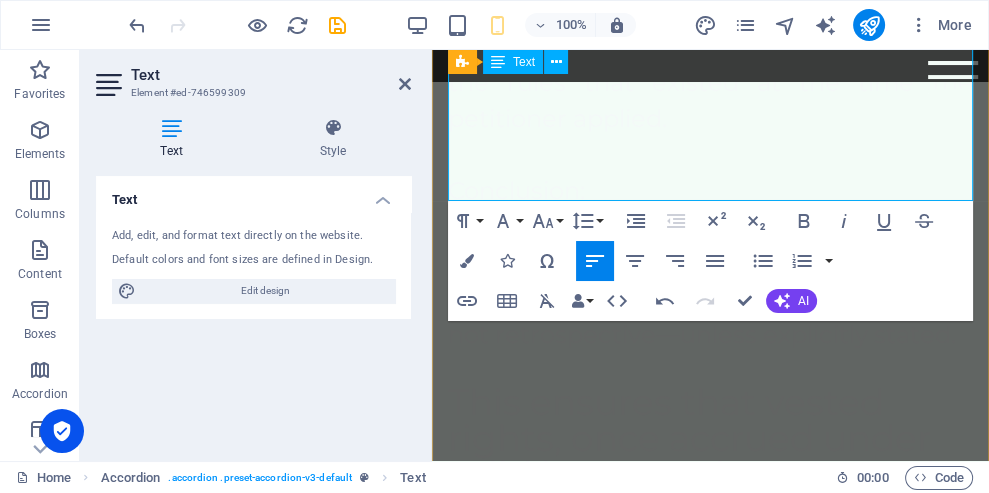 click on "This ensures that vested rights, once accrued under valid law, remain protected, even if the law is later amended or declared unconstitutional. It’s a crucial precedent for thousands of pending and future cases involving deceased quota, recruitment rules, and constitutional rights.​" at bounding box center [710, 600] 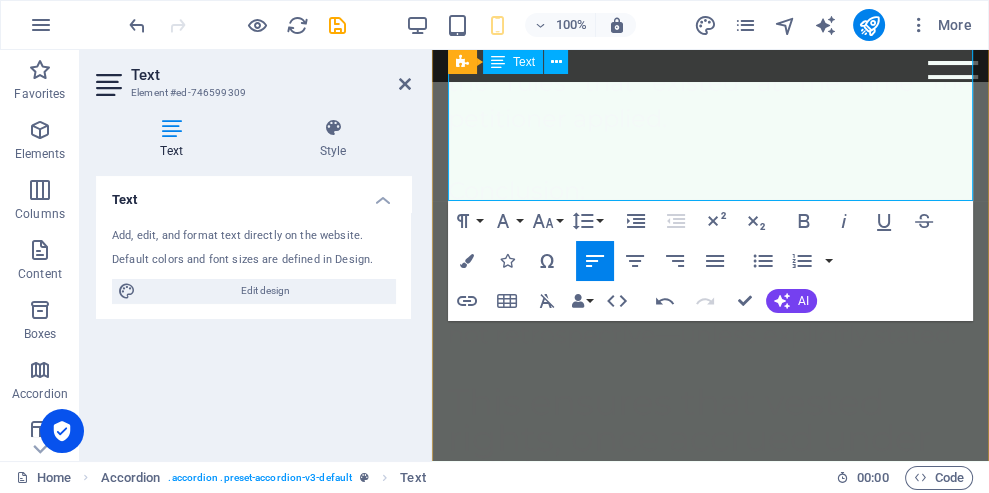 click on "This ensures that vested rights, once accrued under valid law, remain protected, even if the law is later amended or declared unconstitutional. It’s a crucial precedent for thousands of pending and future cases involving deceased quota, recruitment rules, and constitutional rights.​" at bounding box center (710, 600) 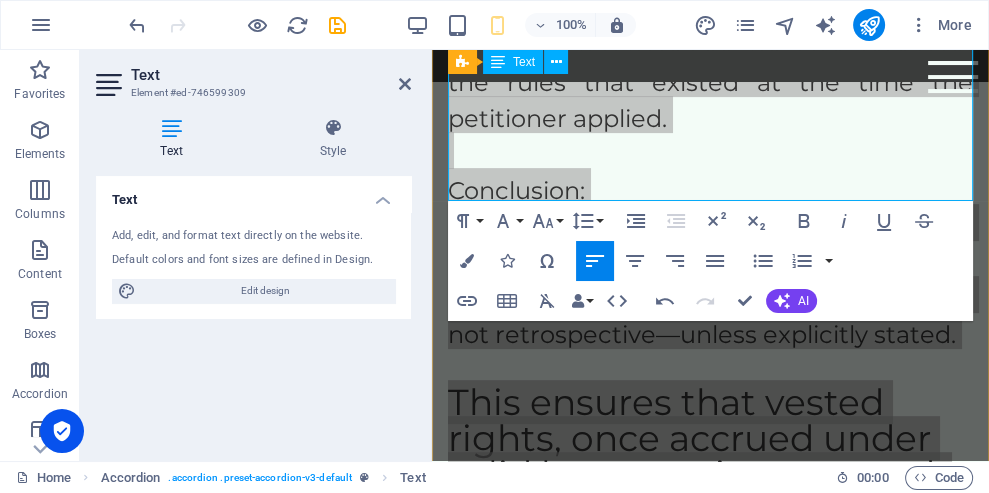 click at bounding box center [704, 25] 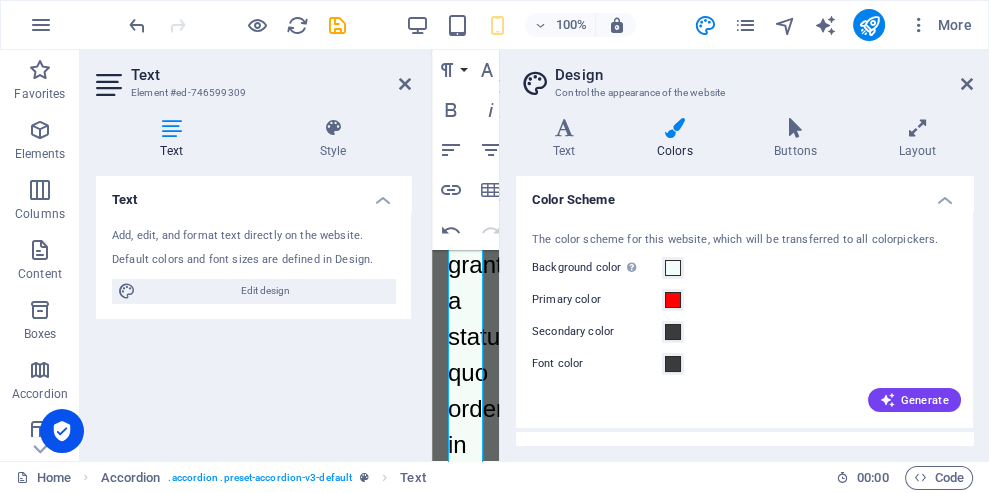 scroll, scrollTop: 55745, scrollLeft: 0, axis: vertical 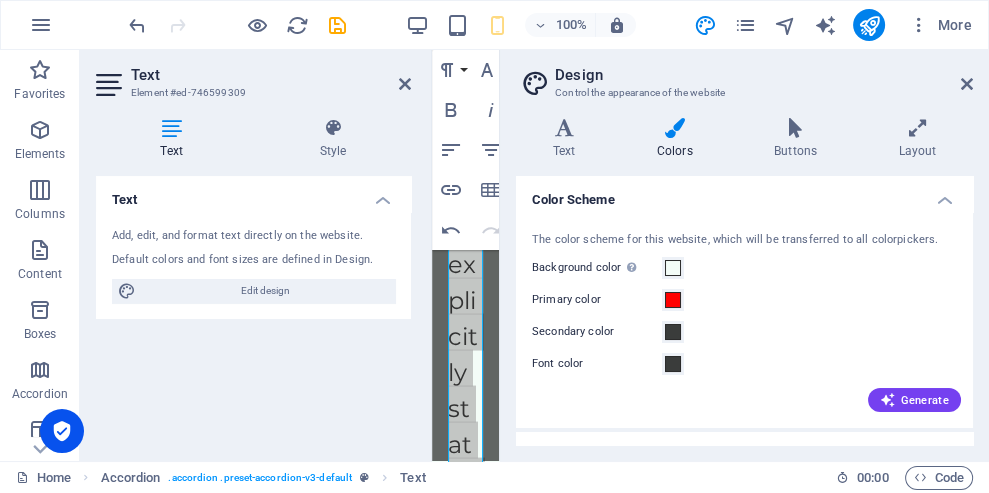 click on "Font color" at bounding box center (597, 364) 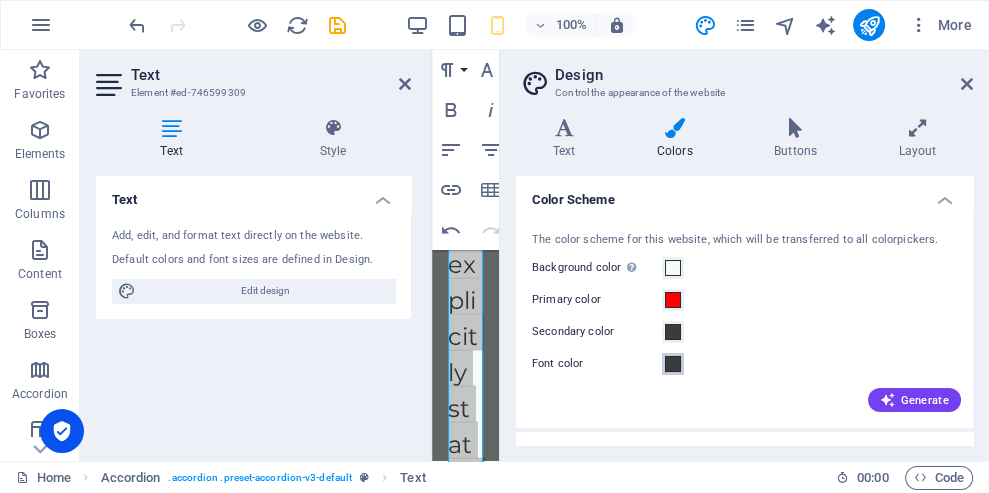 click on "Font color" at bounding box center (673, 364) 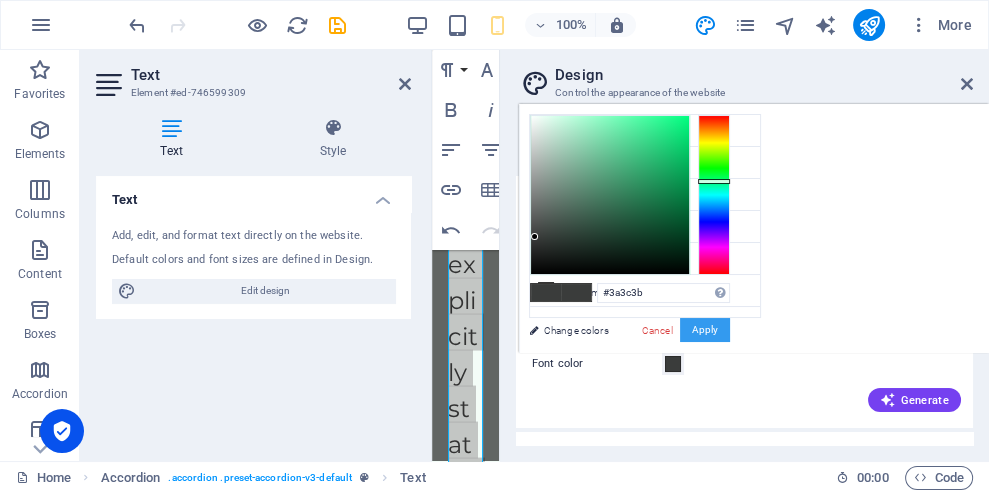 click on "Apply" at bounding box center (705, 330) 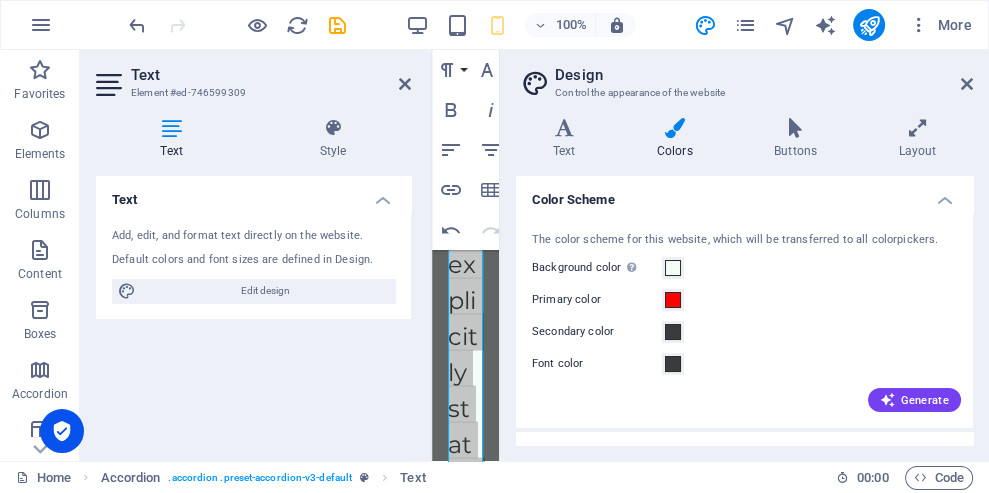 click on "Font color" at bounding box center [597, 364] 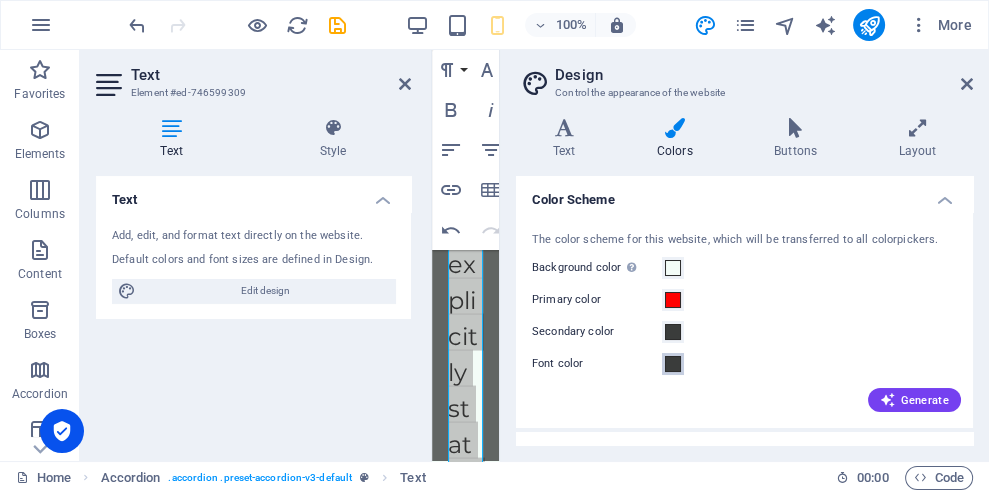 click on "Font color" at bounding box center (673, 364) 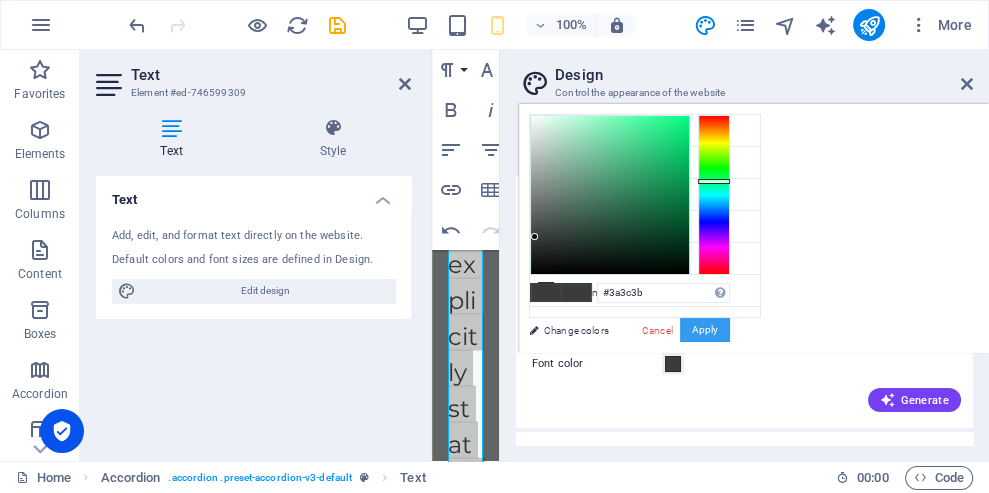click on "Apply" at bounding box center (705, 330) 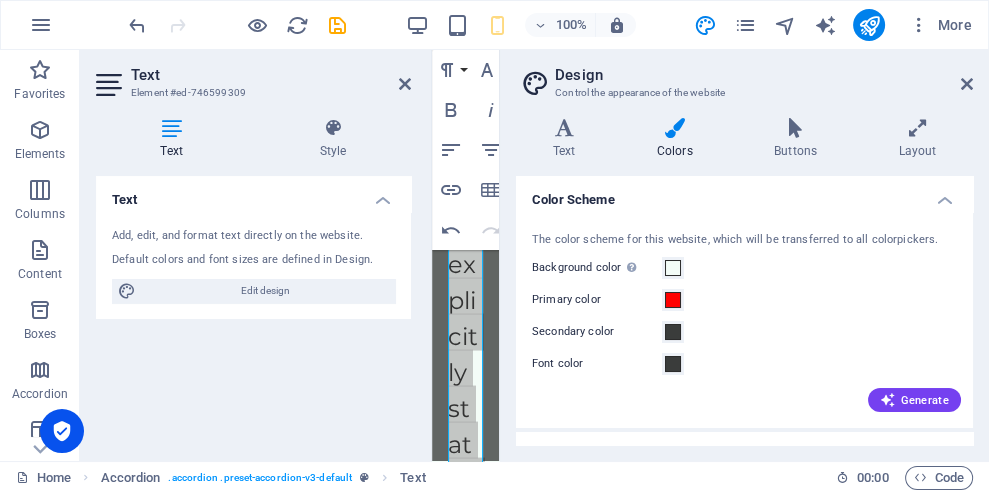 click on "Font color" at bounding box center [597, 364] 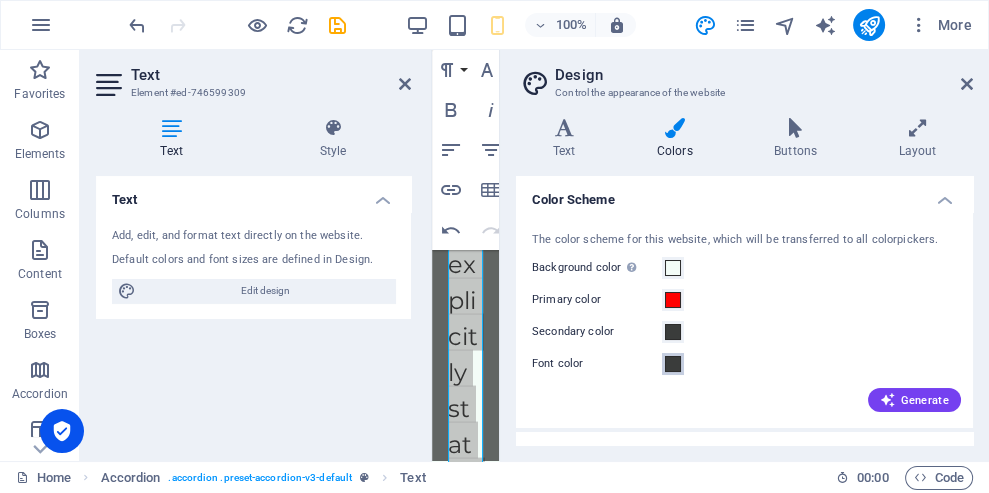 click on "Font color" at bounding box center [673, 364] 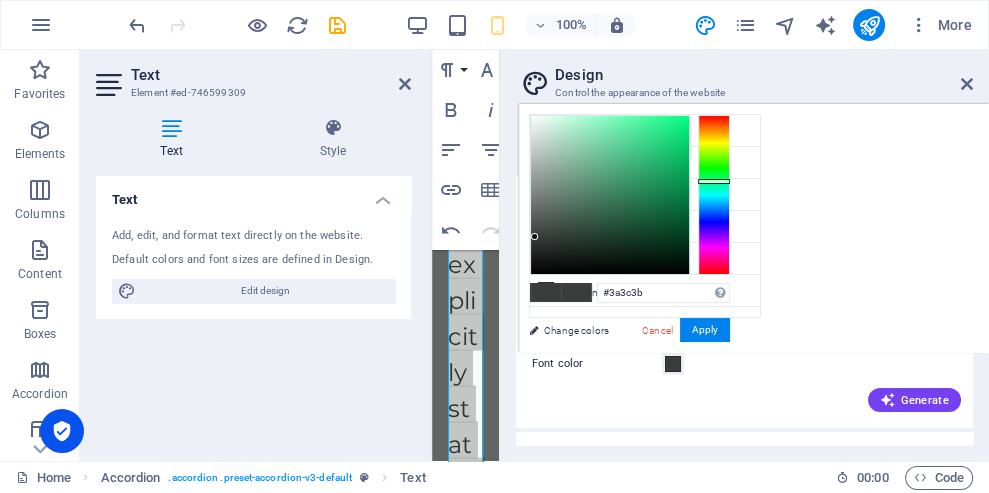 click on "#3a3c3b Supported formats #0852ed rgb(8, 82, 237) rgba(8, 82, 237, 90%) hsv(221,97,93) hsl(221, 93%, 48%) Cancel Apply" at bounding box center [629, 374] 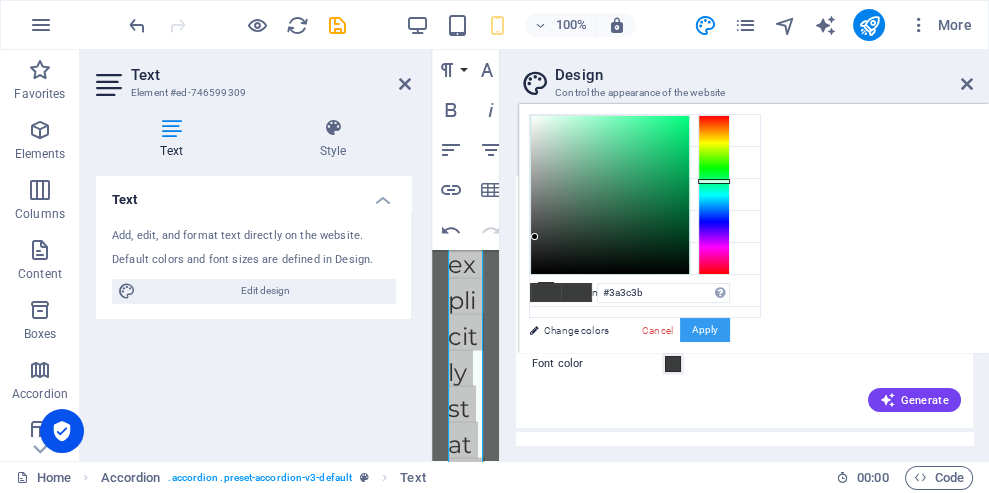 click on "Apply" at bounding box center (705, 330) 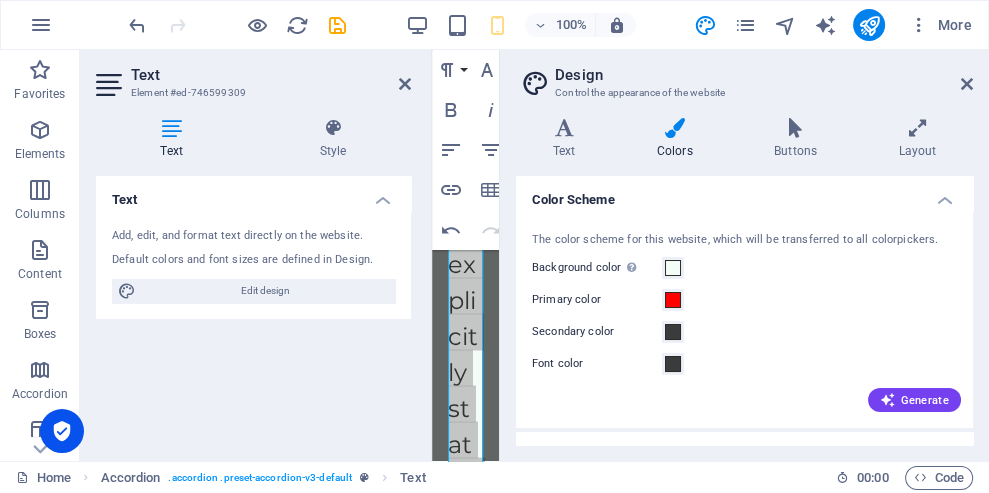 click on "Font color" at bounding box center [597, 364] 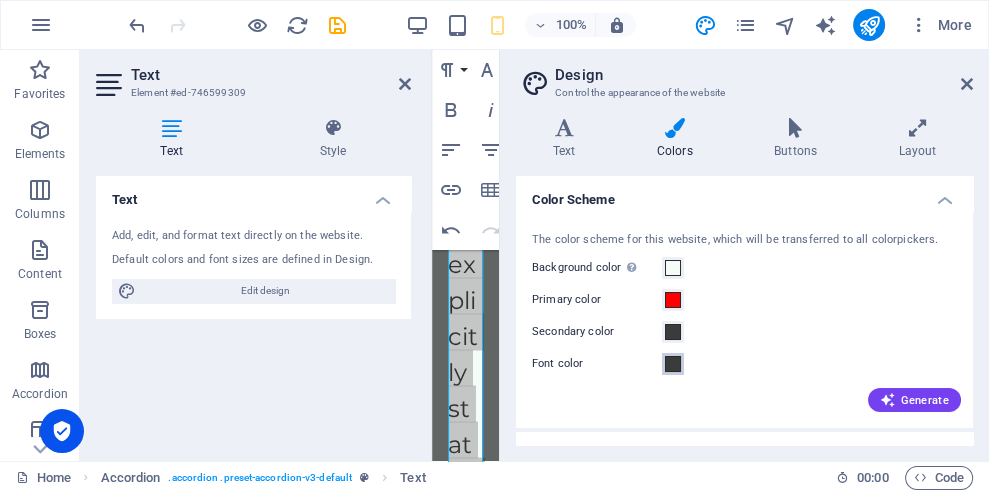 click on "Font color" at bounding box center (673, 364) 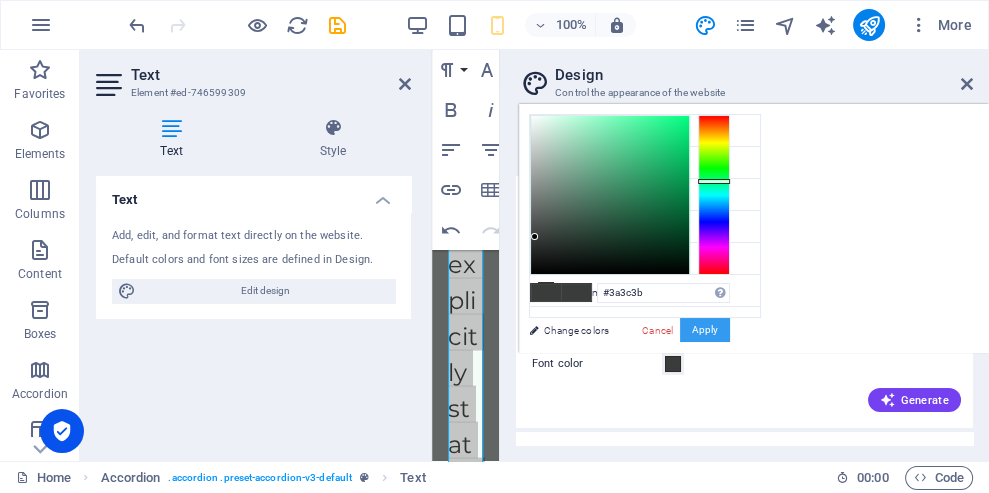 click on "Apply" at bounding box center (705, 330) 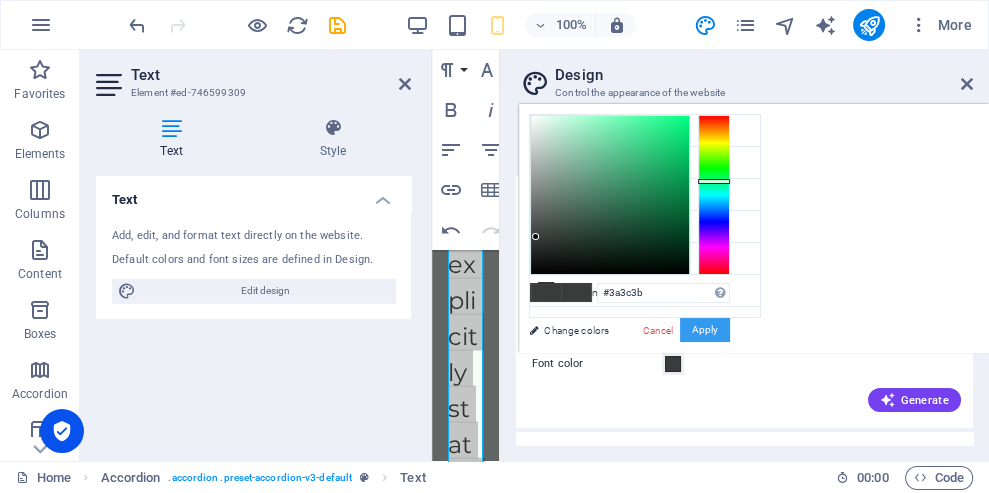 click on "Apply" at bounding box center [705, 330] 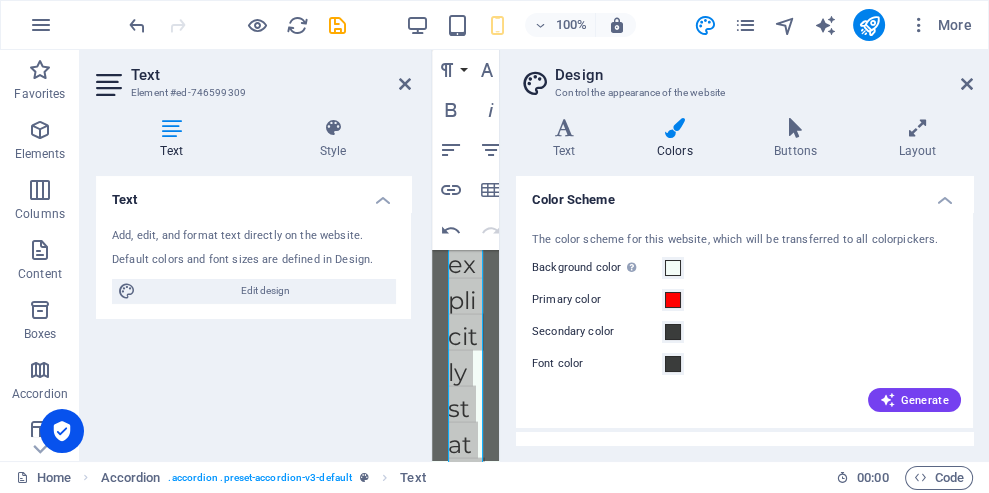 click on "Font color" at bounding box center (597, 364) 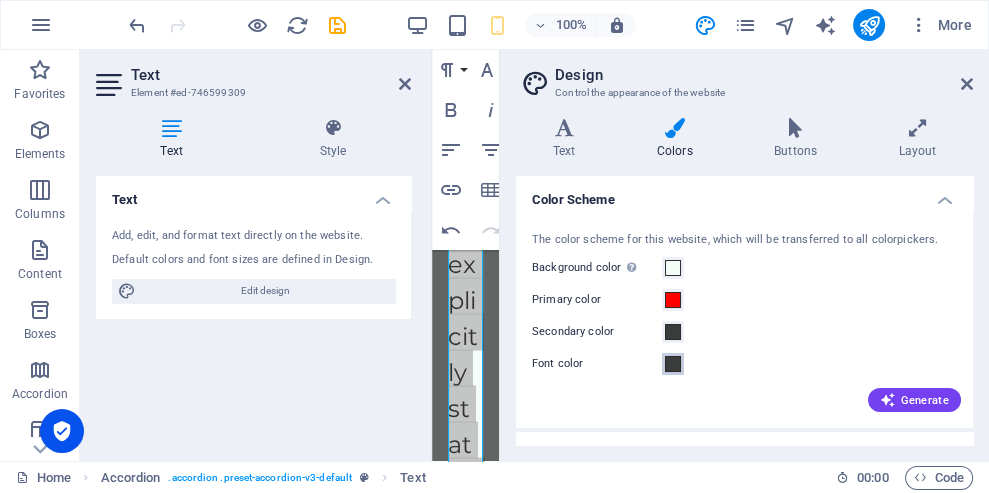 click on "Font color" at bounding box center (673, 364) 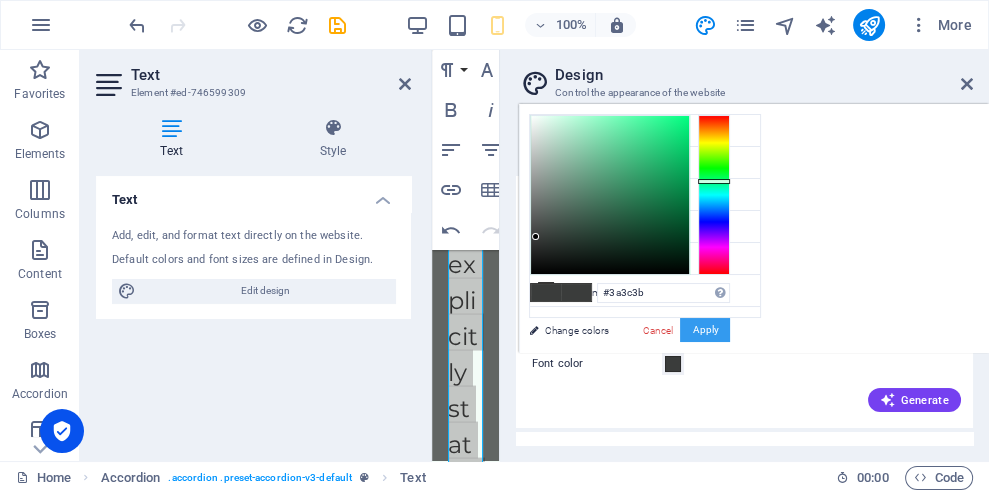 click on "Apply" at bounding box center (705, 330) 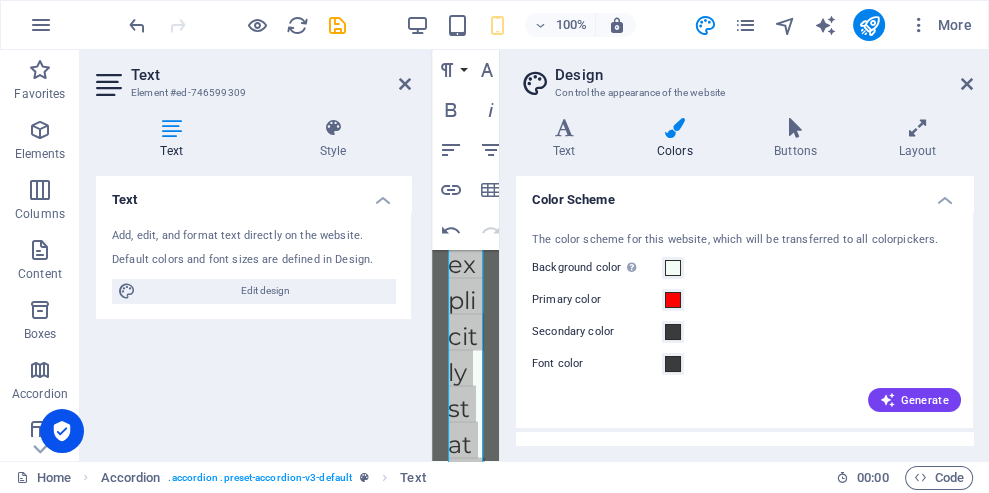 click at bounding box center (967, 84) 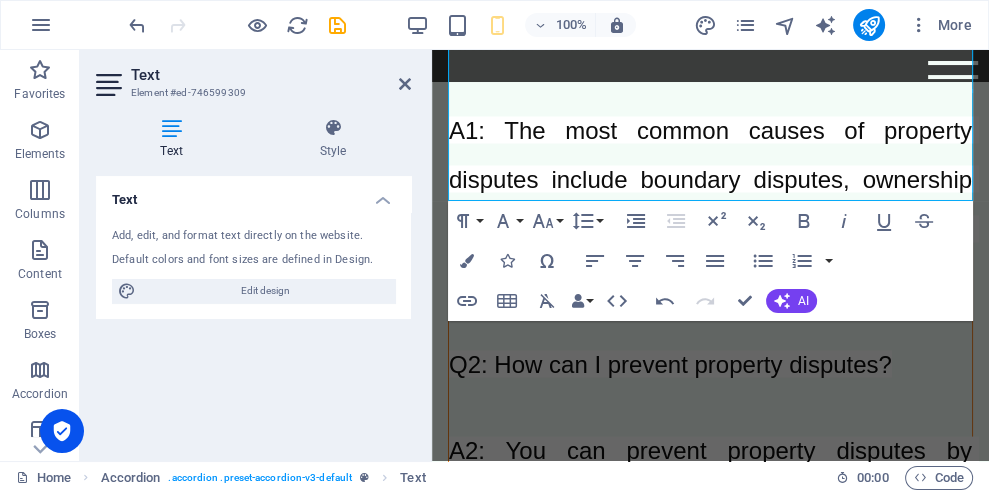 scroll, scrollTop: 13681, scrollLeft: 0, axis: vertical 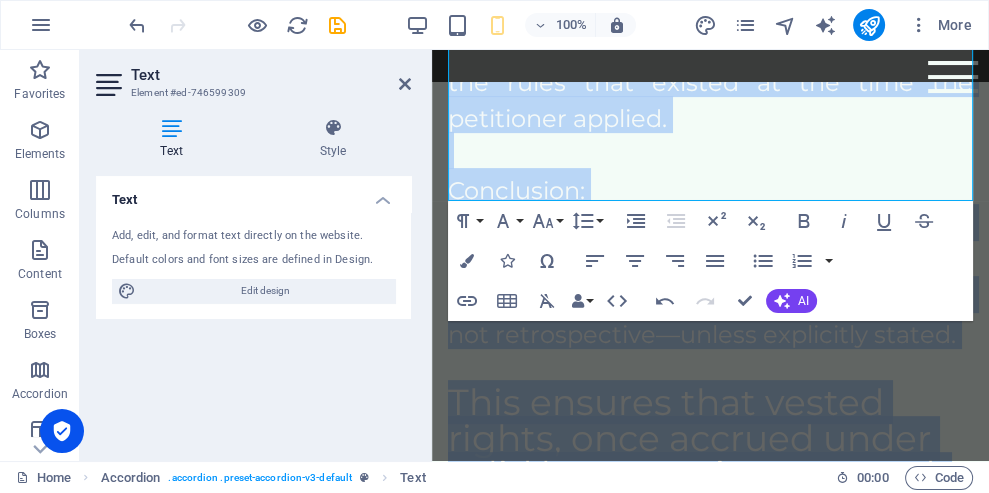 click on "This ensures that vested rights, once accrued under valid law, remain protected, even if the law is later amended or declared unconstitutional. It’s a crucial precedent for thousands of pending and future cases involving deceased quota, recruitment rules, and constitutional rights.​" at bounding box center (710, 600) 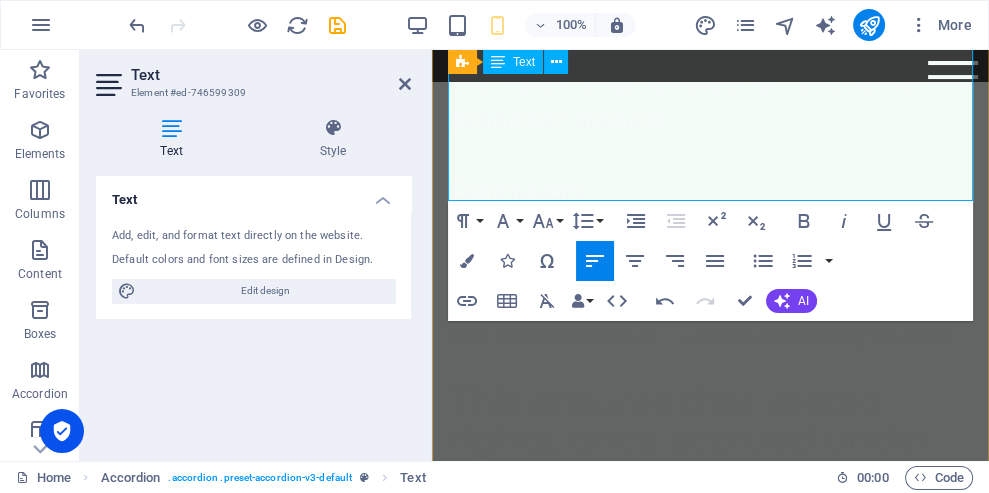 click on "This ensures that vested rights, once accrued under valid law, remain protected, even if the law is later amended or declared unconstitutional. It’s a crucial precedent for thousands of pending and future cases involving deceased quota, recruitment rules, and constitutional rights.​" at bounding box center (710, 600) 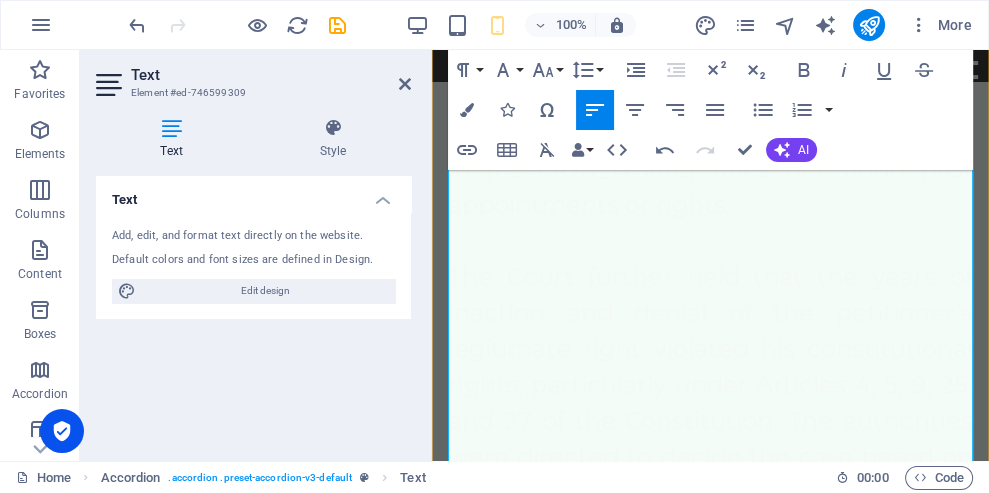 scroll, scrollTop: 13275, scrollLeft: 0, axis: vertical 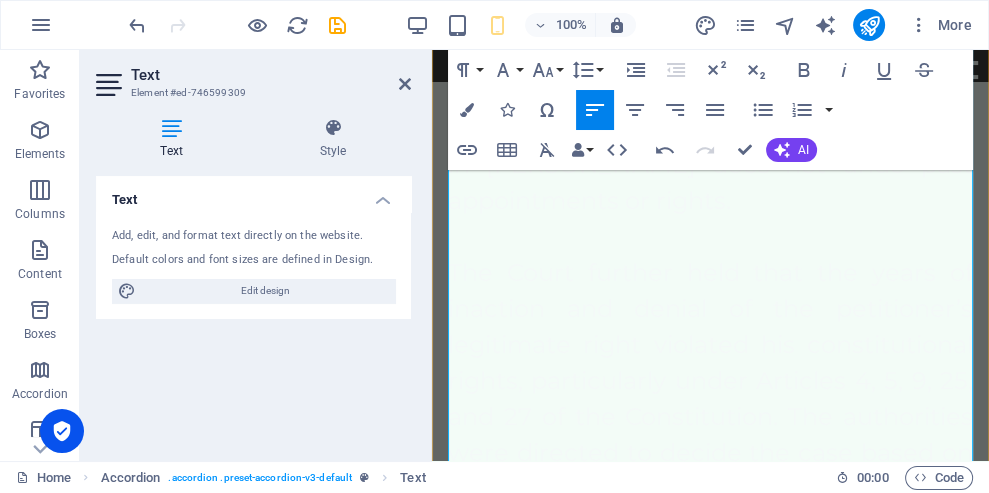 click on "This ensures that vested rights, once accrued under valid law, remain protected, even if the law is later amended or declared unconstitutional. It’s a crucial precedent for thousands of pending and future cases involving deceased quota, recruitment rules, and constitutional rights.​" at bounding box center (710, 1006) 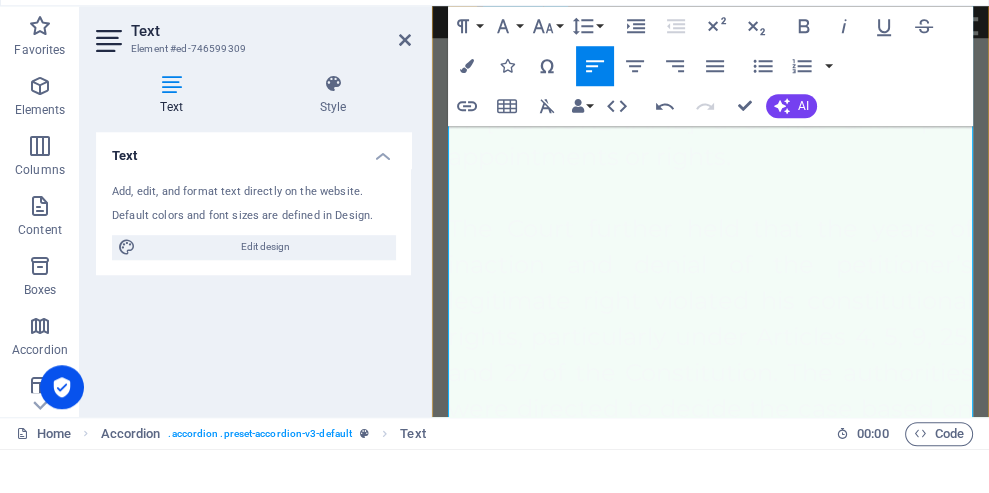 click on "This ensures that vested rights, once accrued under valid law, remain protected, even if the law is later amended or declared unconstitutional. It’s a crucial precedent for thousands of pending and future cases involving deceased quota, recruitment rules, and constitutional rights.​" at bounding box center [710, 962] 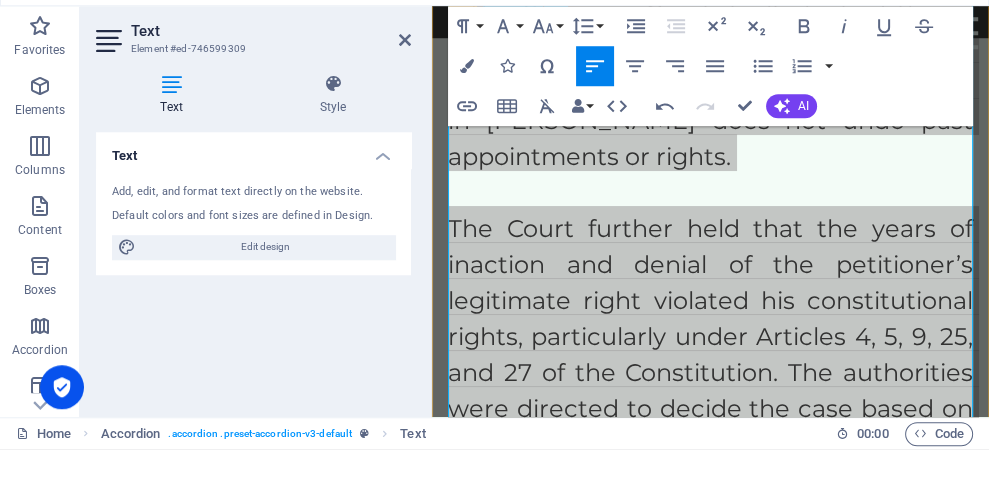 click on "Colors" at bounding box center (467, 110) 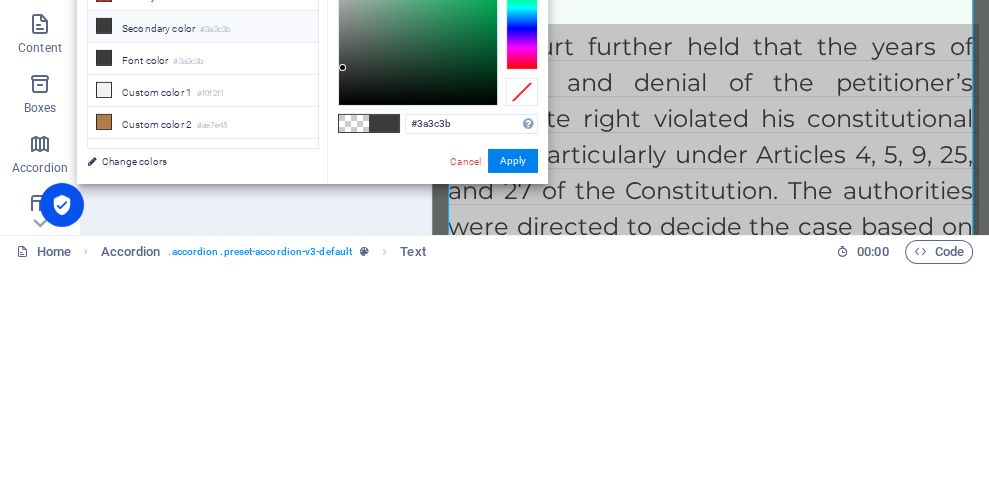 click on "Font color
#3a3c3b" at bounding box center (203, 285) 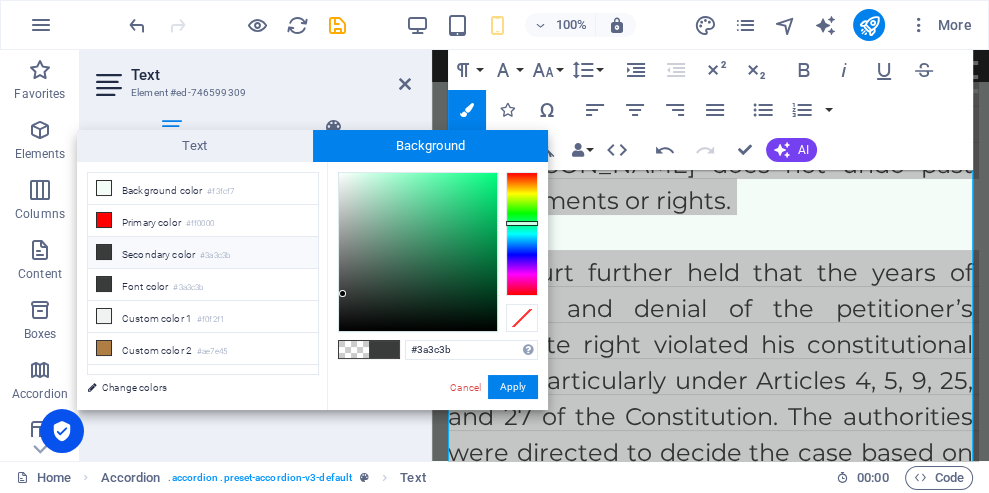 click on "Change colors" at bounding box center (193, 387) 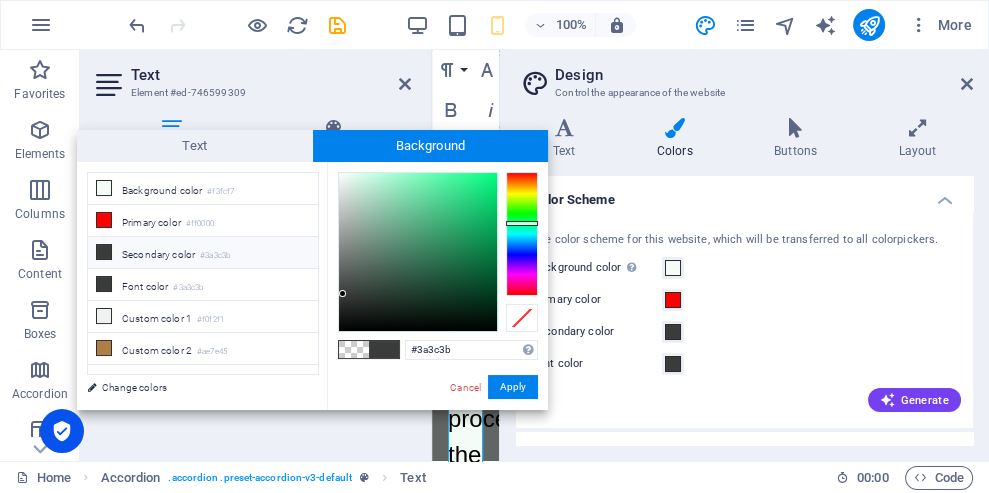 scroll, scrollTop: 53216, scrollLeft: 0, axis: vertical 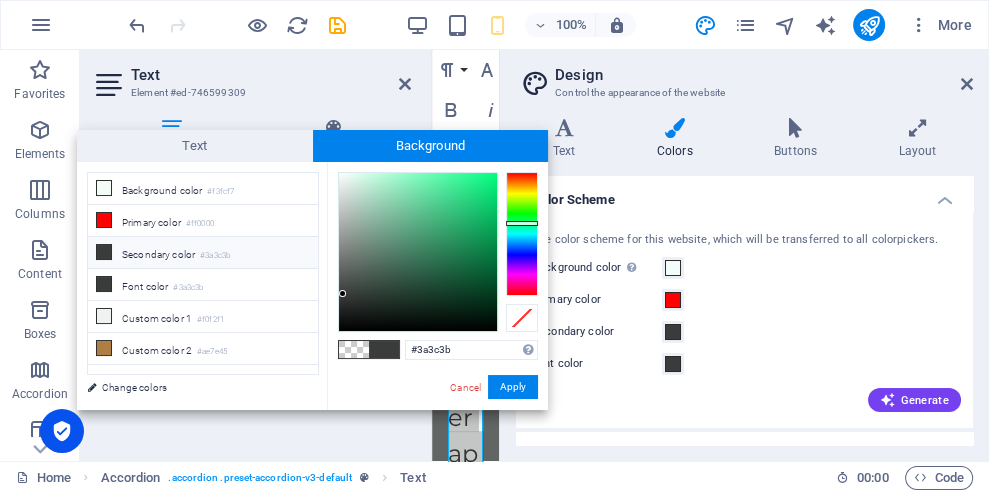 click on "Font color
#3a3c3b" at bounding box center (203, 285) 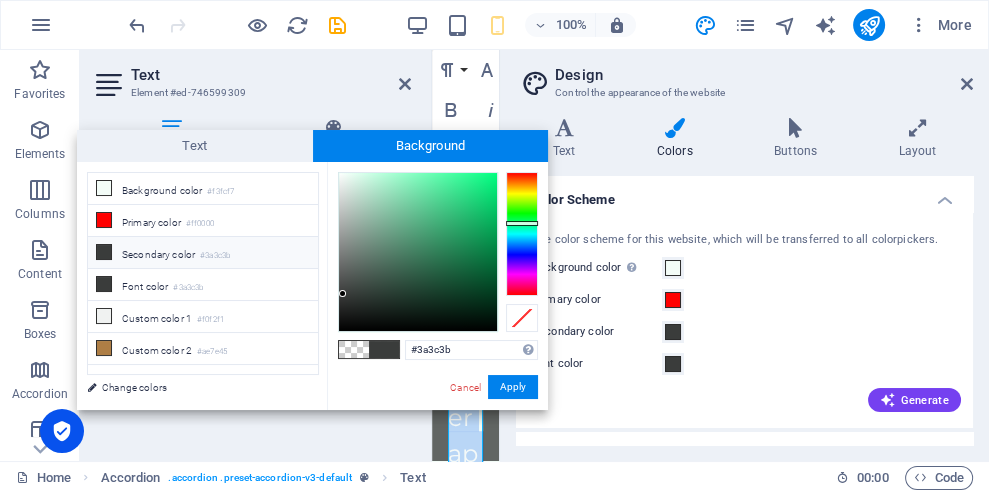 click on "Apply" at bounding box center (513, 387) 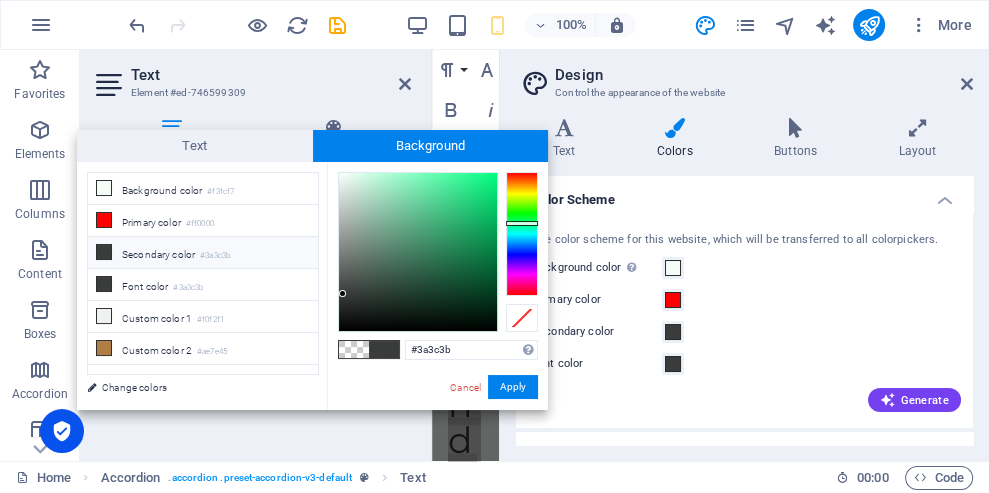click on "Font color
#3a3c3b" at bounding box center (203, 285) 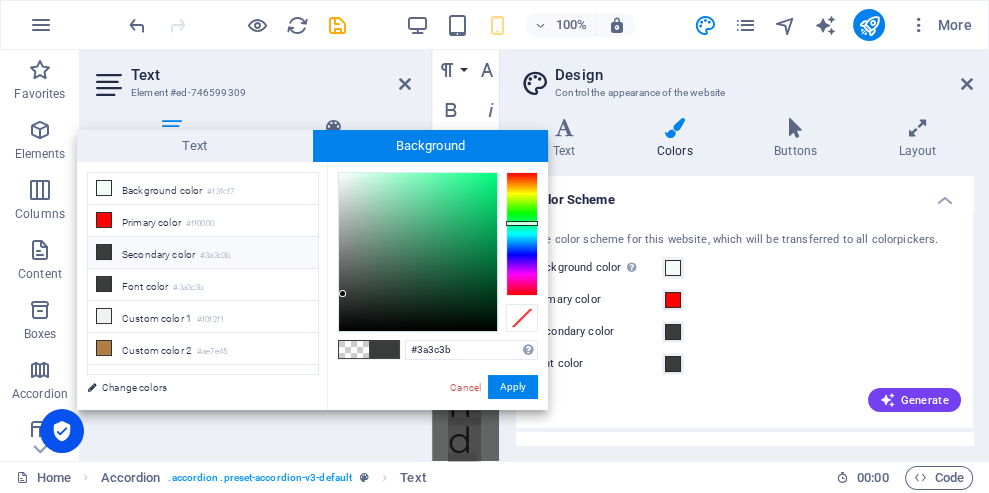 click on "Change colors" at bounding box center [193, 387] 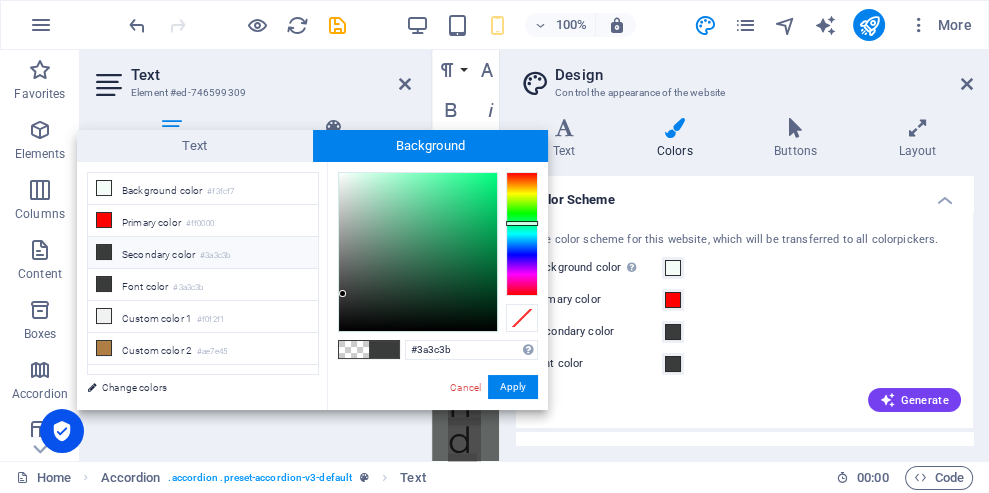 click on "Font color
#3a3c3b" at bounding box center [203, 285] 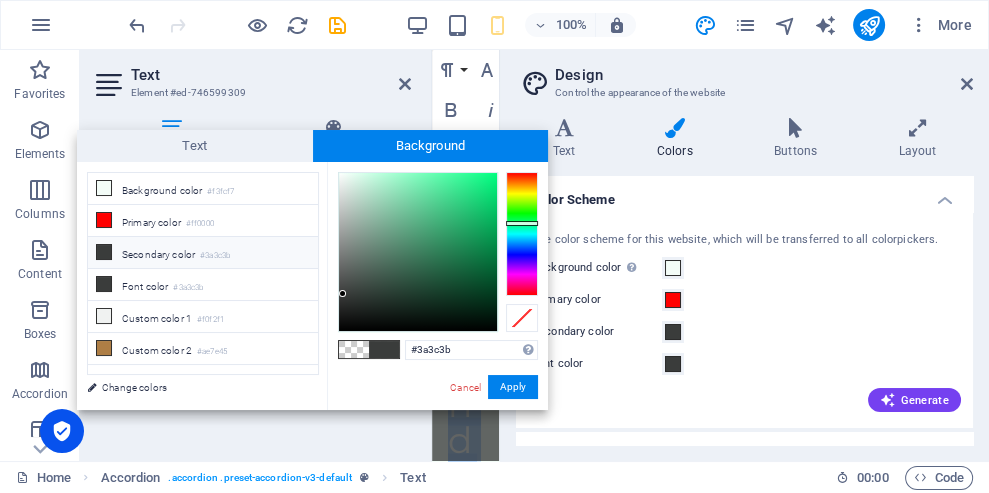click on "Apply" at bounding box center (513, 387) 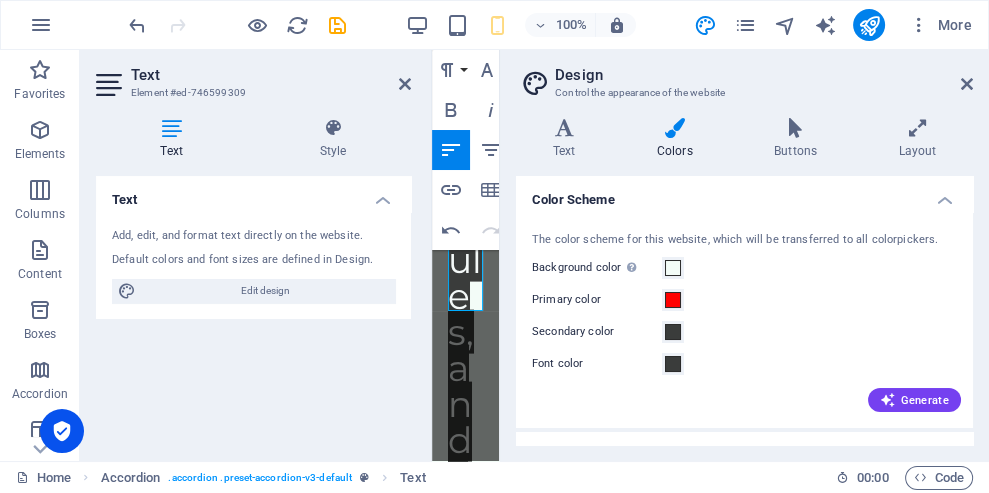 click at bounding box center (967, 84) 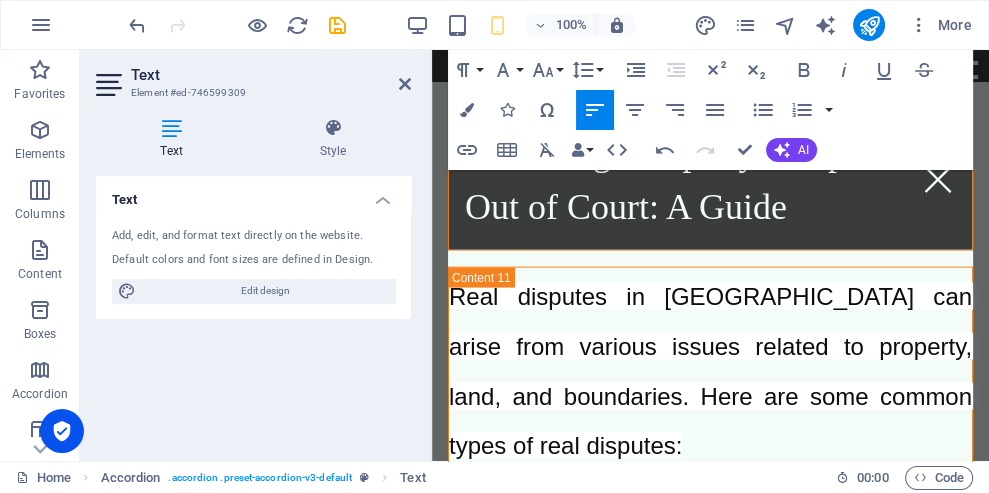 scroll, scrollTop: 12330, scrollLeft: 0, axis: vertical 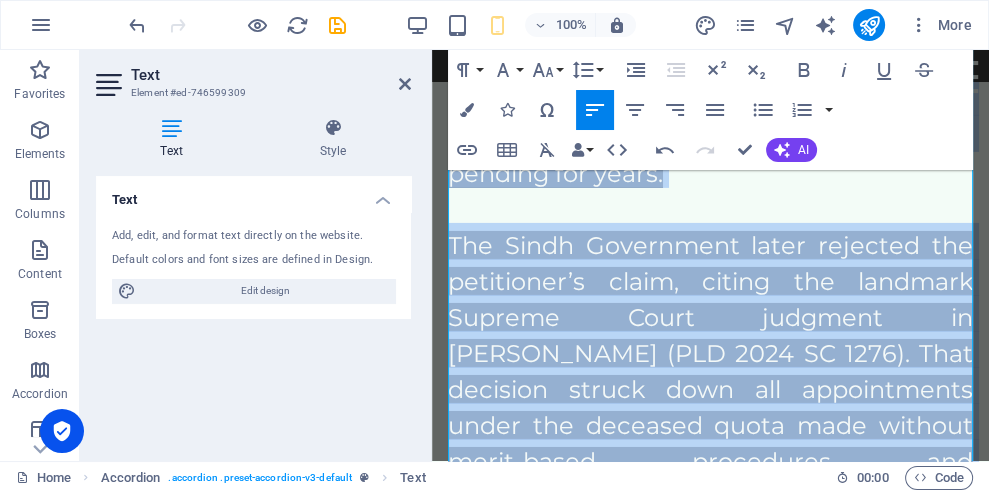 click on "- The Supreme Court's judgment in [PERSON_NAME] does not have retrospective effect and cannot be applied to previously accrued rights." at bounding box center [710, 911] 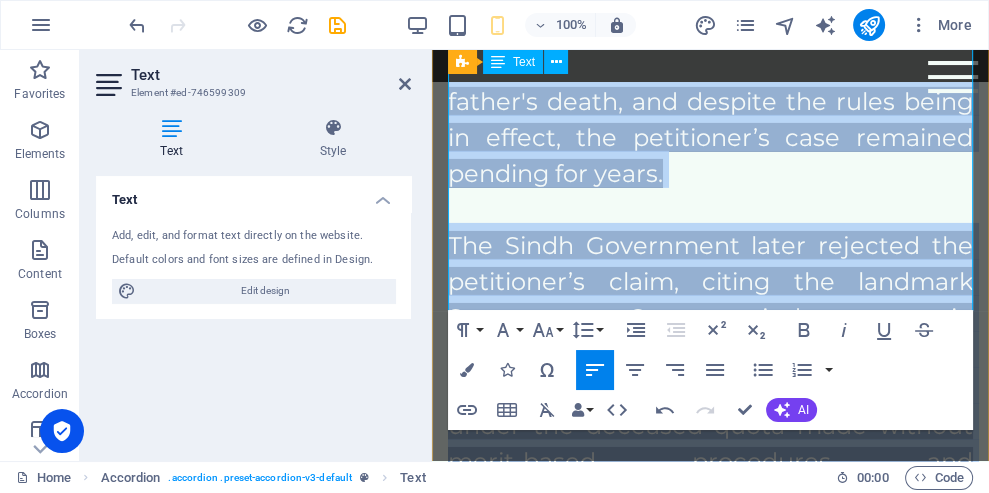 scroll, scrollTop: 13571, scrollLeft: 0, axis: vertical 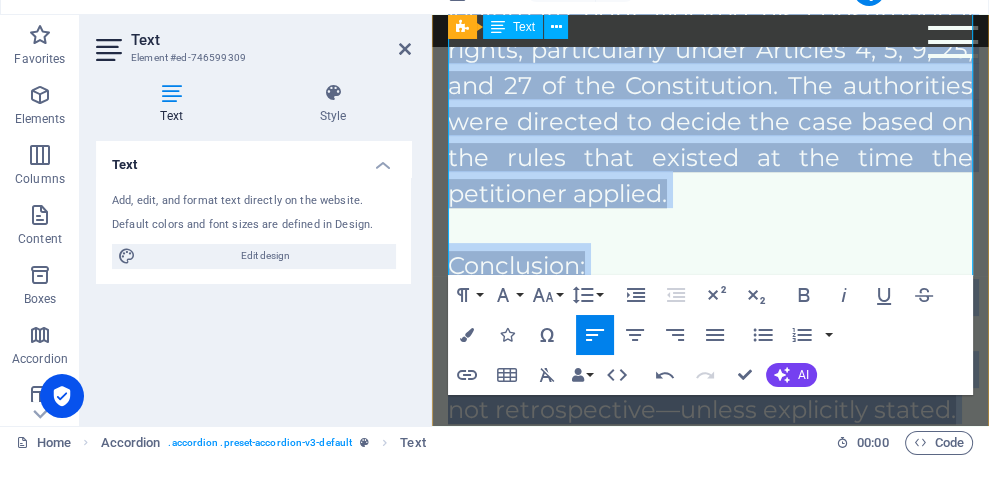 click on "This ensures that vested rights, once accrued under valid law, remain protected, even if the law is later amended or declared unconstitutional. It’s a crucial precedent for thousands of pending and future cases involving deceased quota, recruitment rules, and constitutional rights.​" at bounding box center [710, 674] 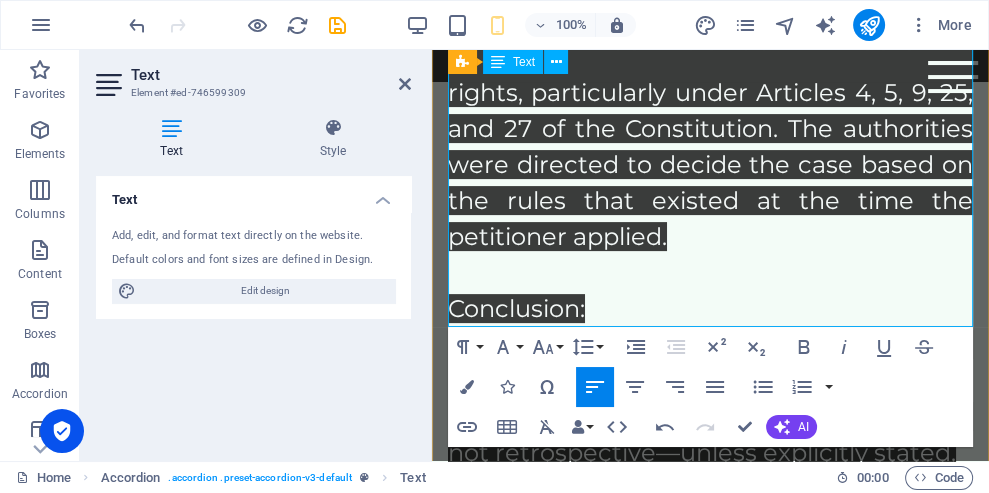 scroll, scrollTop: 13552, scrollLeft: 0, axis: vertical 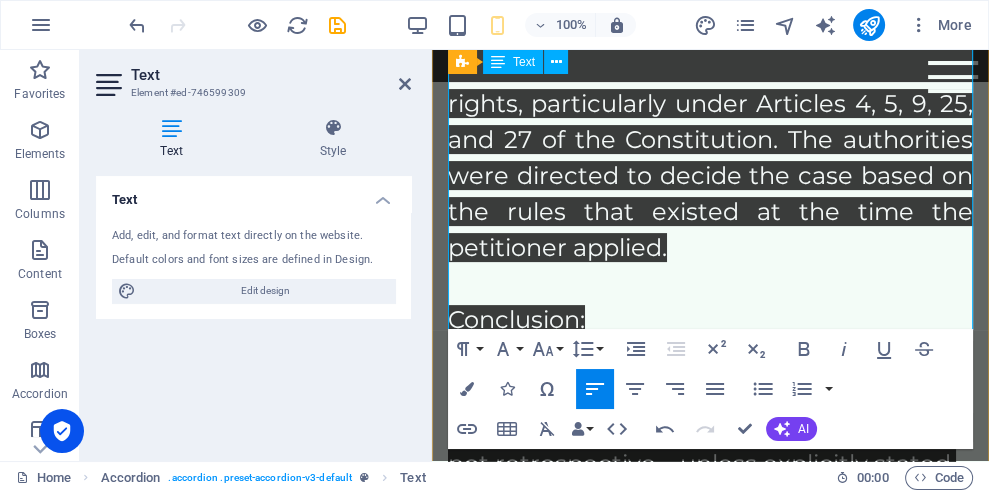 click on "This ensures that vested rights, once accrued under valid law, remain protected, even if the law is later amended or declared unconstitutional. It’s a crucial precedent for thousands of pending and future cases involving deceased quota, recruitment rules, and constitutional rights.​" at bounding box center [709, 729] 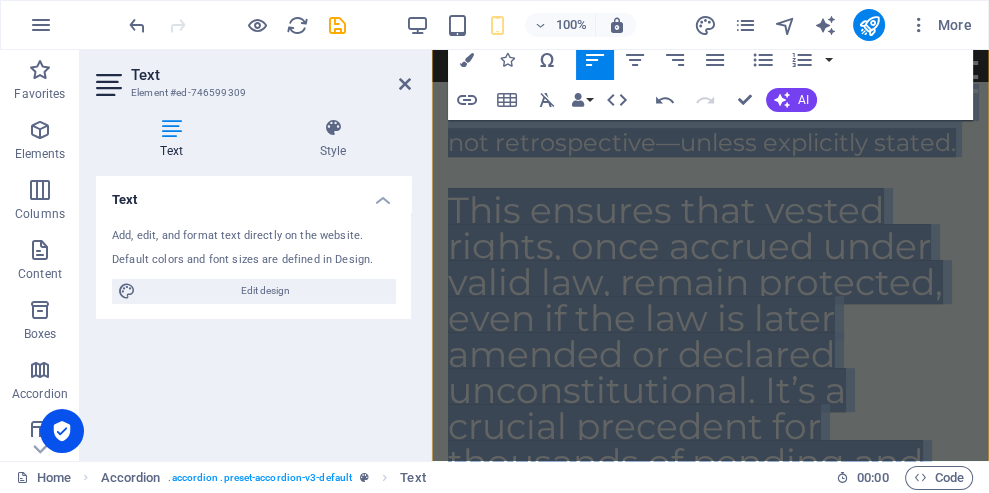 scroll, scrollTop: 13853, scrollLeft: 0, axis: vertical 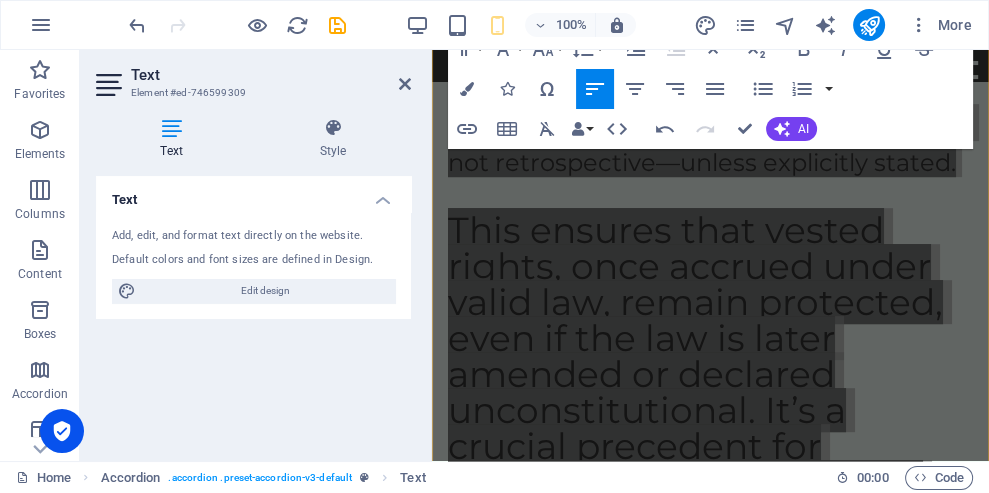 click on "Colors" at bounding box center [467, 89] 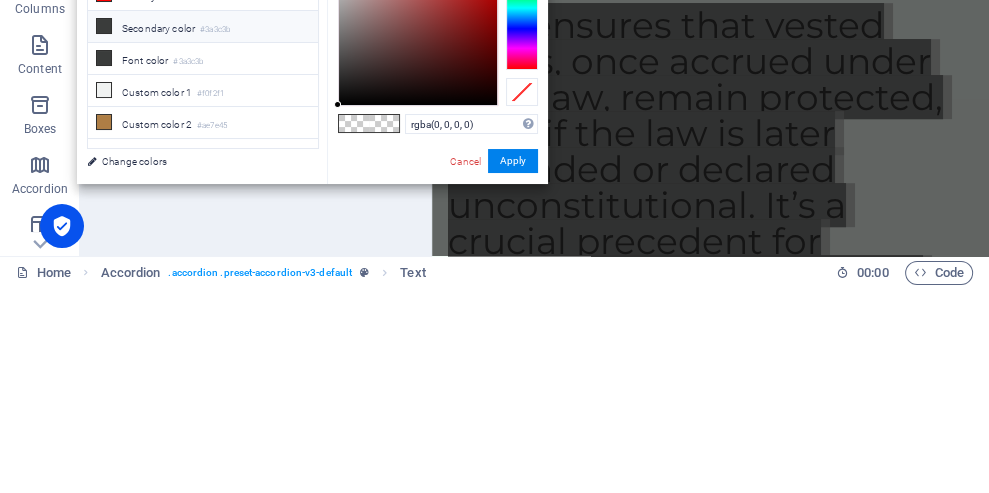 click on "Font color
#3a3c3b" at bounding box center (203, 264) 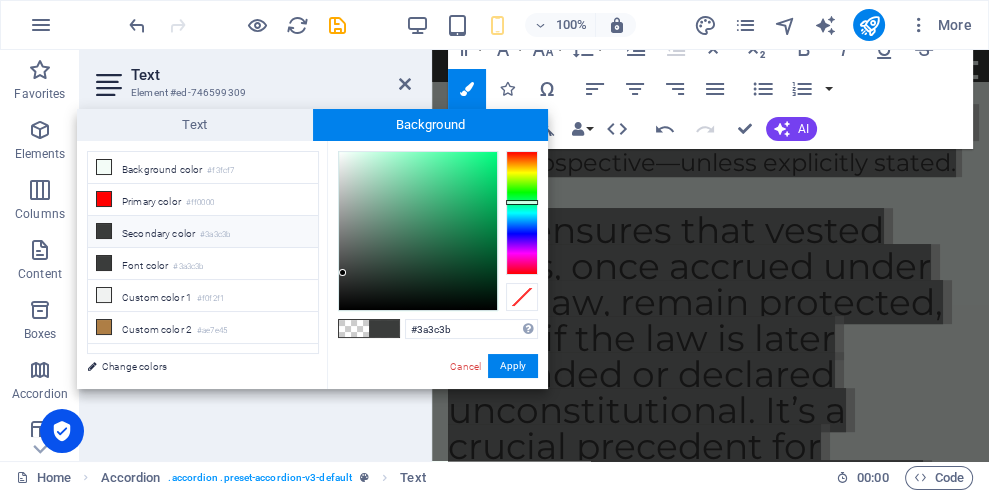 click on "Background color
#f3fcf7" at bounding box center [203, 168] 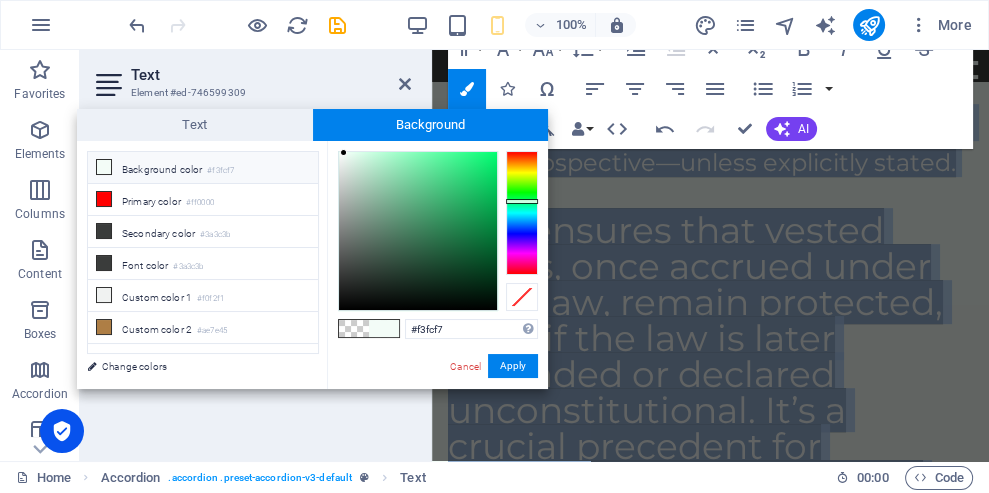 click on "Apply" at bounding box center [513, 366] 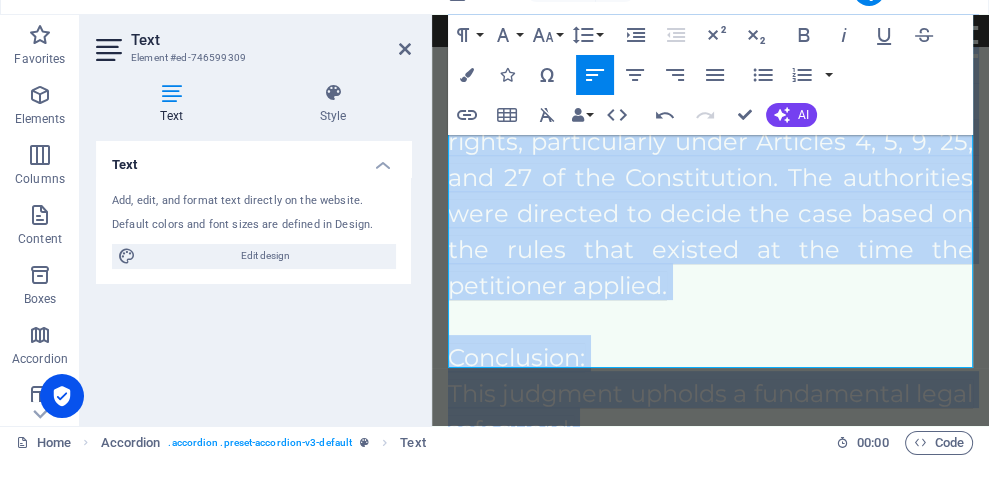 scroll, scrollTop: 13476, scrollLeft: 0, axis: vertical 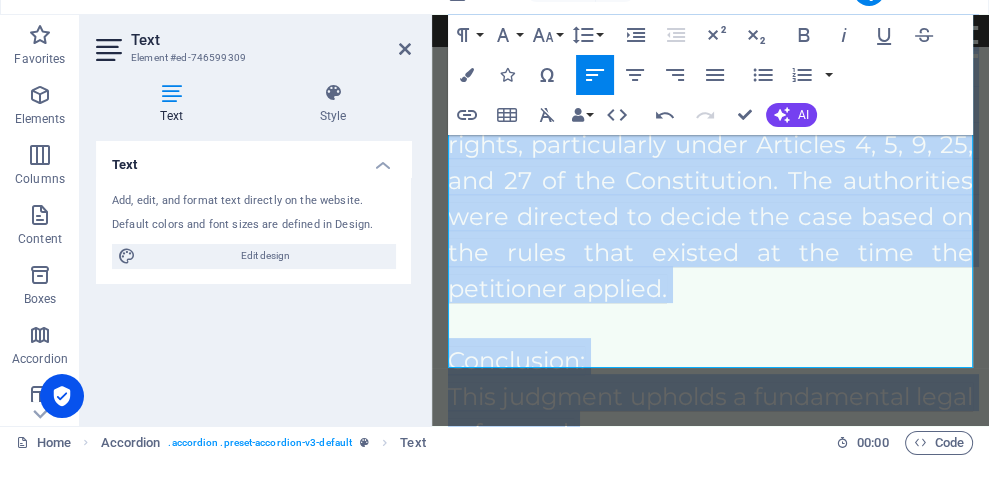 click on "This ensures that vested rights, once accrued under valid law, remain protected, even if the law is later amended or declared unconstitutional. It’s a crucial precedent for thousands of pending and future cases involving deceased quota, recruitment rules, and constitutional rights.​" at bounding box center [709, 769] 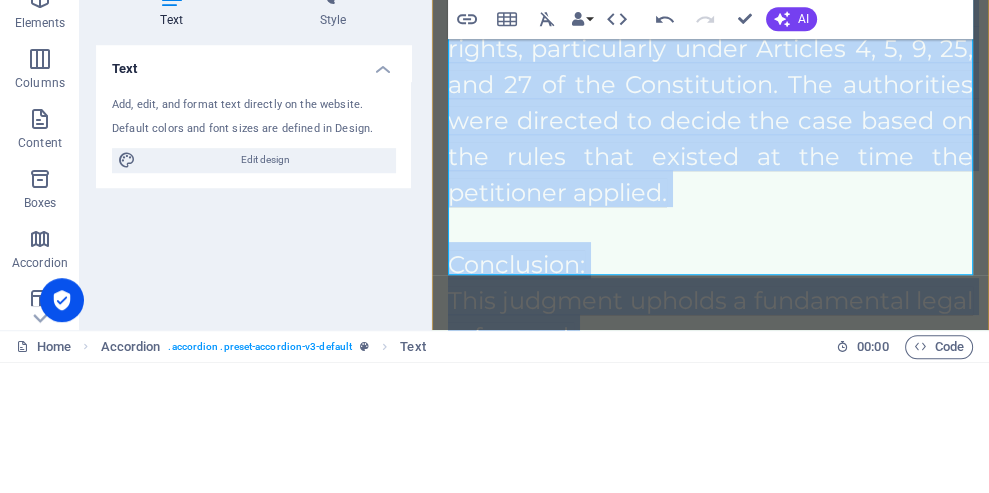 click on "This ensures that vested rights, once accrued under valid law, remain protected, even if the law is later amended or declared unconstitutional. It’s a crucial precedent for thousands of pending and future cases involving deceased quota, recruitment rules, and constitutional rights.​" at bounding box center (710, 675) 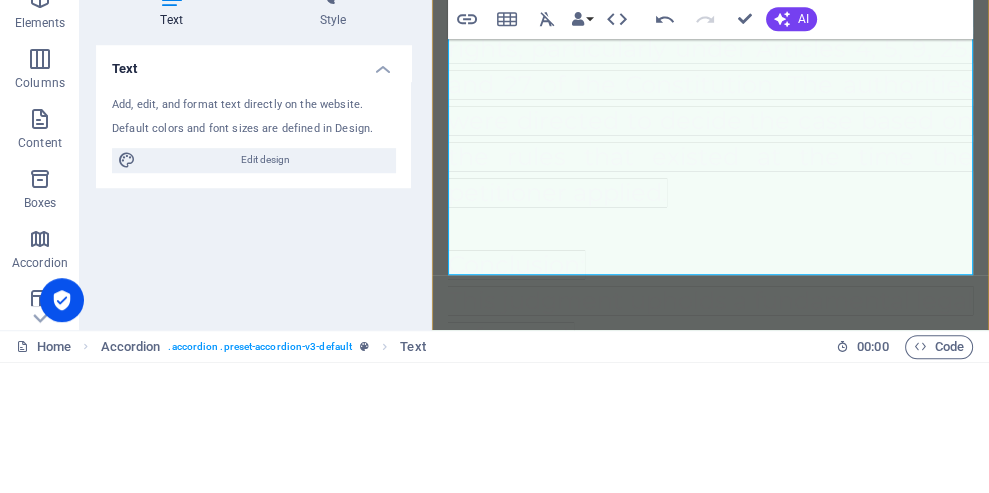 click on "This ensures that vested rights, once accrued under valid law, remain protected, even if the law is later amended or declared unconstitutional. It’s a crucial precedent for thousands of pending and future cases involving deceased quota, recruitment rules, and constitutional rights.​" at bounding box center (709, 675) 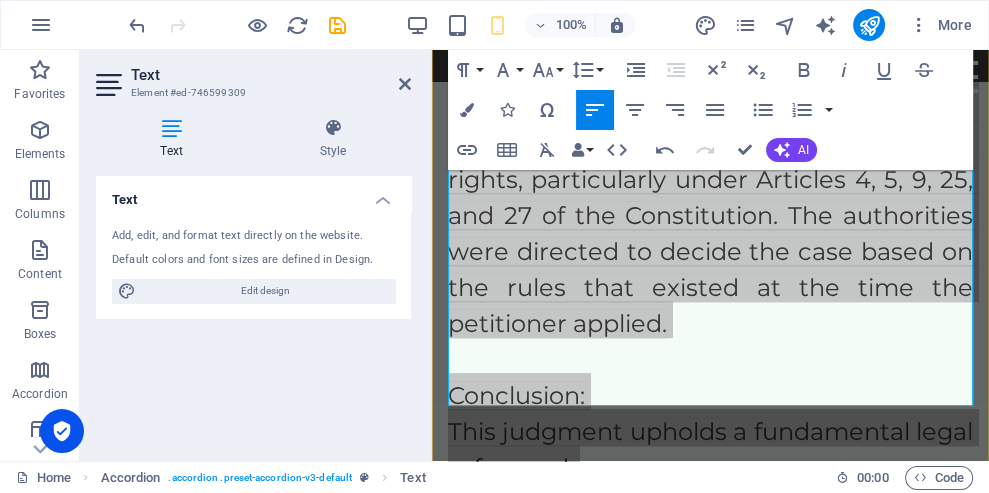click at bounding box center (467, 110) 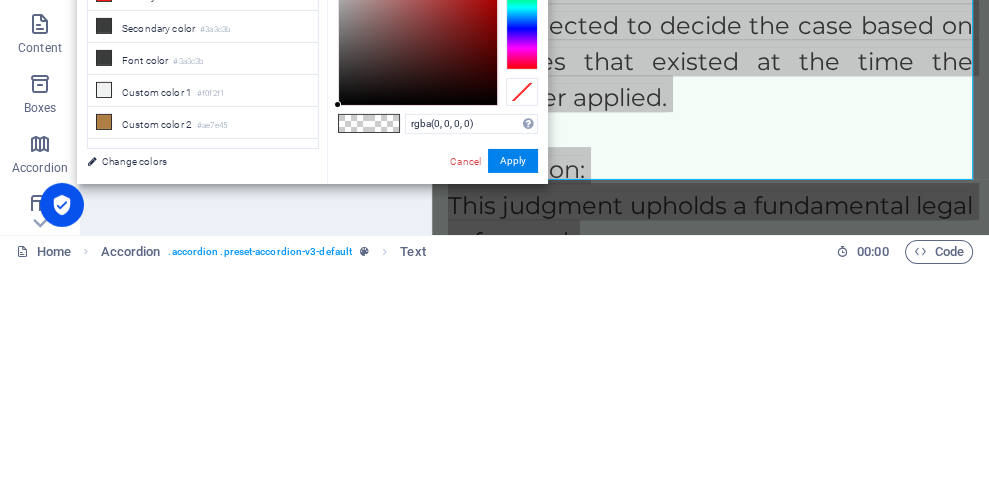 click on "Font color
#3a3c3b" at bounding box center (203, 285) 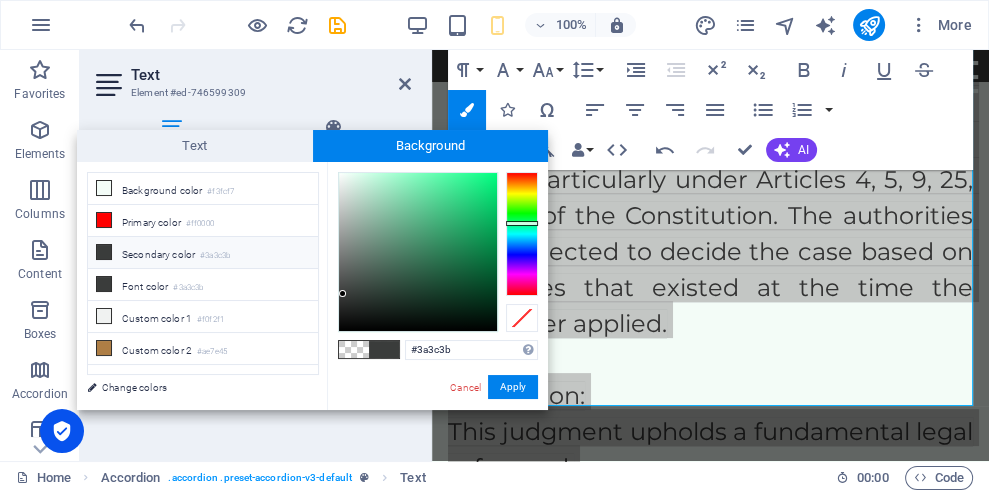 click on "Change colors" at bounding box center (193, 387) 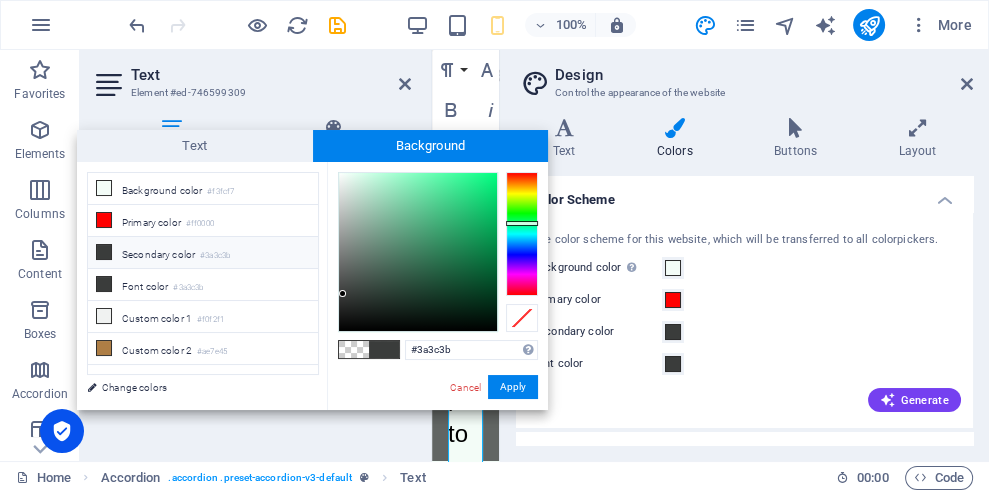 scroll, scrollTop: 55540, scrollLeft: 0, axis: vertical 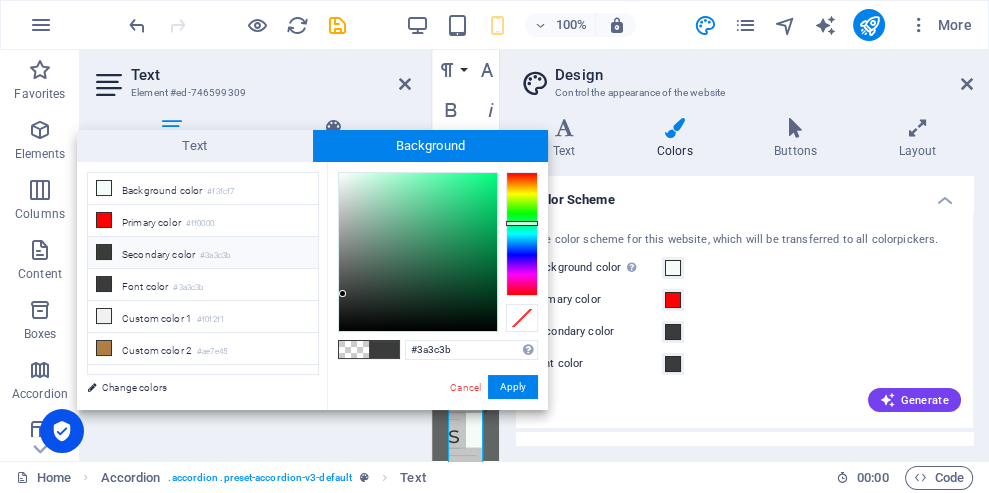 click on "Background color Only visible if it is not covered by other backgrounds." at bounding box center [597, 268] 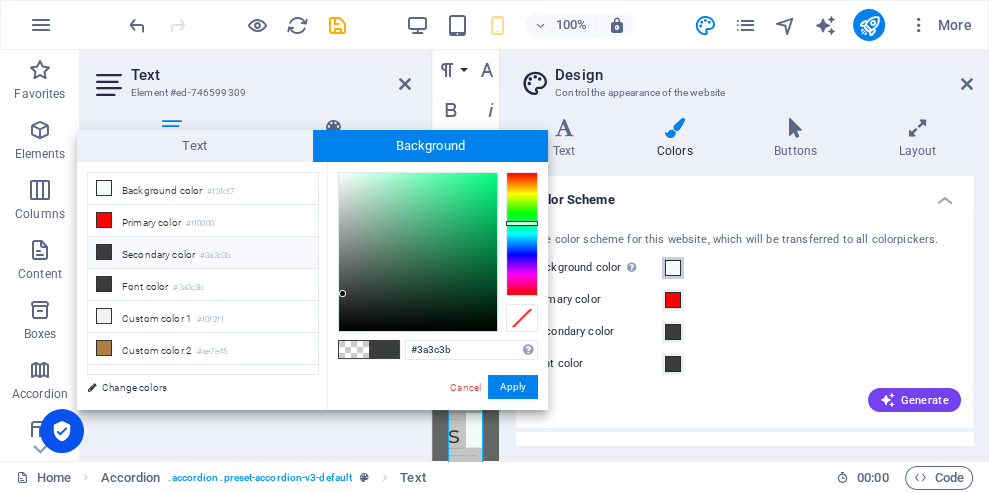 click on "Background color Only visible if it is not covered by other backgrounds." at bounding box center (673, 268) 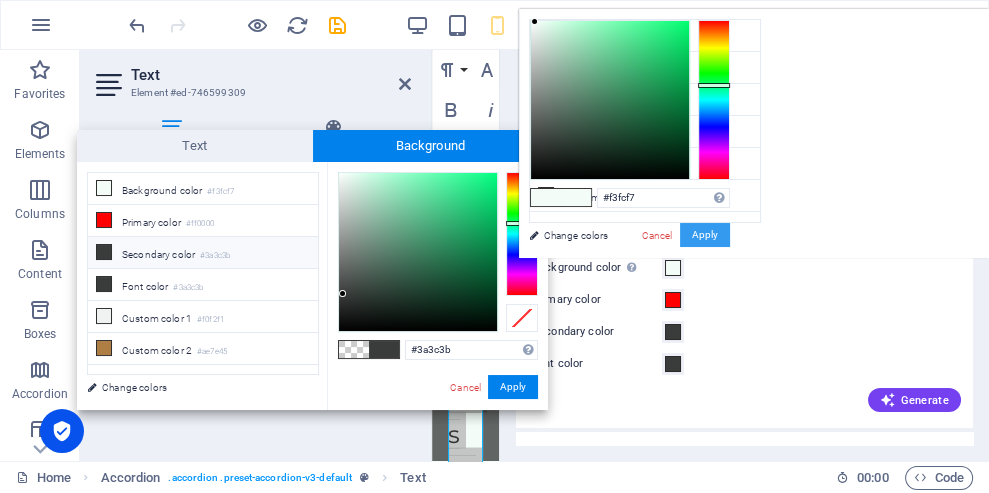 click on "Apply" at bounding box center (705, 235) 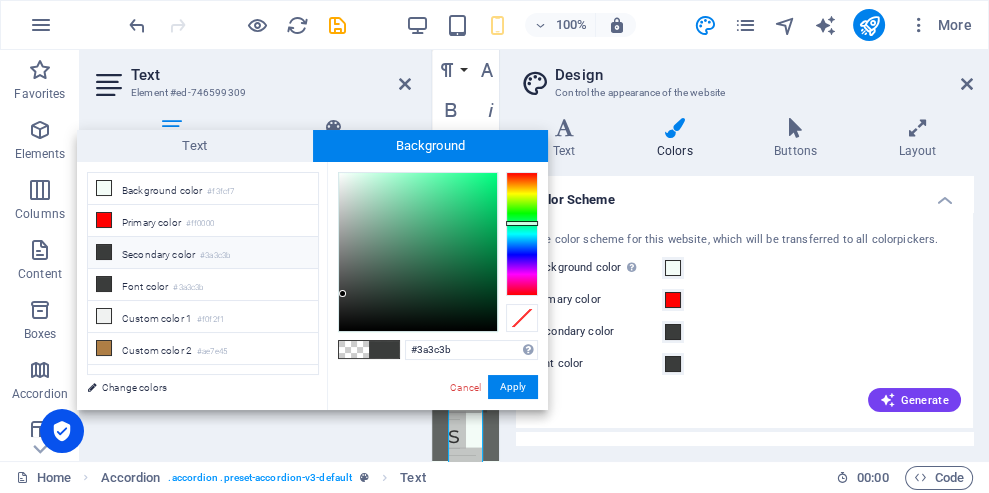 click on "Font color" at bounding box center [597, 364] 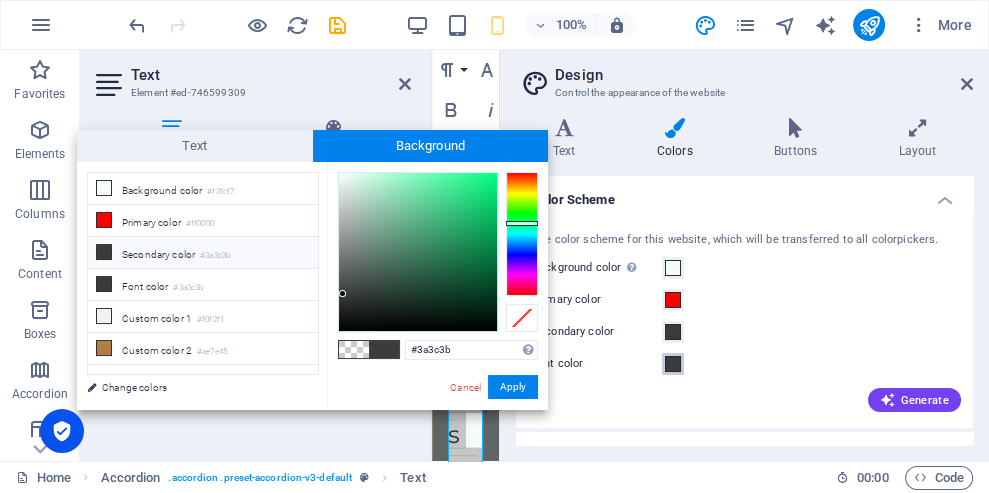 click on "Font color" at bounding box center (673, 364) 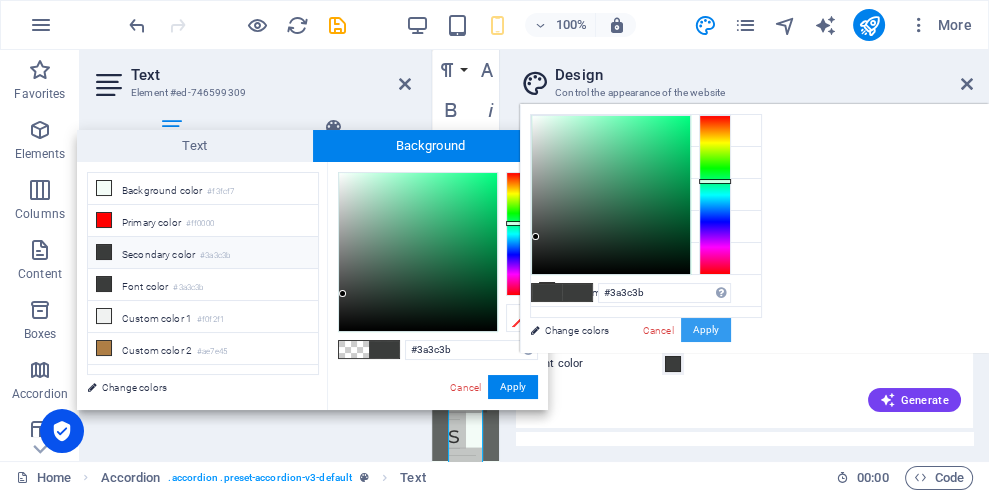 click on "Apply" at bounding box center (706, 330) 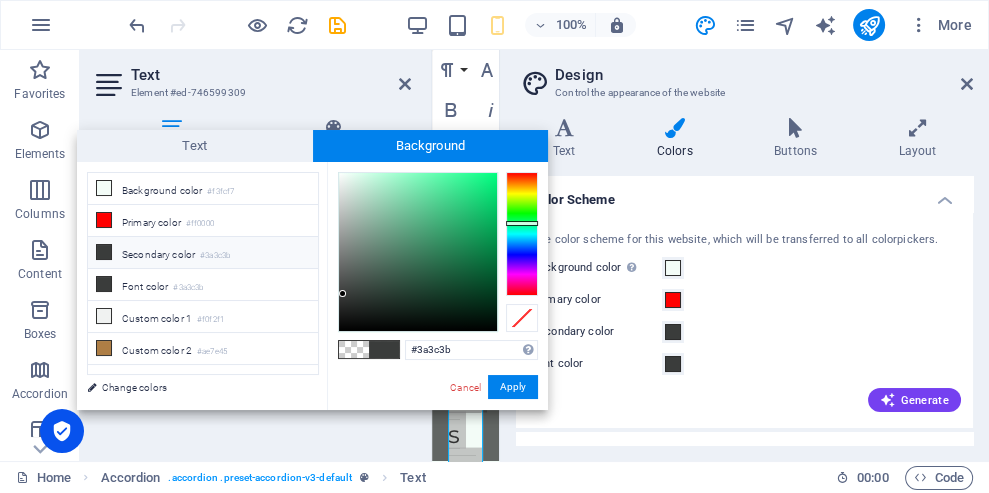 click on "Only visible if it is not covered by other backgrounds." at bounding box center [631, 268] 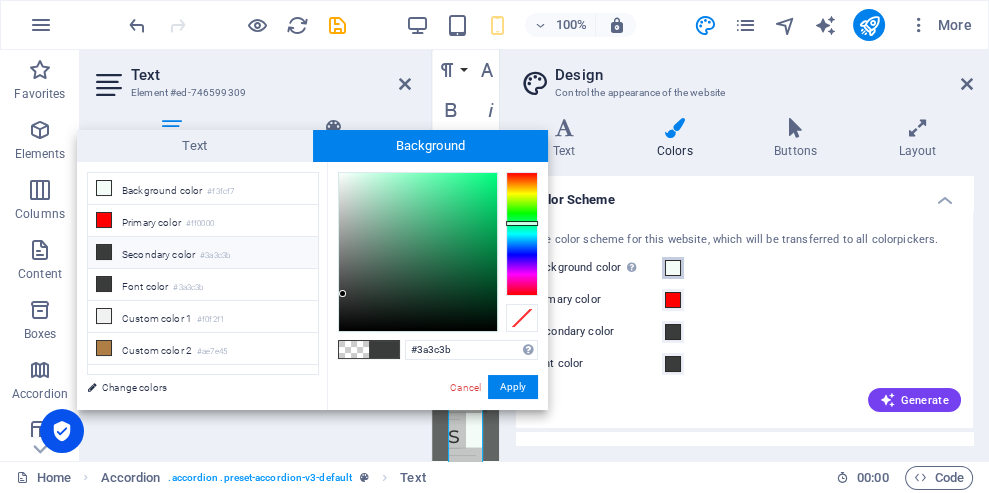click on "Background color Only visible if it is not covered by other backgrounds." at bounding box center (673, 268) 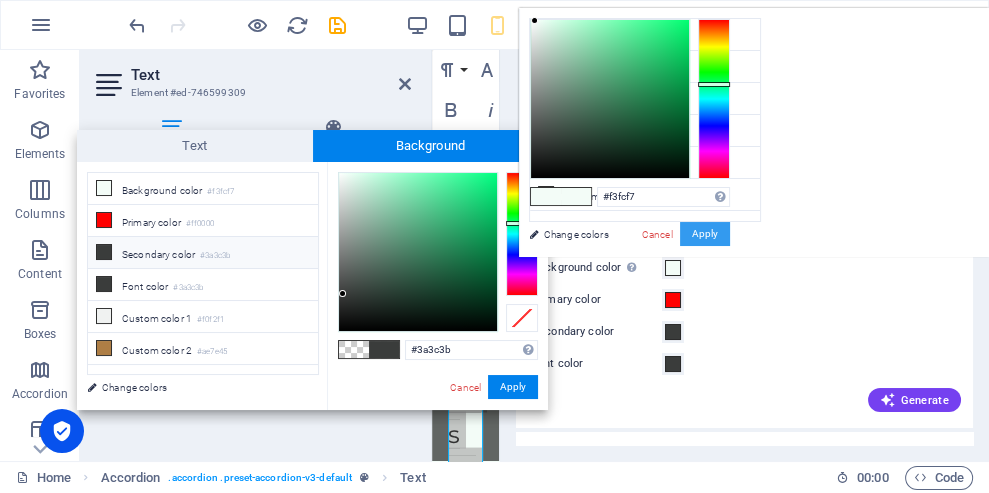 click on "Apply" at bounding box center (705, 234) 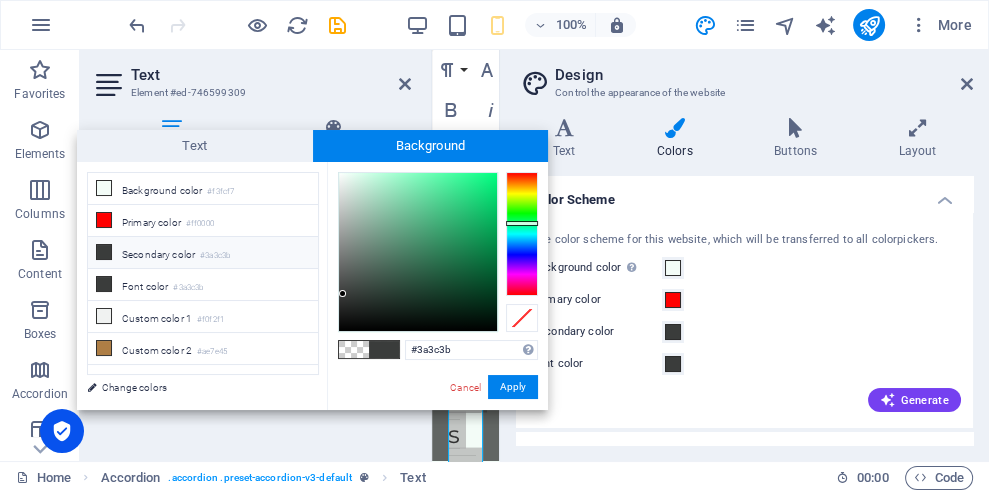 click on "Font color" at bounding box center (597, 364) 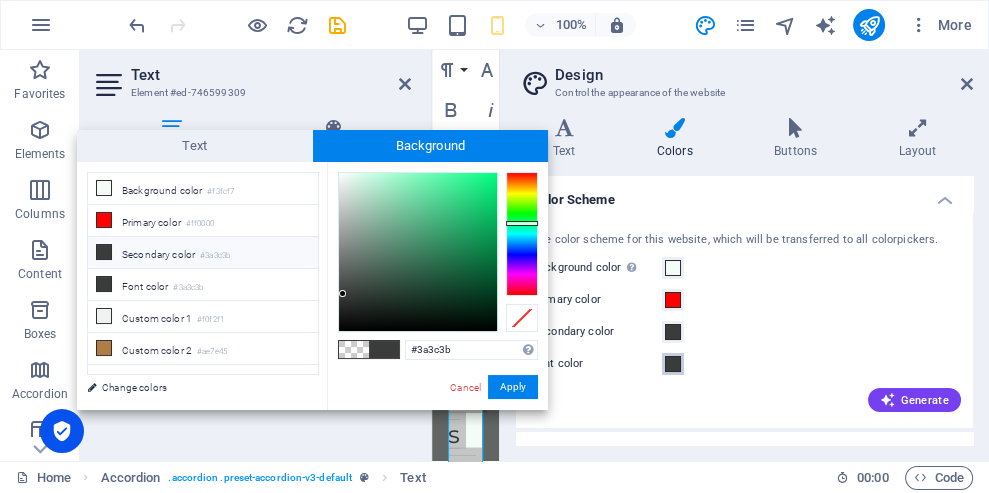 click on "Font color" at bounding box center [673, 364] 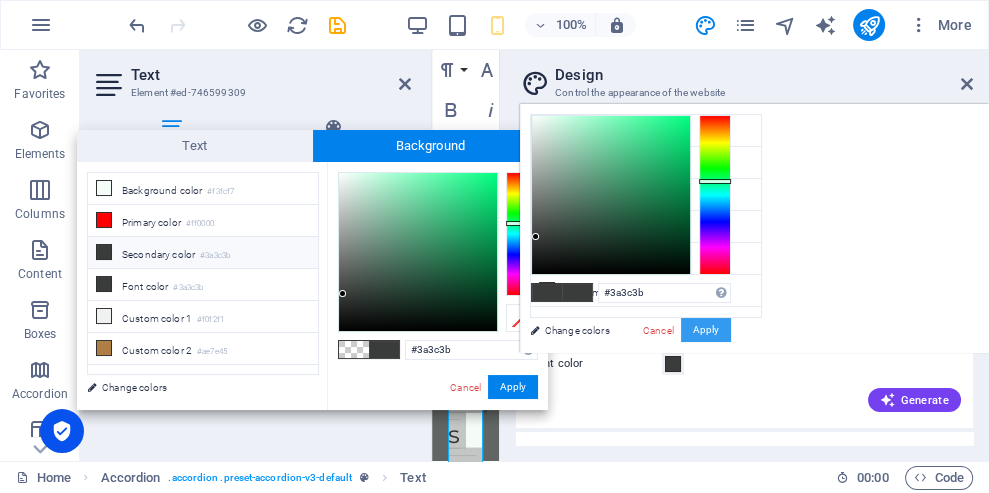 click on "Apply" at bounding box center [706, 330] 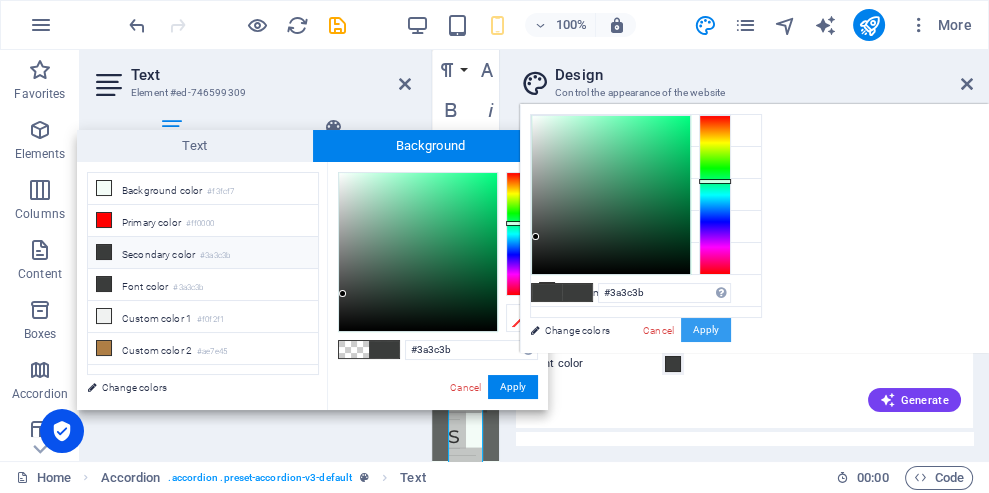 click on "Apply" at bounding box center (706, 330) 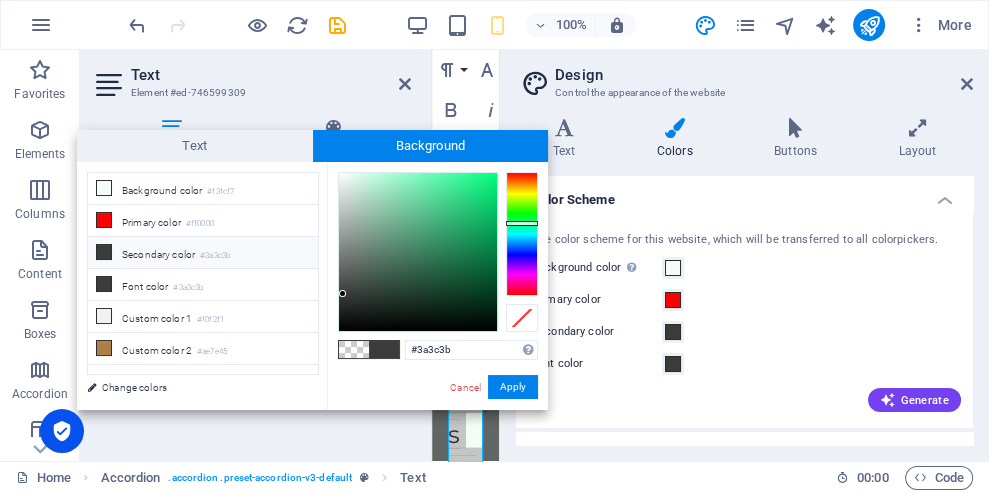 click on "Text" at bounding box center [195, 146] 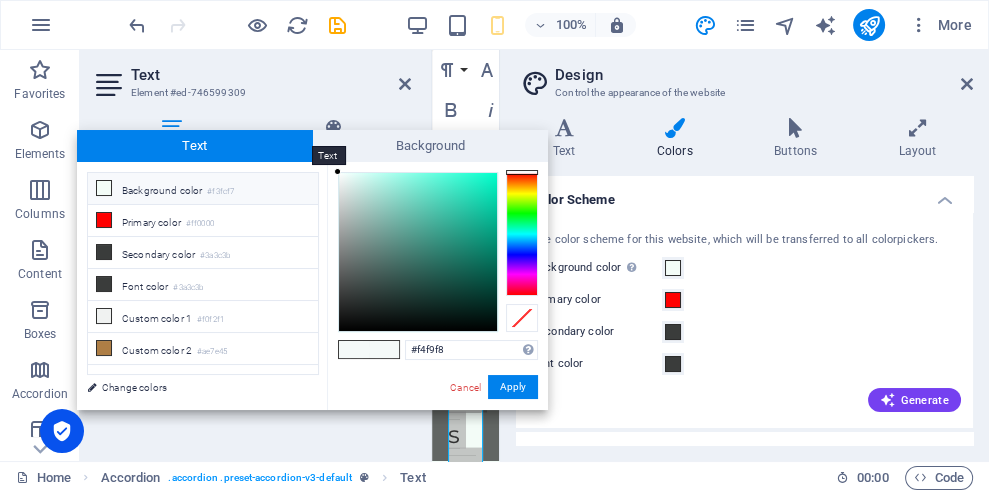 click on "Font color
#3a3c3b" at bounding box center [203, 285] 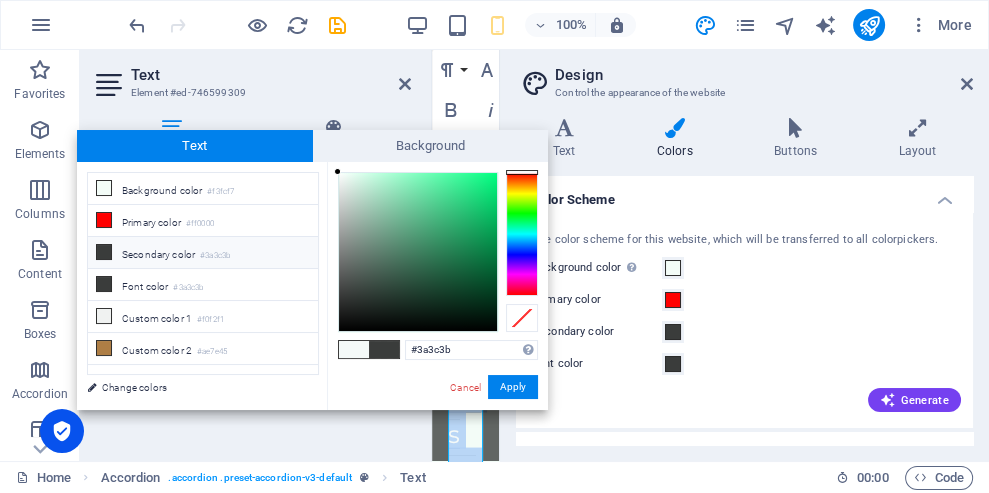click on "Apply" at bounding box center (513, 387) 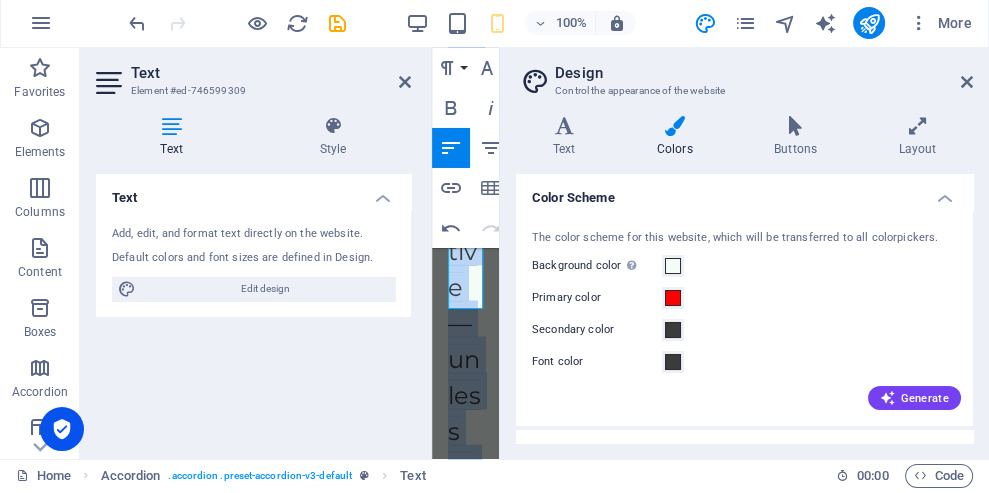 scroll, scrollTop: 62477, scrollLeft: 0, axis: vertical 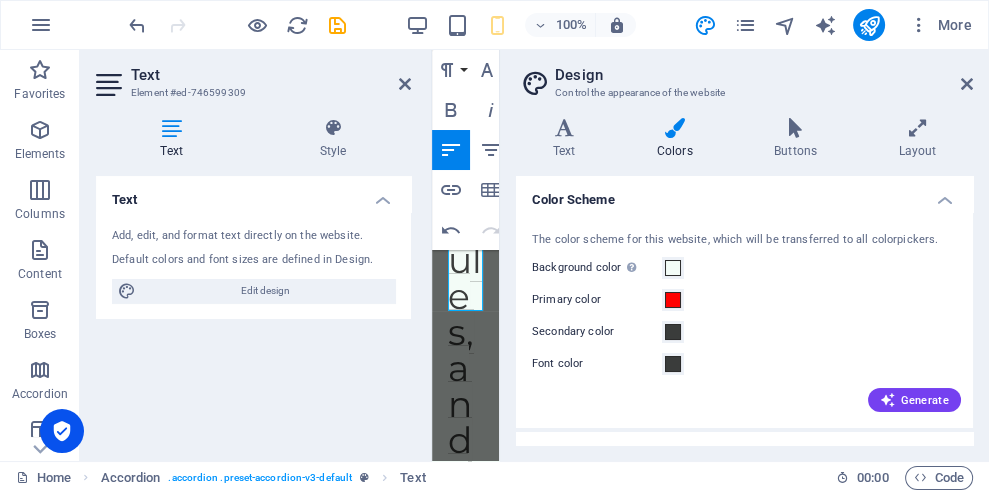 click at bounding box center (967, 84) 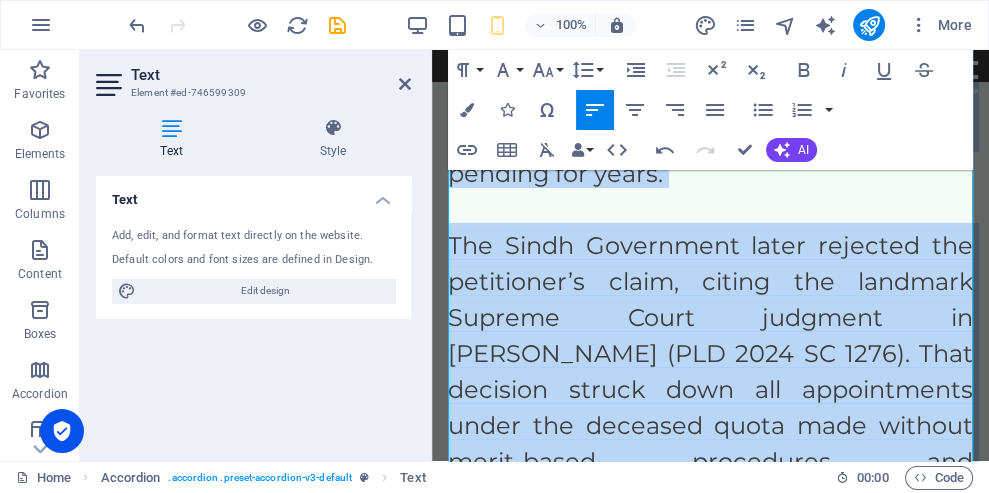 click on "- The Supreme Court's judgment in [PERSON_NAME] does not have retrospective effect and cannot be applied to previously accrued rights." at bounding box center (710, 911) 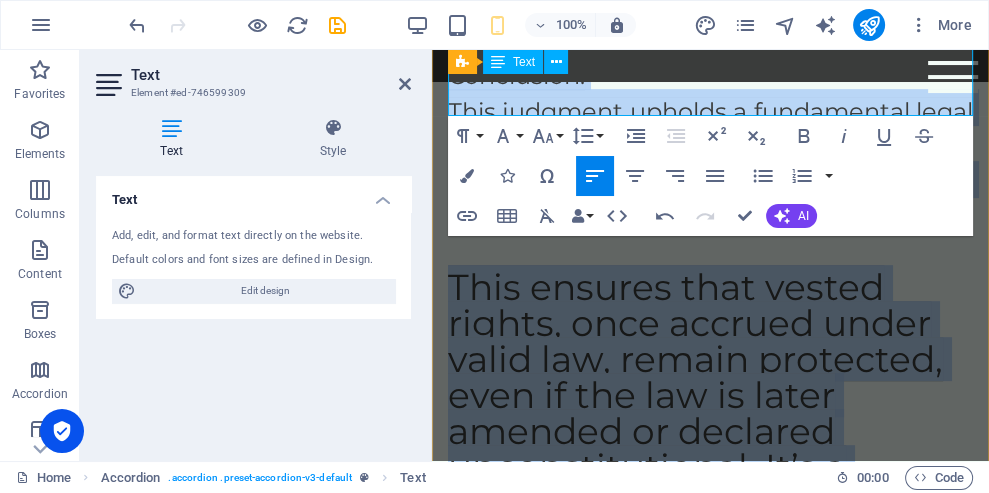 scroll, scrollTop: 13813, scrollLeft: 0, axis: vertical 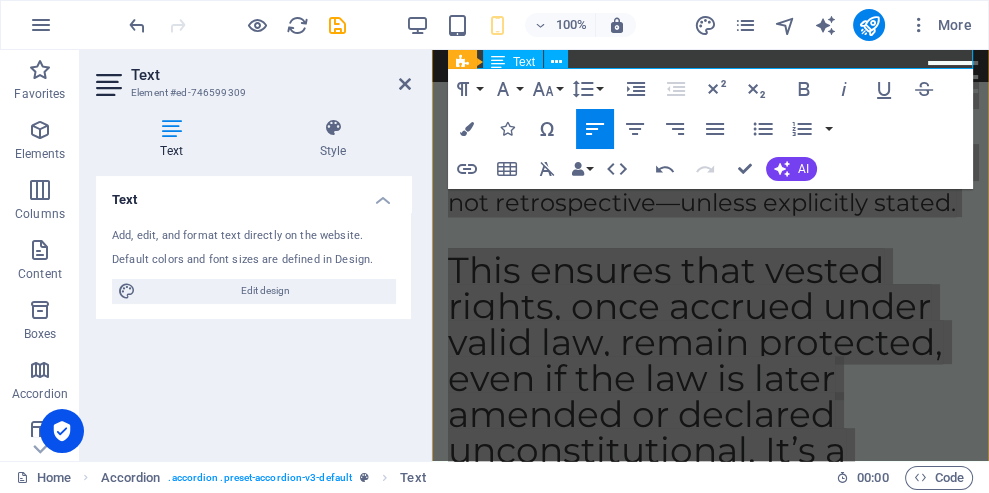 click 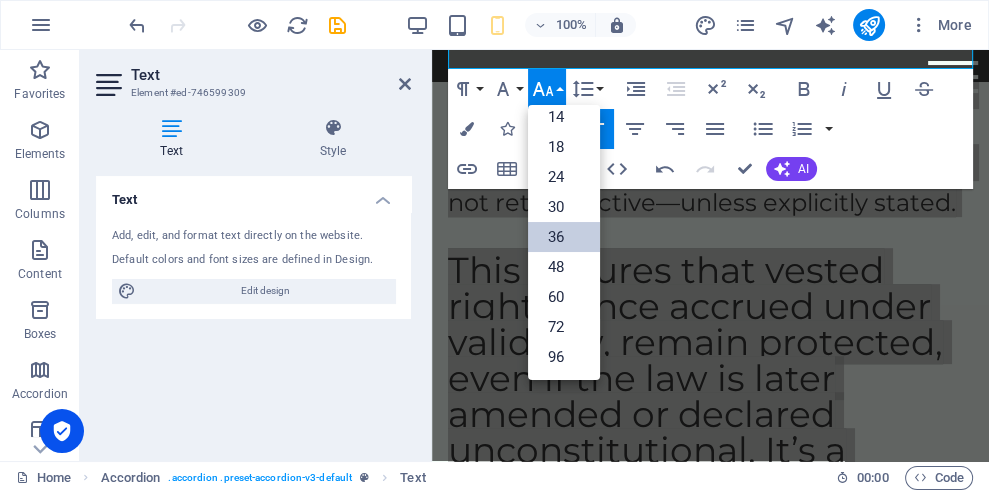 scroll, scrollTop: 161, scrollLeft: 0, axis: vertical 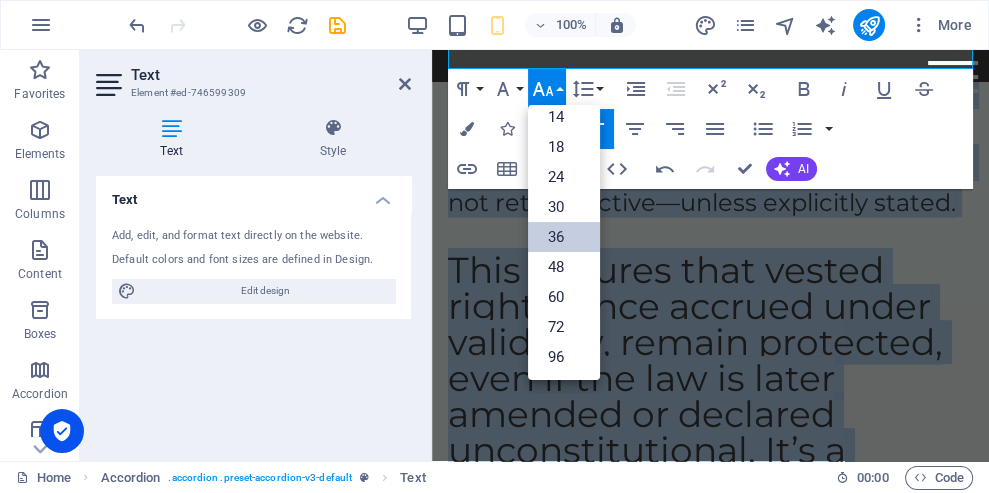 click on "24" at bounding box center (564, 177) 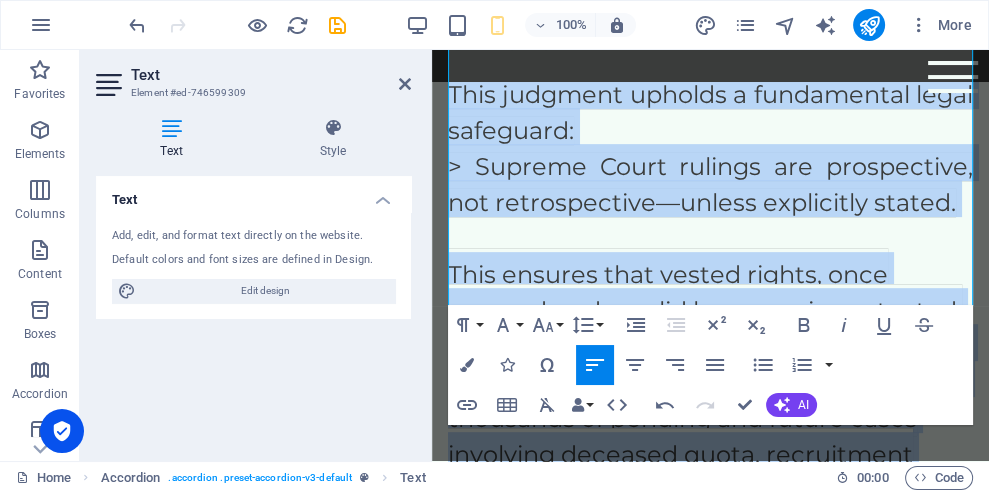 scroll, scrollTop: 13432, scrollLeft: 0, axis: vertical 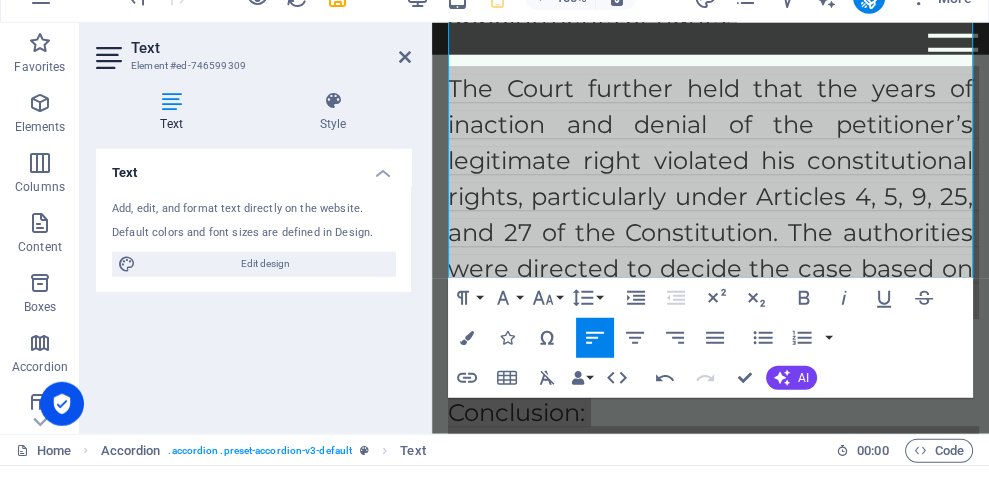 click on "Text Element #ed-746599309" at bounding box center (253, 76) 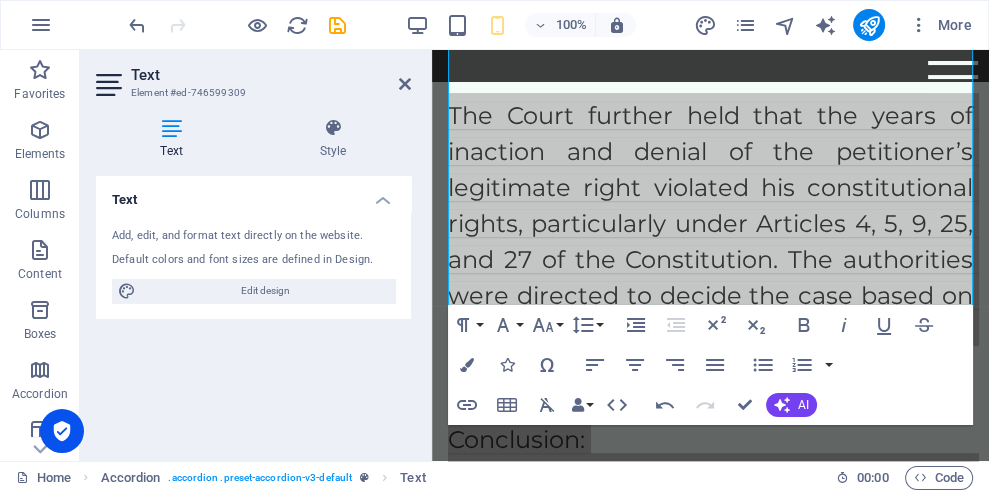 click at bounding box center [405, 84] 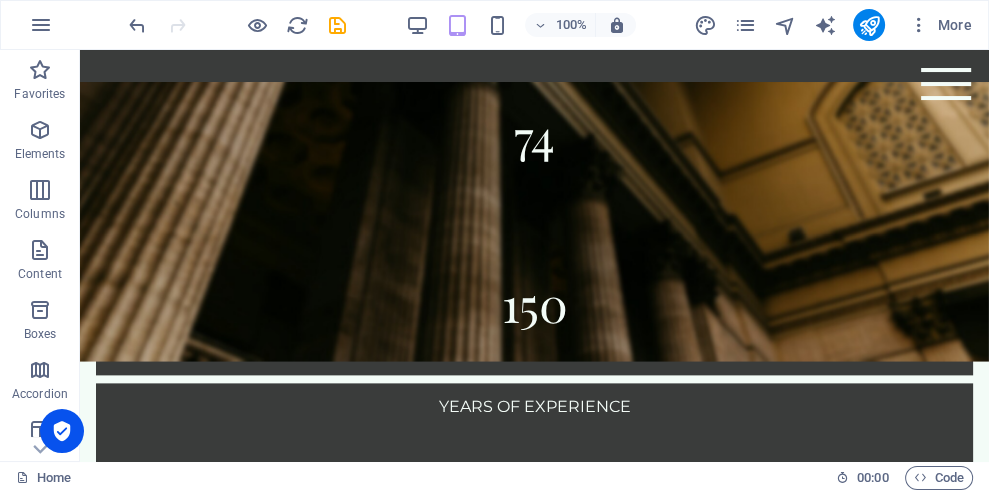 scroll, scrollTop: 2218, scrollLeft: 0, axis: vertical 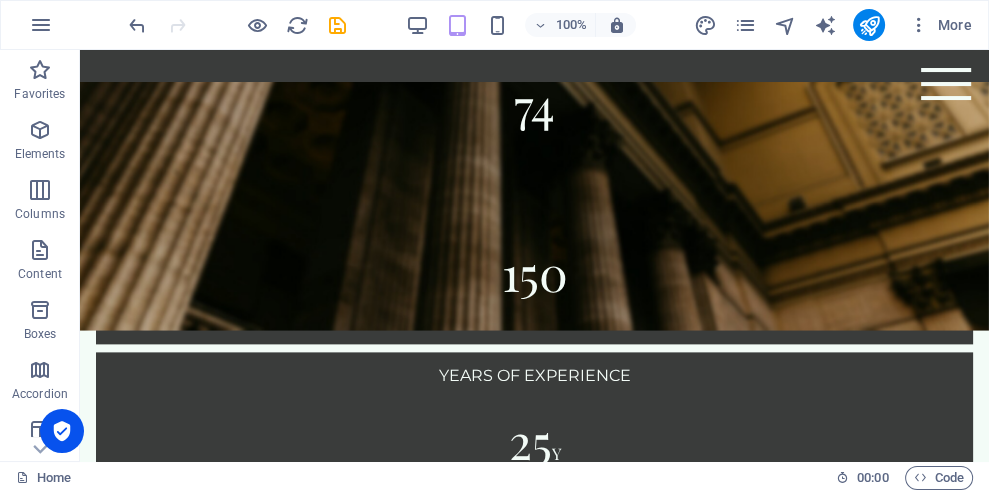 click on "Another Victory in a Family Suit – Justice Delivered by the Grace of Almighty [DEMOGRAPHIC_DATA]" at bounding box center (534, 1493) 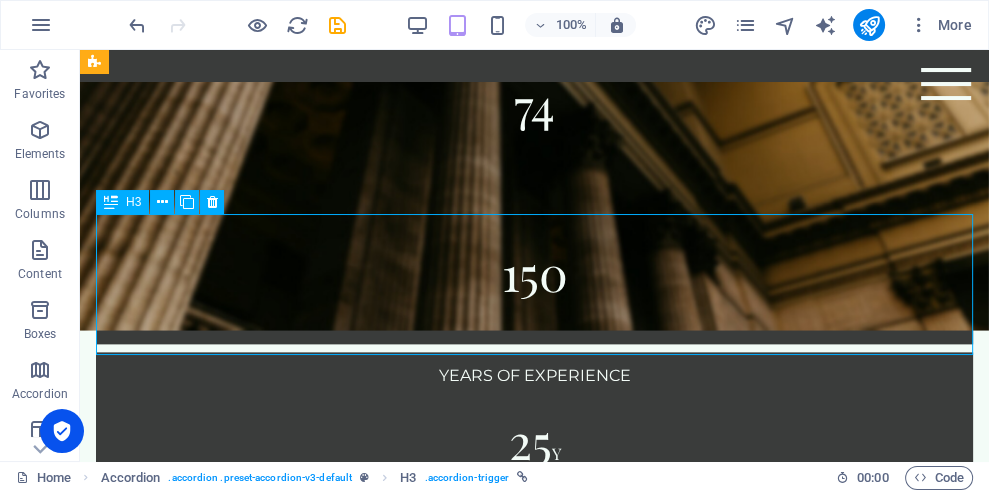 click at bounding box center (212, 202) 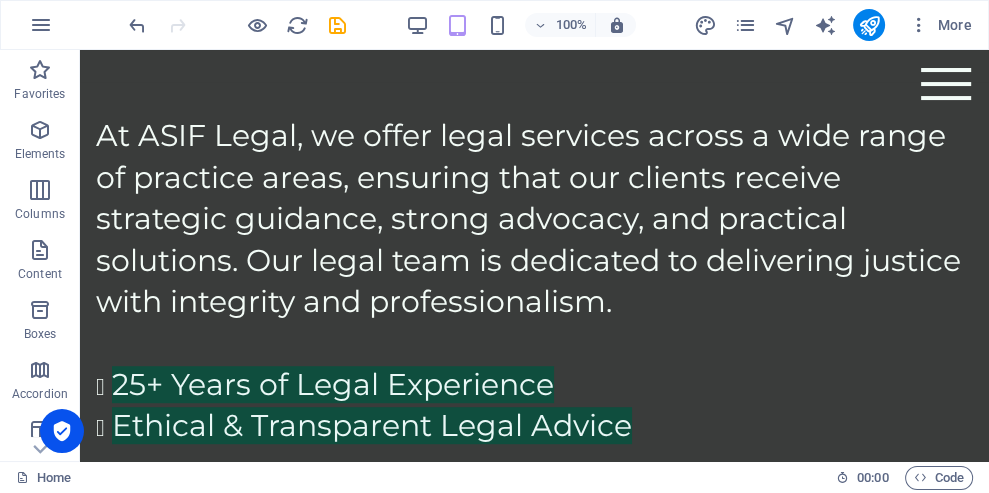 scroll, scrollTop: 1027, scrollLeft: 0, axis: vertical 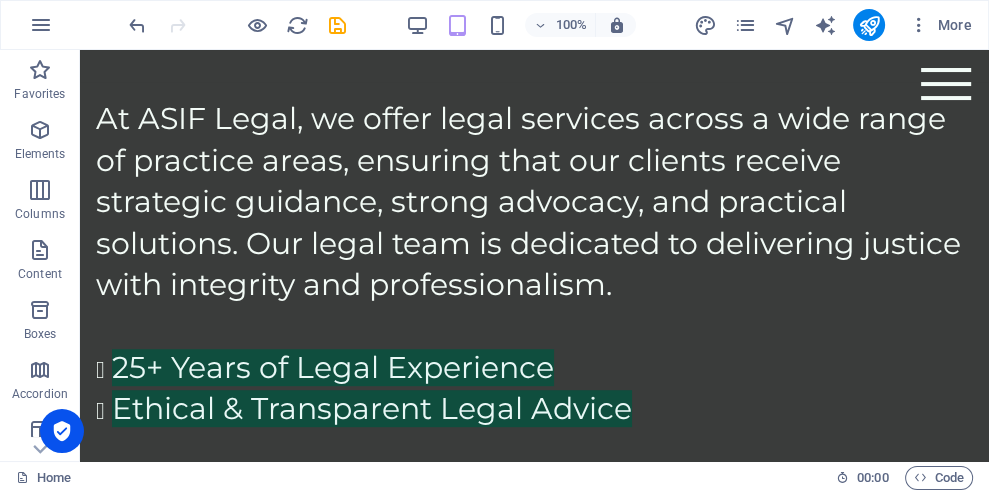 click on "74" at bounding box center (534, 1295) 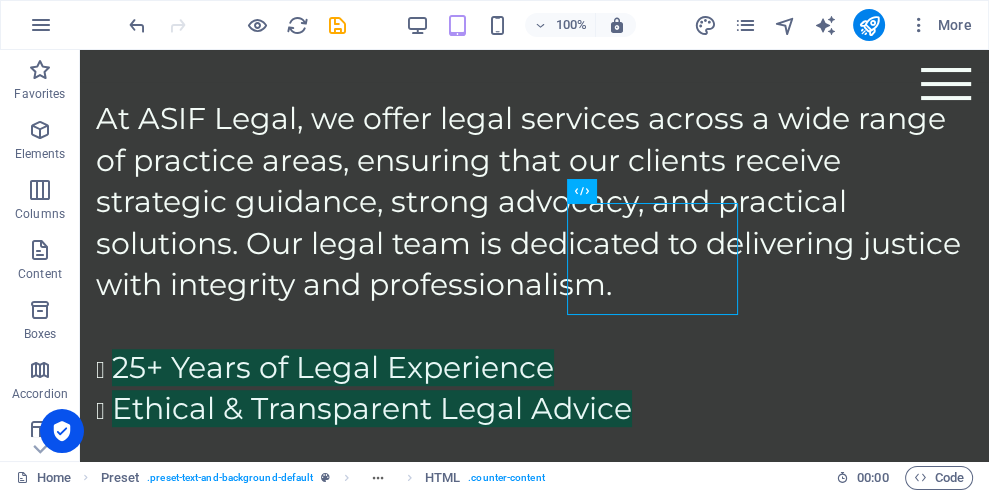 click on "74" at bounding box center [534, 1295] 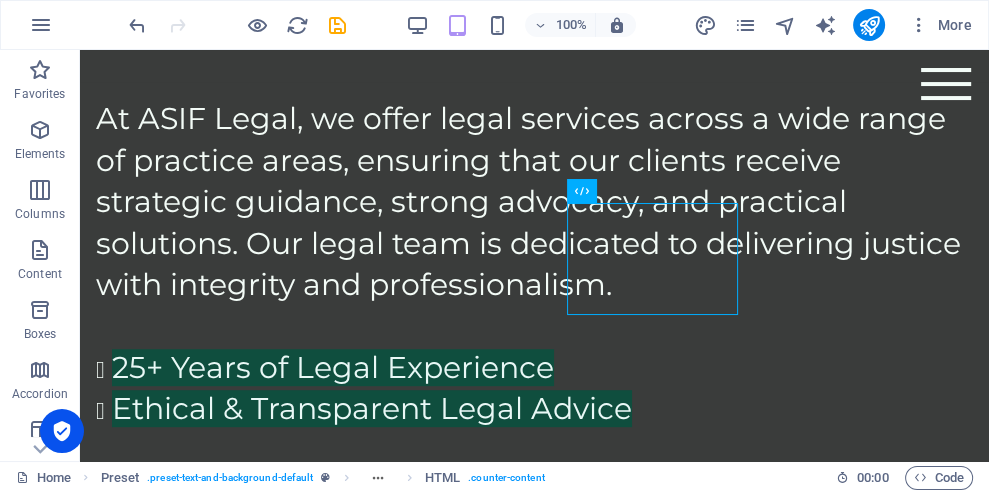 click at bounding box center (534, 874) 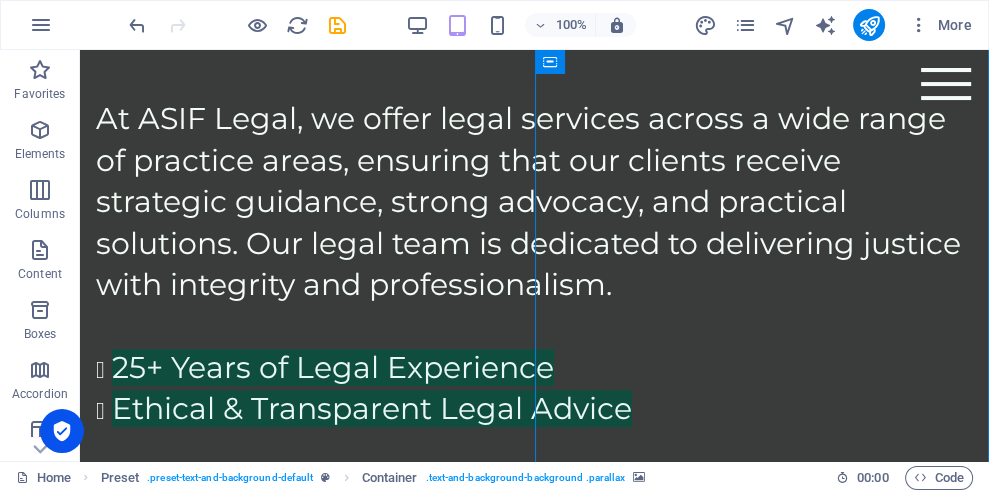 click at bounding box center [550, 62] 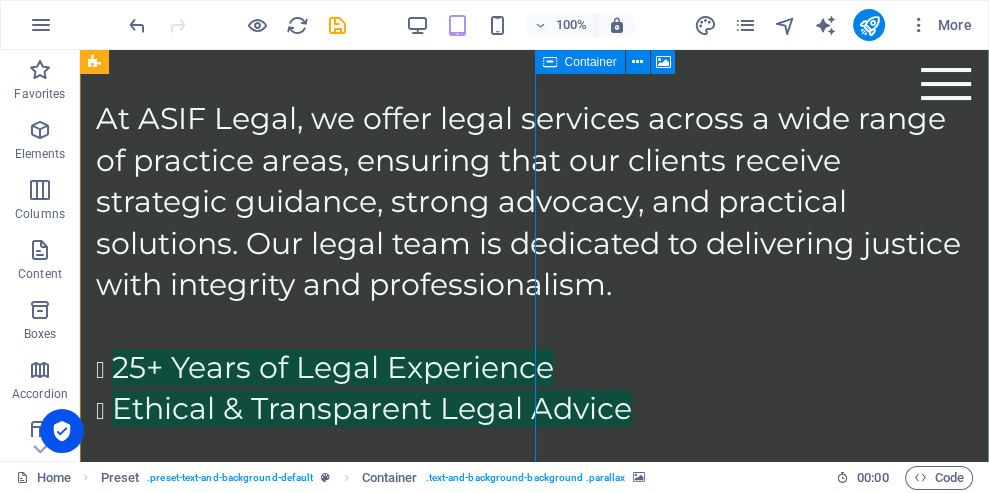 click at bounding box center [637, 62] 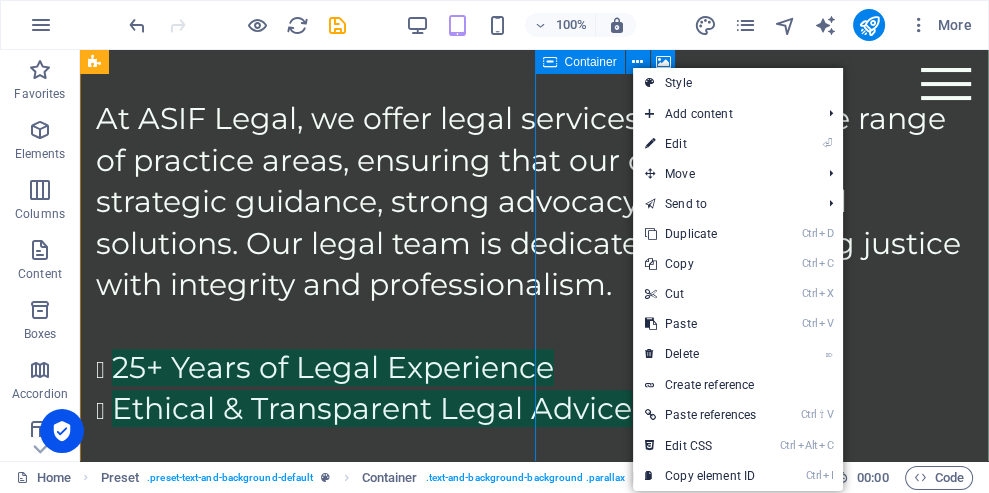 click on "⌦  Delete" at bounding box center [700, 354] 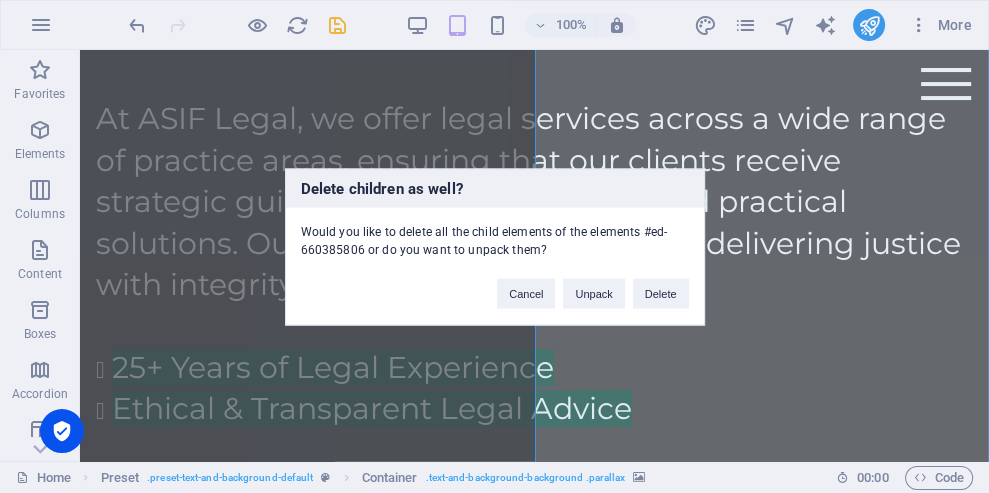 click on "Delete" at bounding box center [661, 293] 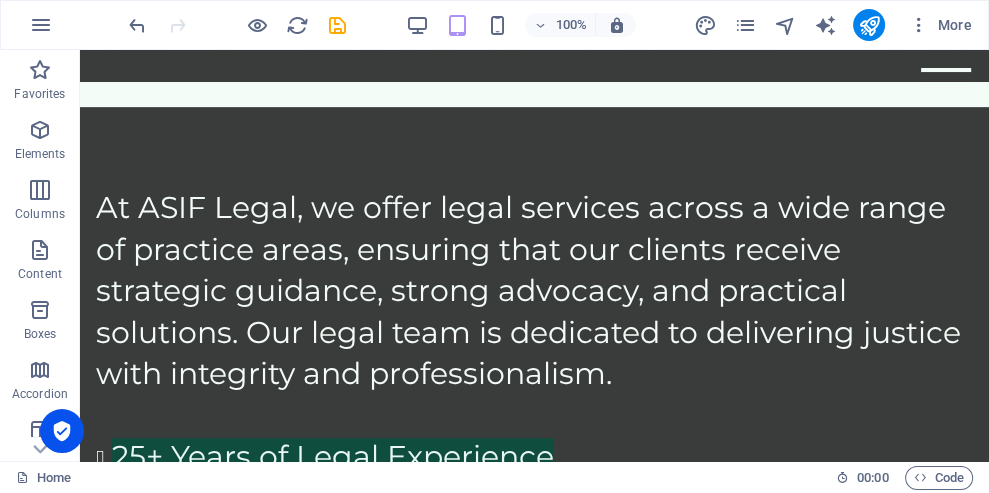 scroll, scrollTop: 938, scrollLeft: 0, axis: vertical 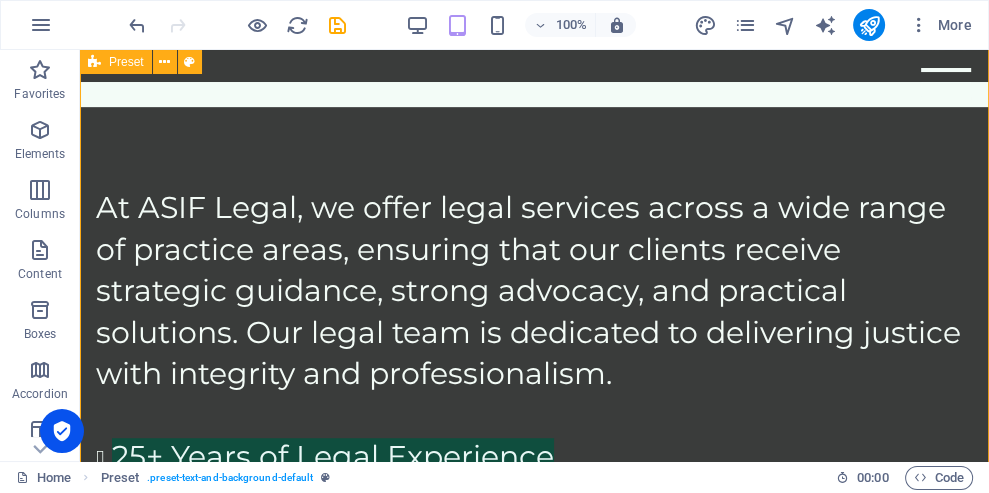 click on "At ASIF Legal, we offer legal services across a wide range of practice areas, ensuring that our clients receive strategic guidance, strong advocacy, and practical solutions. Our legal team is dedicated to delivering justice with integrity and professionalism.   25+ Years of Legal Experience Ethical & Transparent Legal Advice" at bounding box center (534, 352) 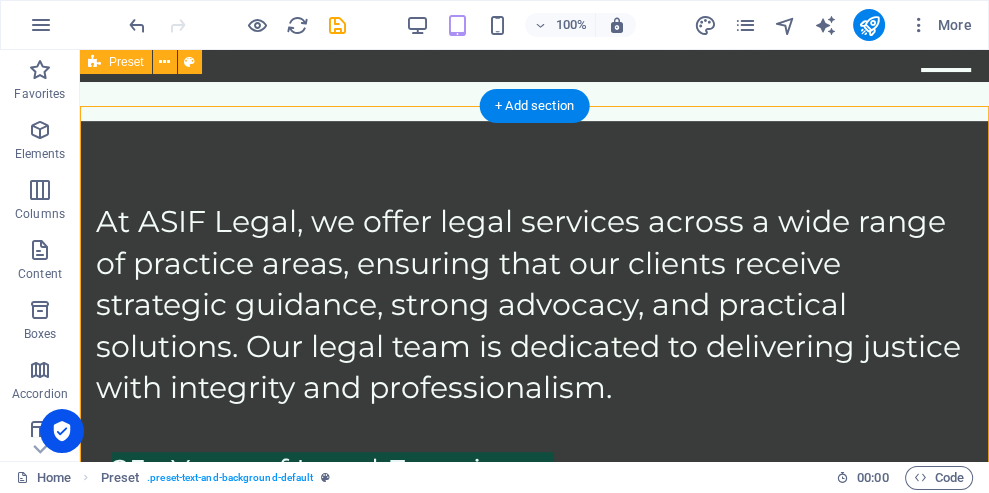 scroll, scrollTop: 826, scrollLeft: 0, axis: vertical 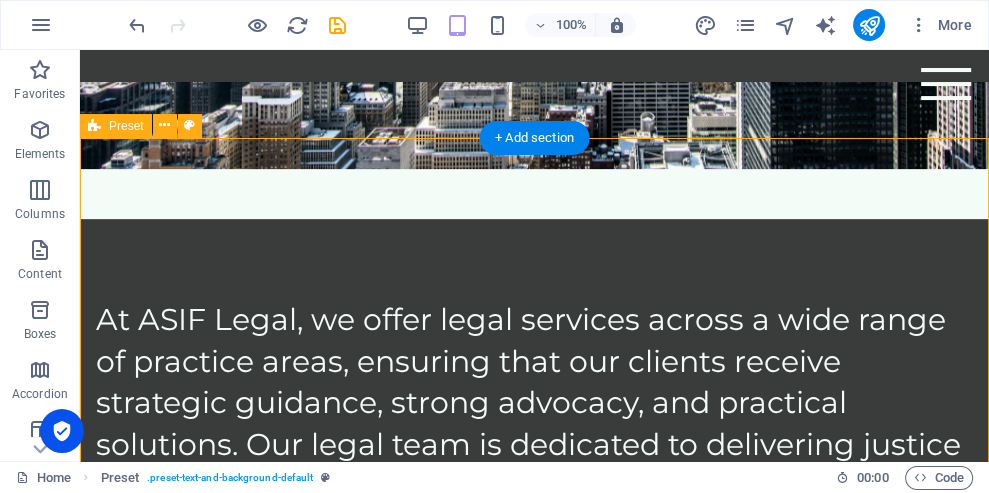 click on "At ASIF Legal, we offer legal services across a wide range of practice areas, ensuring that our clients receive strategic guidance, strong advocacy, and practical solutions. Our legal team is dedicated to delivering justice with integrity and professionalism.   25+ Years of Legal Experience Ethical & Transparent Legal Advice" at bounding box center [534, 464] 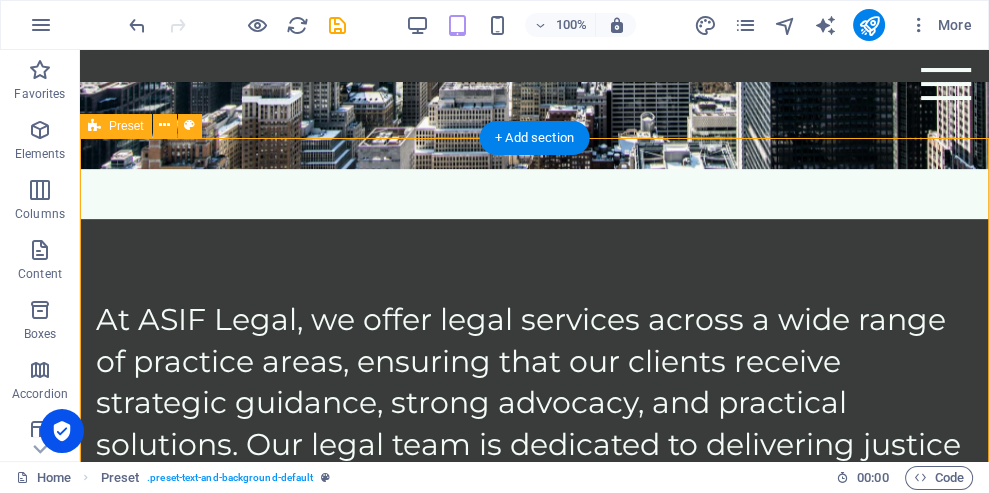 click on "At ASIF Legal, we offer legal services across a wide range of practice areas, ensuring that our clients receive strategic guidance, strong advocacy, and practical solutions. Our legal team is dedicated to delivering justice with integrity and professionalism.   25+ Years of Legal Experience Ethical & Transparent Legal Advice" at bounding box center [534, 464] 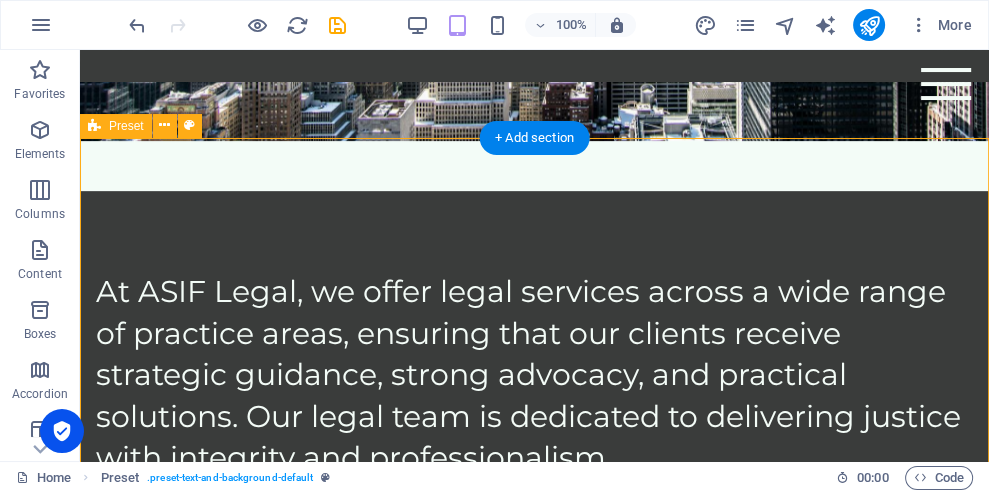 scroll, scrollTop: 875, scrollLeft: 0, axis: vertical 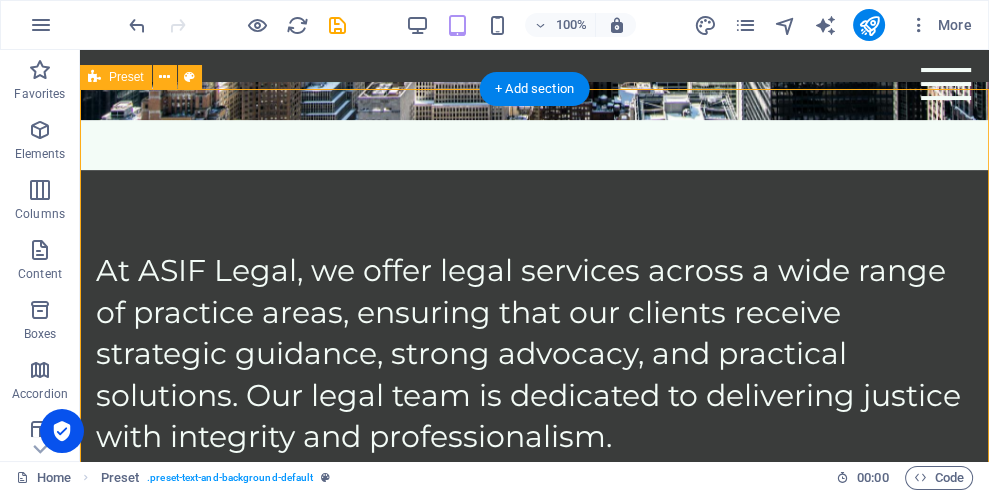 click at bounding box center [137, 25] 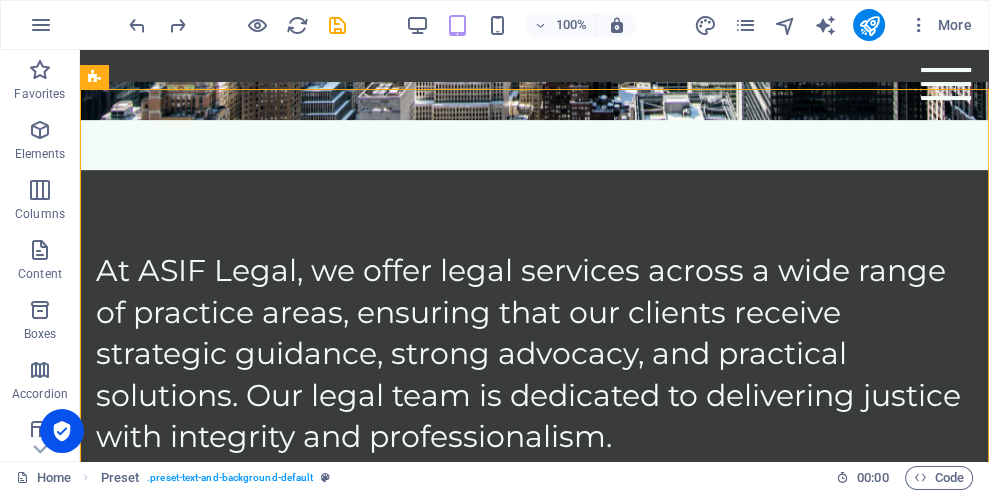 click at bounding box center (534, 950) 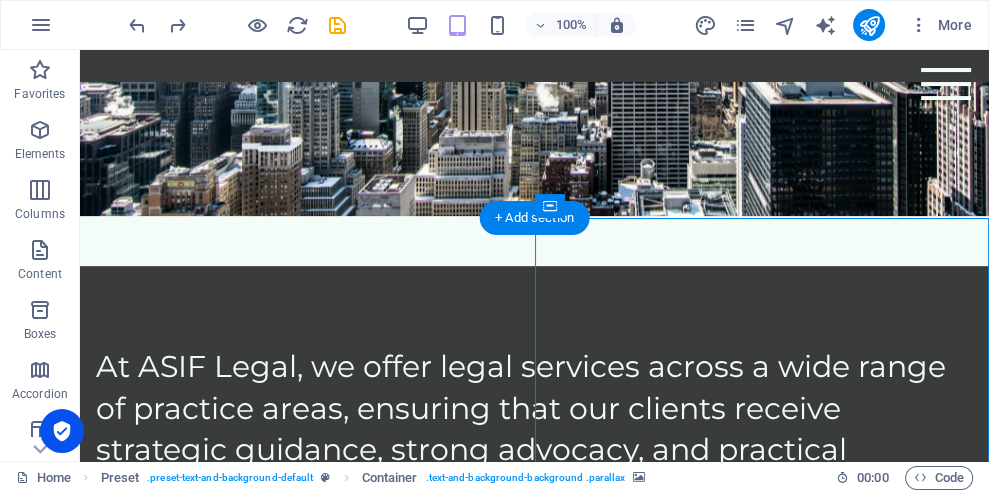 scroll, scrollTop: 703, scrollLeft: 0, axis: vertical 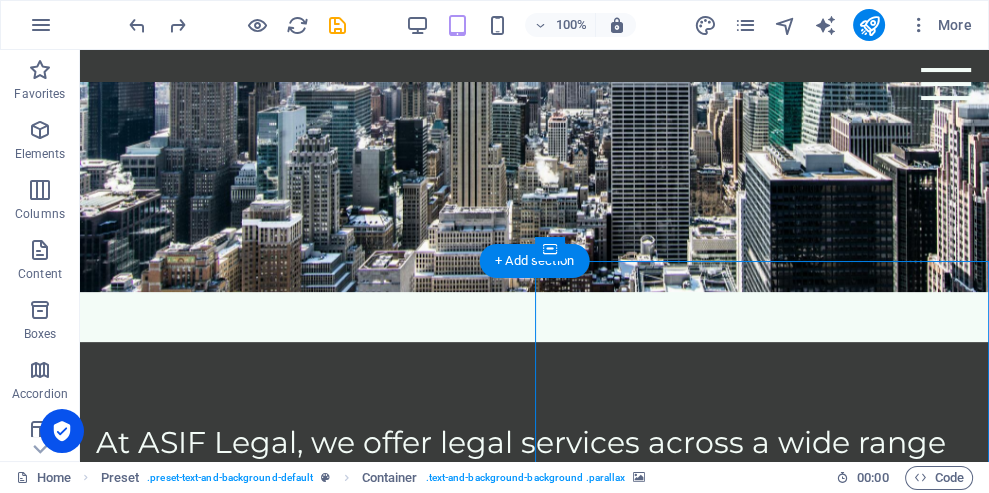 click at bounding box center (534, 1036) 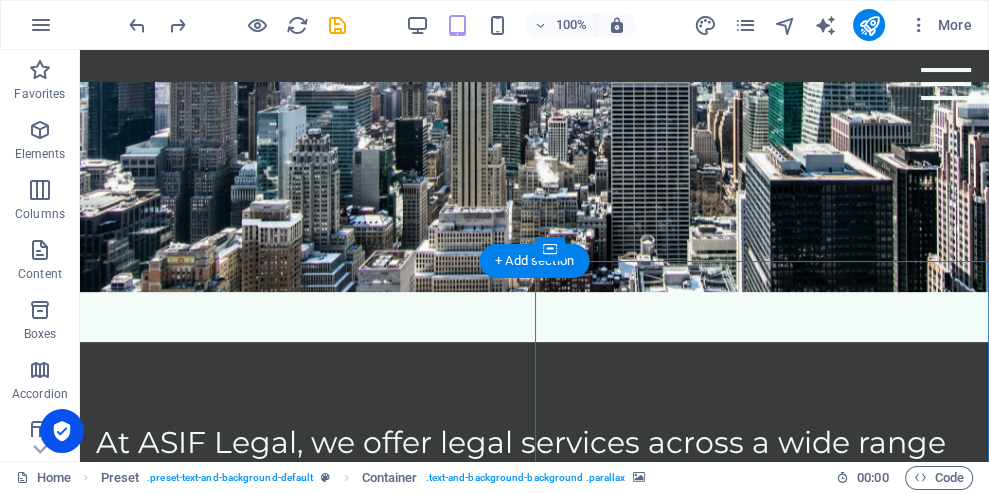 click at bounding box center [550, 249] 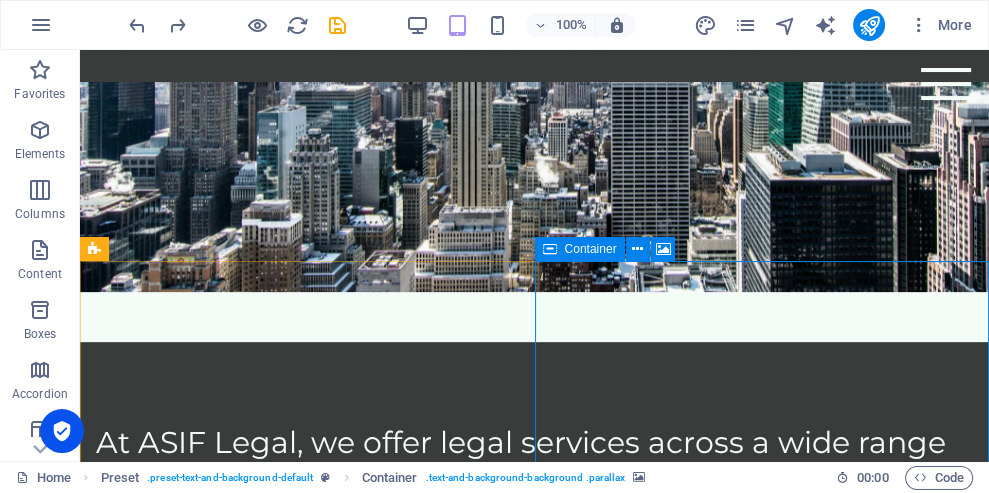 click at bounding box center [663, 249] 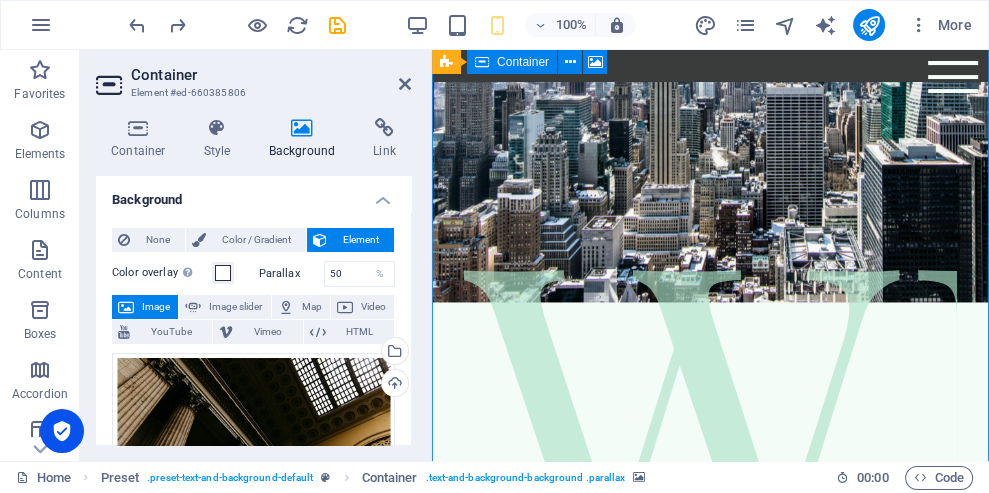 scroll, scrollTop: 4063, scrollLeft: 0, axis: vertical 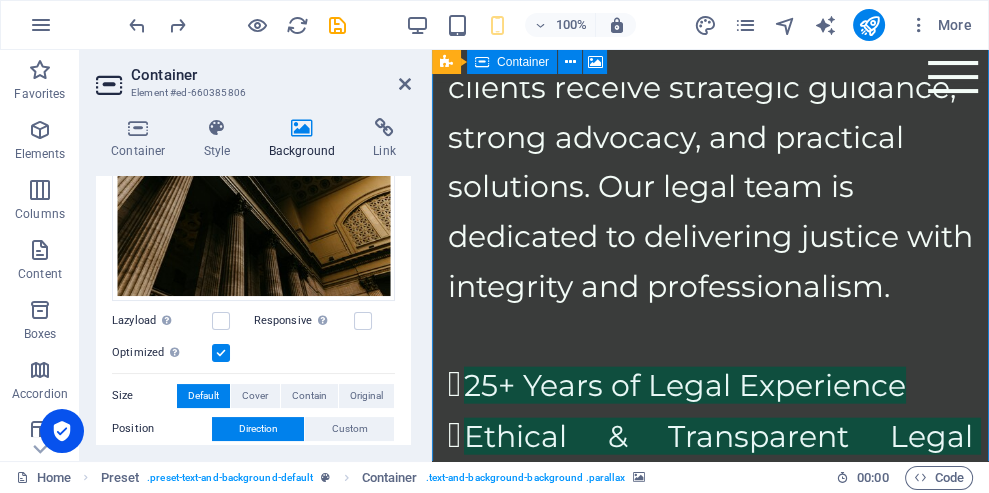 click on "Container" at bounding box center [142, 139] 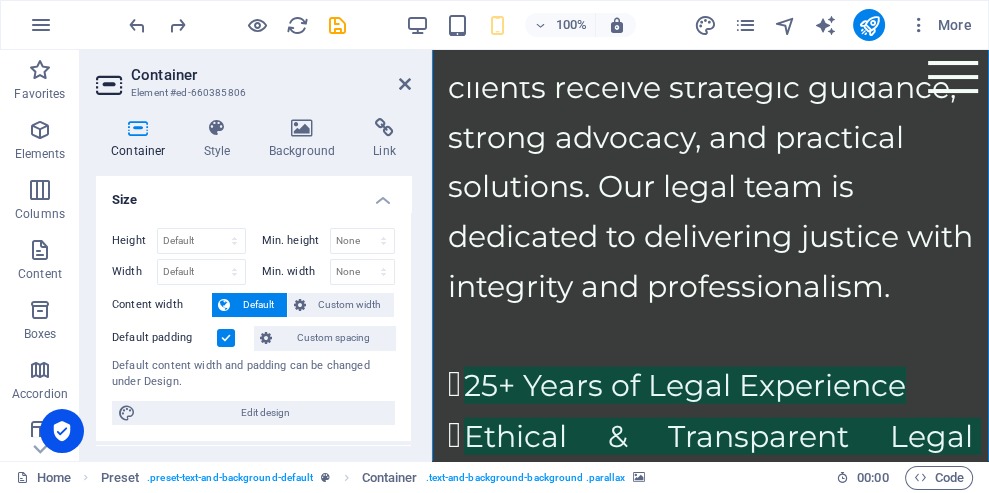 click at bounding box center (217, 128) 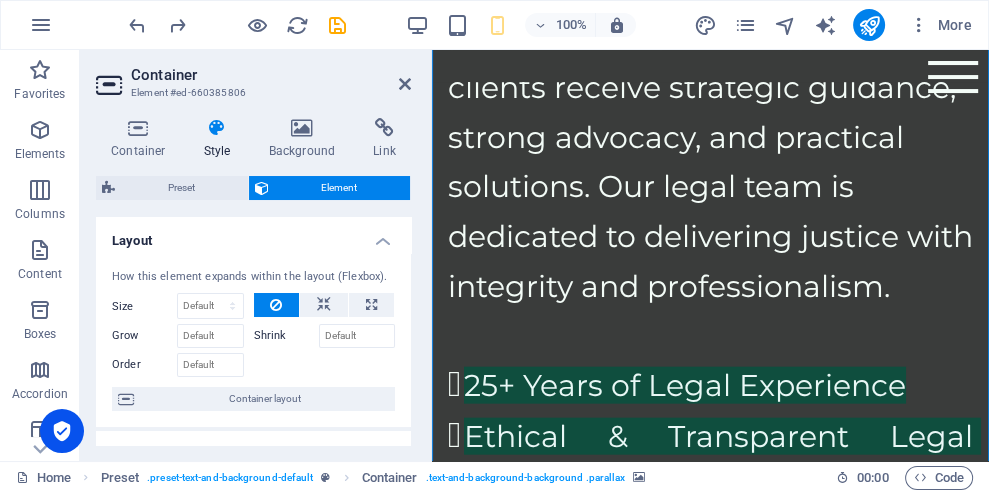 click at bounding box center (302, 128) 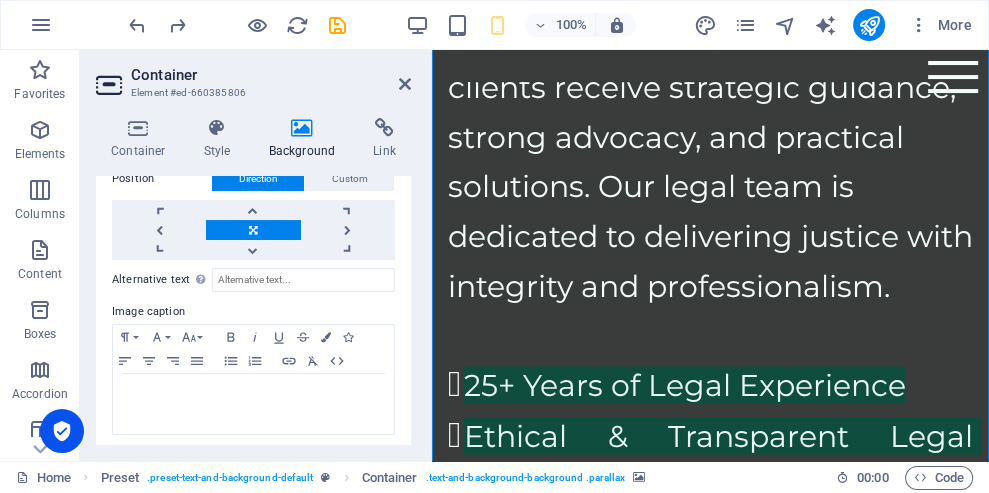 scroll, scrollTop: 495, scrollLeft: 0, axis: vertical 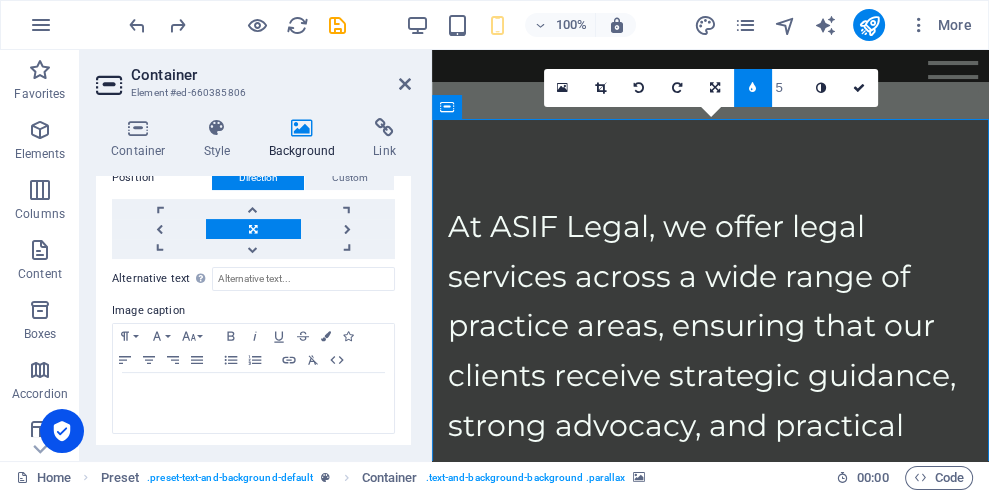 click on "74" at bounding box center (710, 1676) 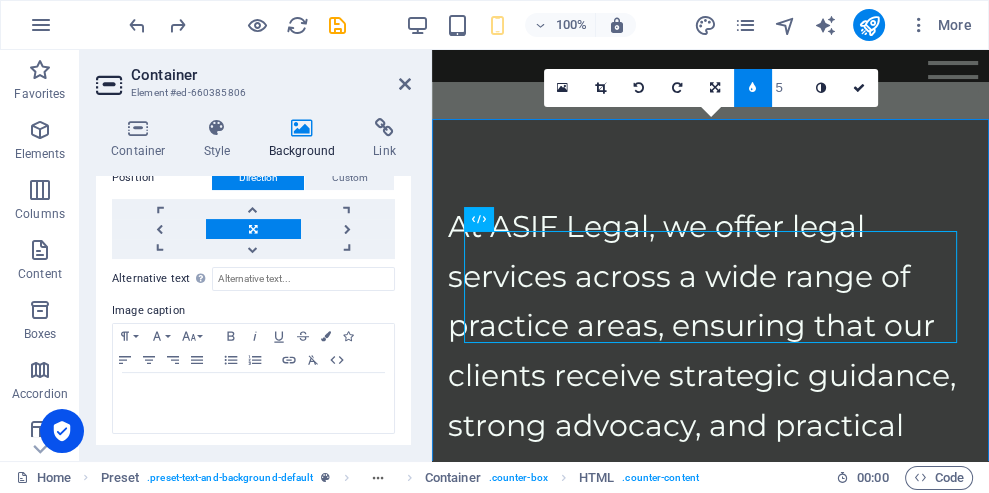 click on "SUCCESSFUL CASES" at bounding box center [710, 1612] 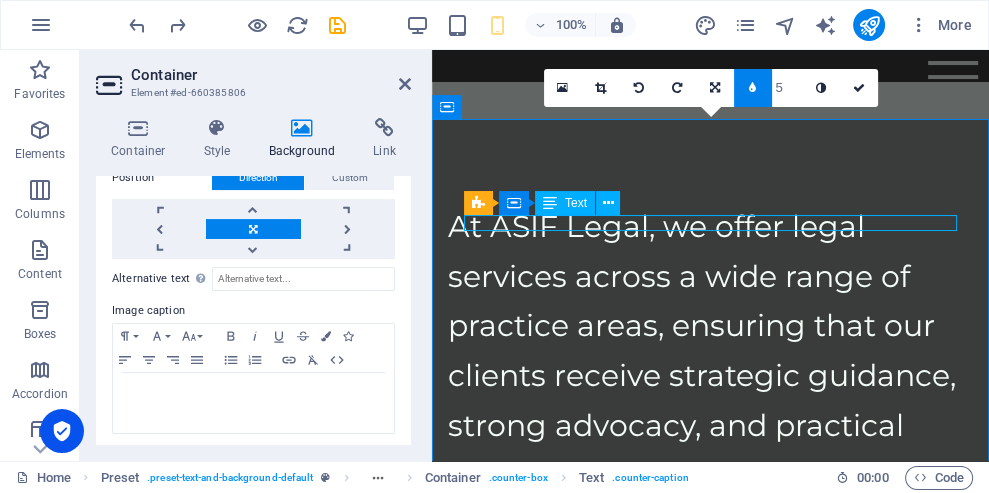 click on "74" at bounding box center (710, 1676) 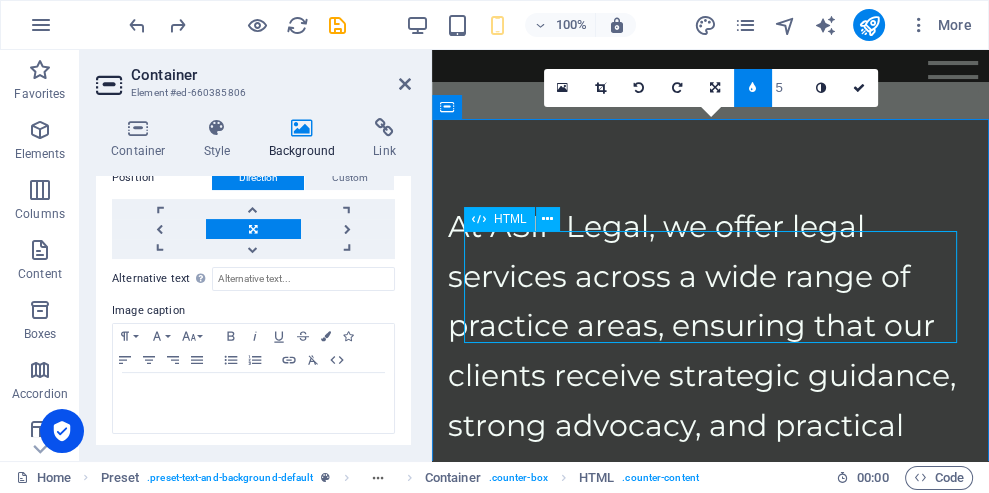 click on "HTML" at bounding box center [499, 219] 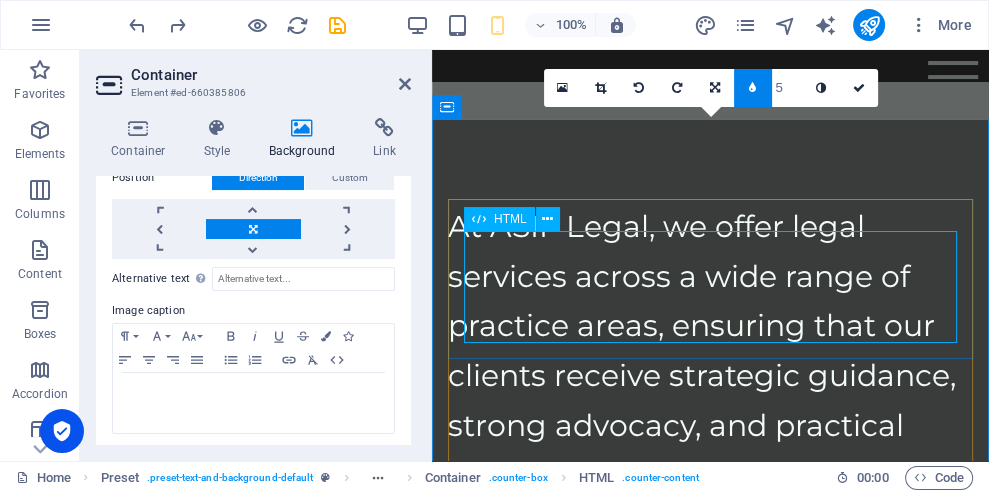 click on "SUCCESSFUL CASES  74" at bounding box center (710, 1668) 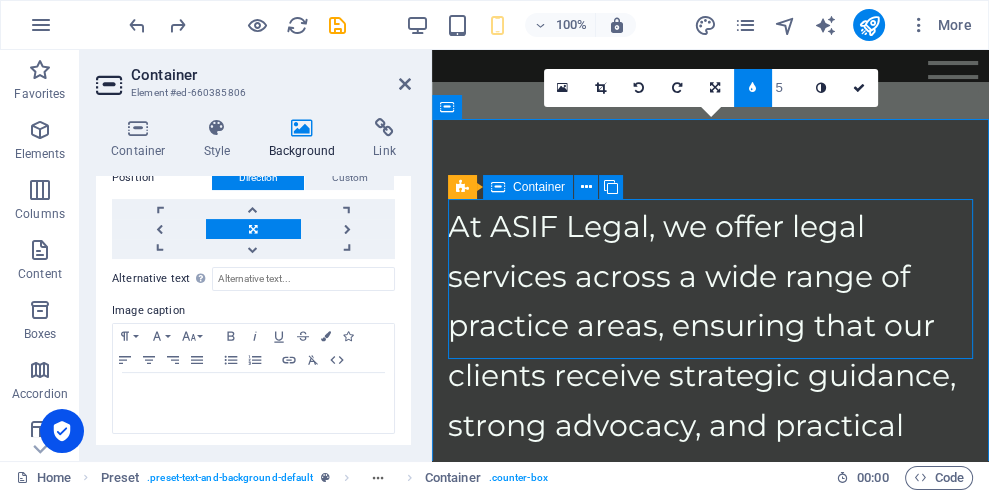 click at bounding box center (586, 187) 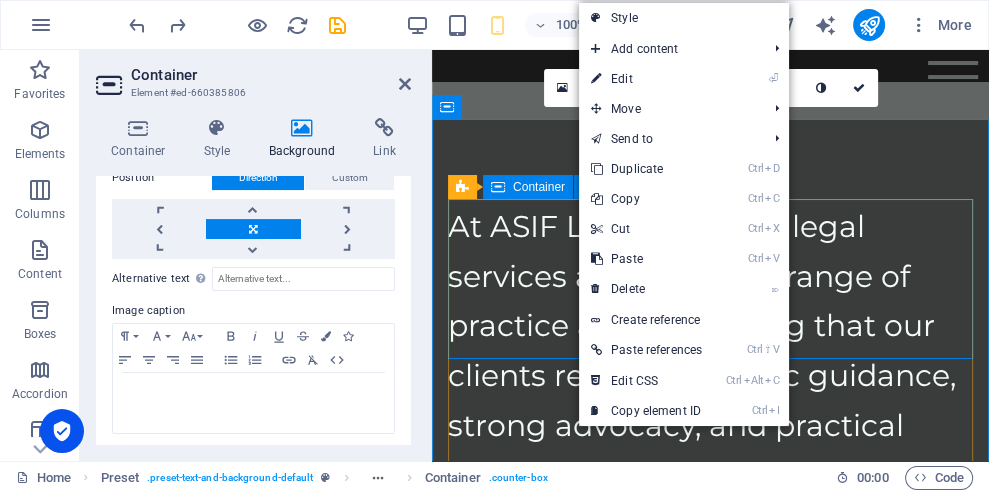 click on "⌦  Delete" at bounding box center (646, 289) 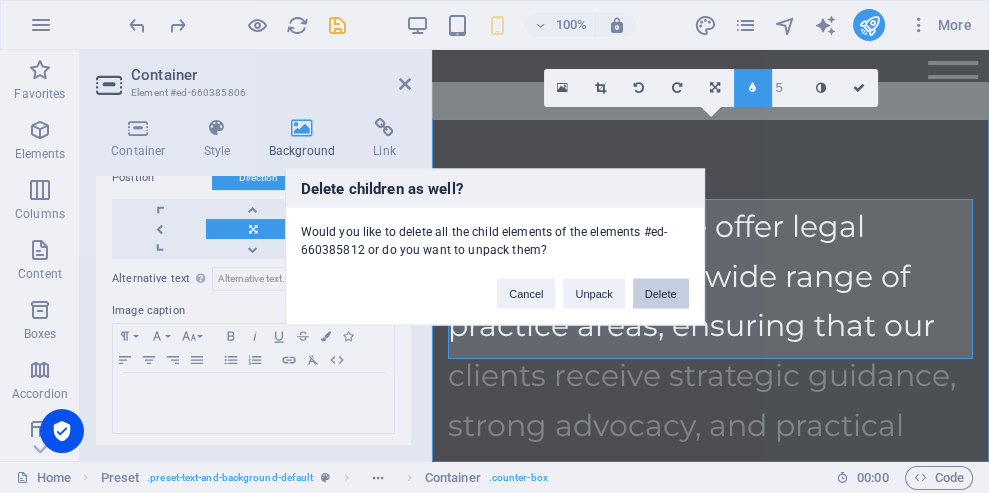 click on "Delete" at bounding box center [661, 293] 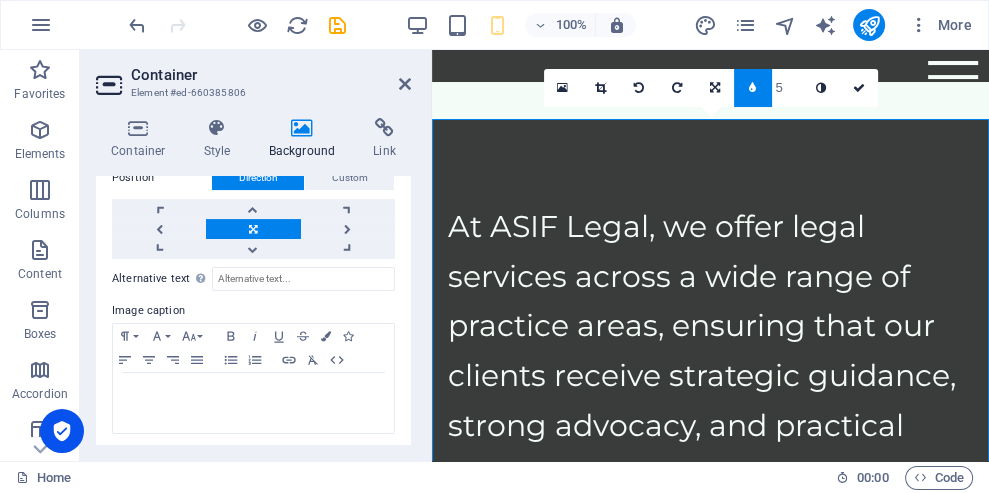 click on "150" at bounding box center [710, 1588] 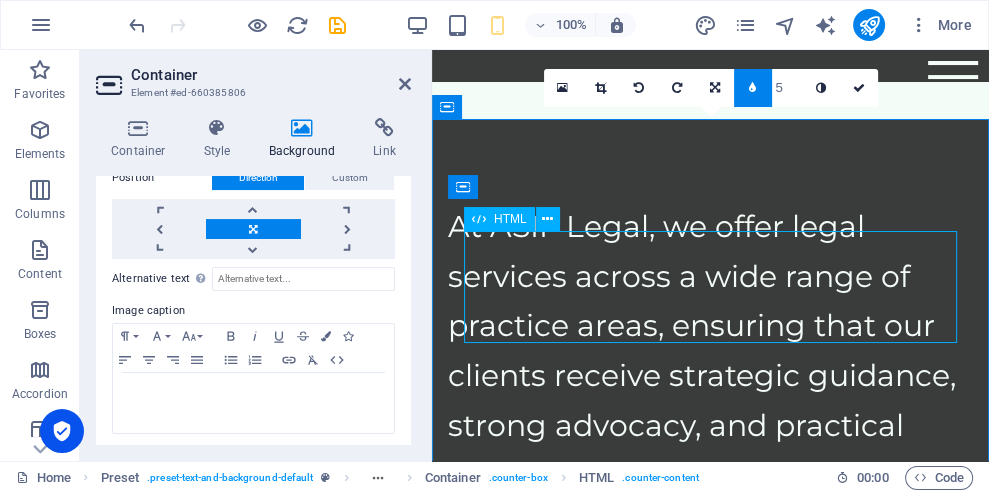 click at bounding box center (547, 219) 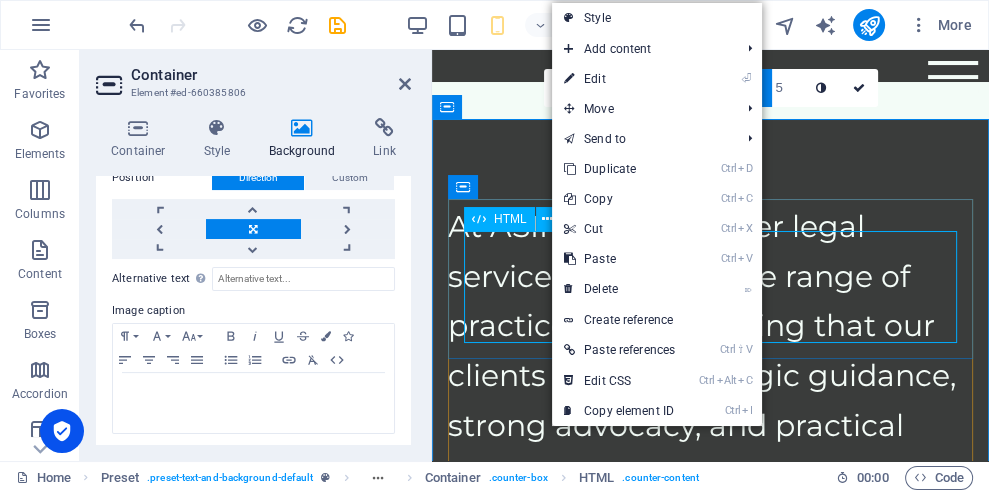 click on "150" at bounding box center [710, 1588] 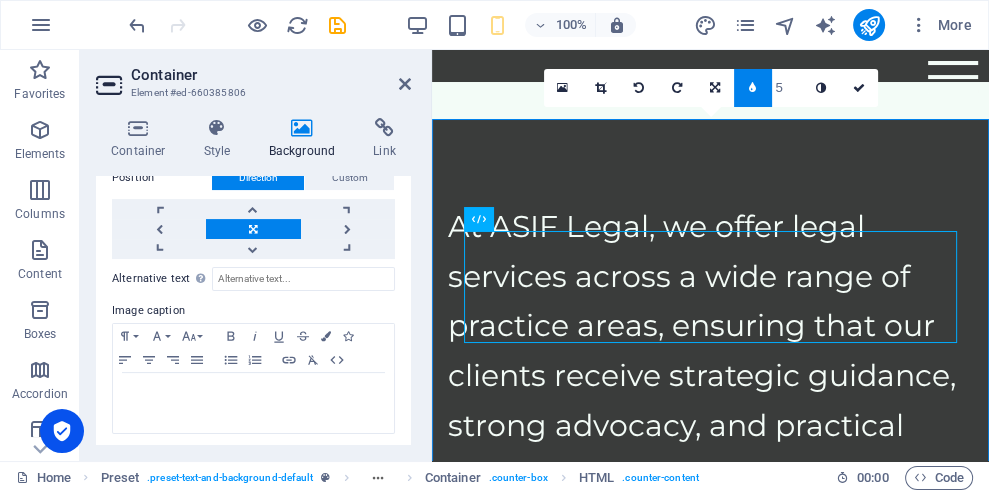 click at bounding box center (710, 1114) 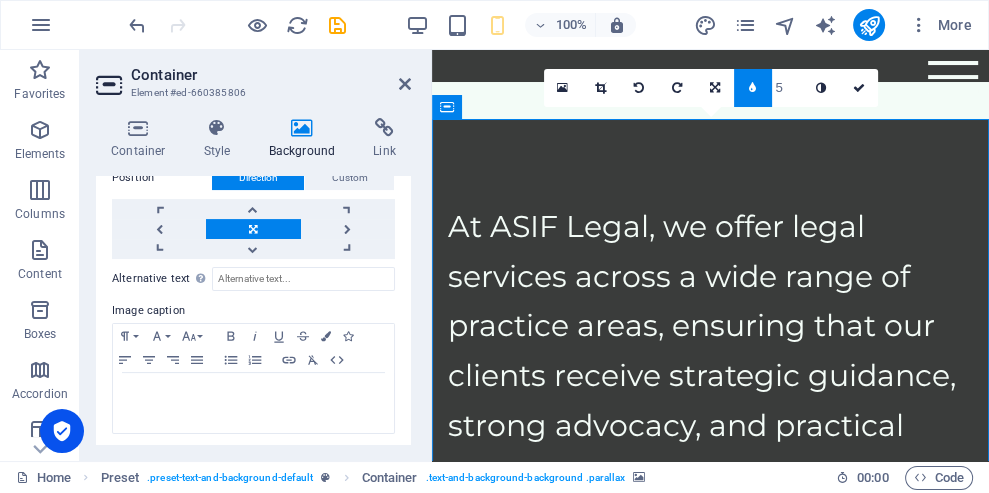 click on "SATISFIED CLIENTS 150" at bounding box center [710, 1580] 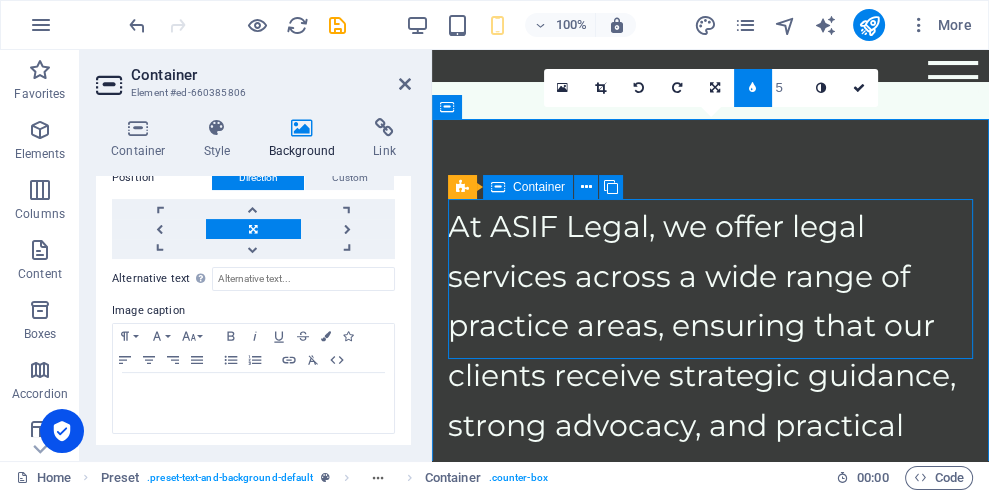 click at bounding box center [586, 187] 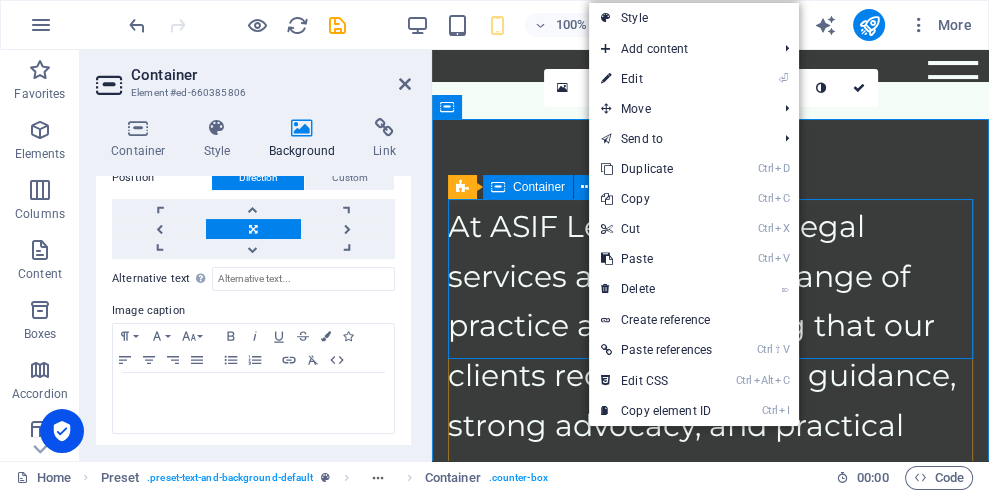 click on "⌦  Delete" at bounding box center [656, 289] 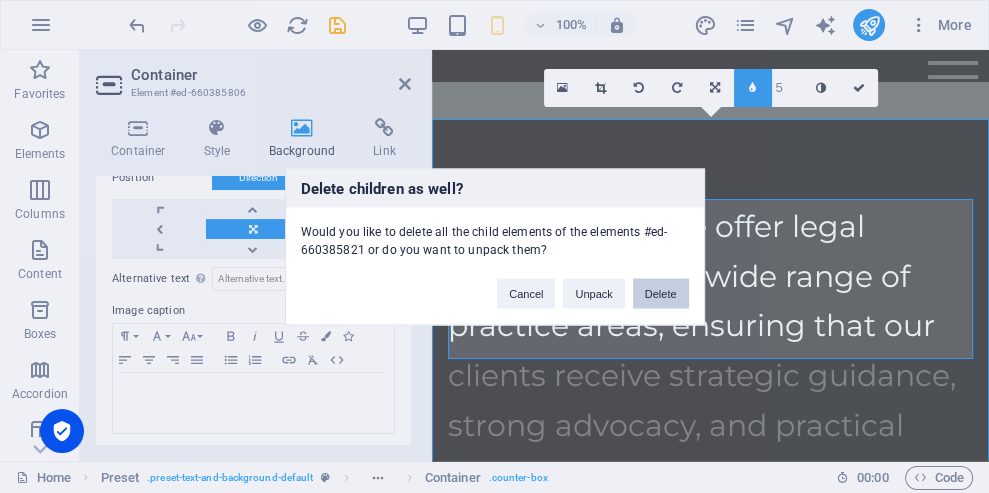 click on "Delete" at bounding box center [661, 293] 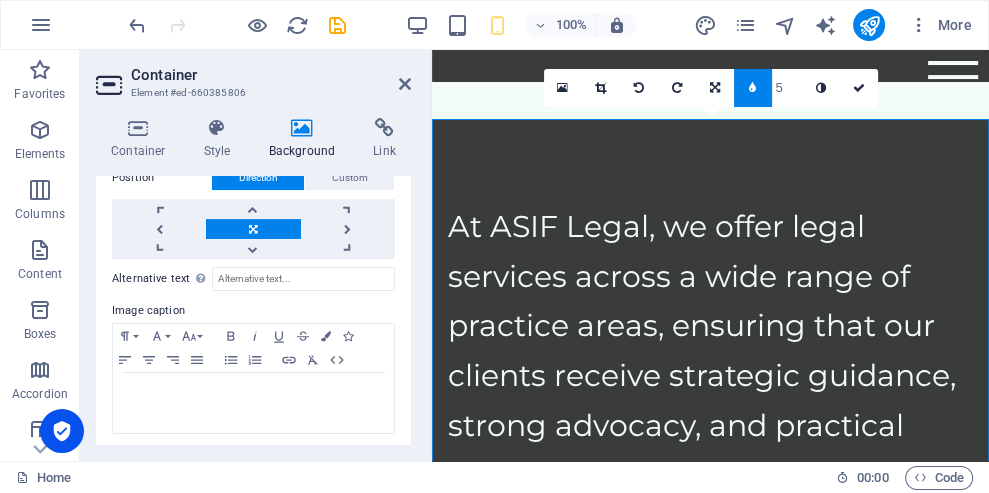 click on "YEARS OF EXPERIENCE  25  Y" at bounding box center (710, 1492) 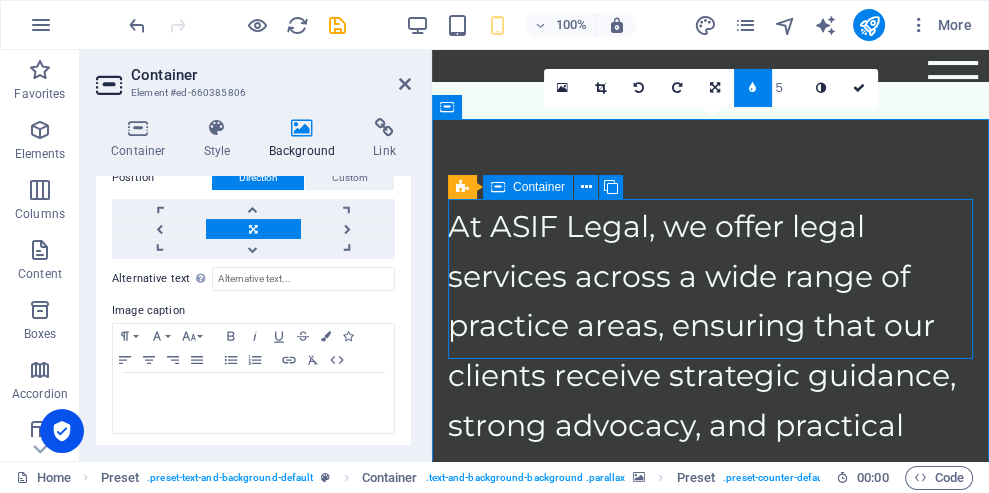 click at bounding box center [586, 187] 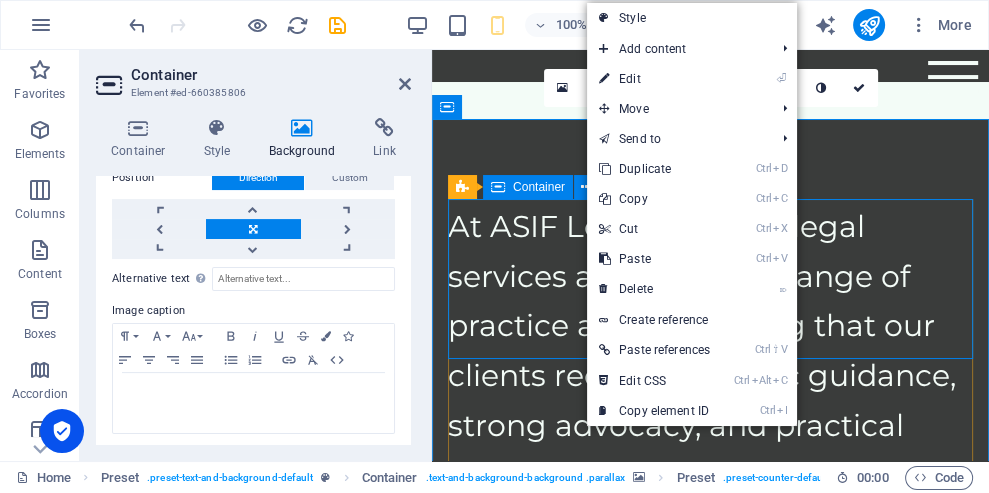 click on "⌦  Delete" at bounding box center [654, 289] 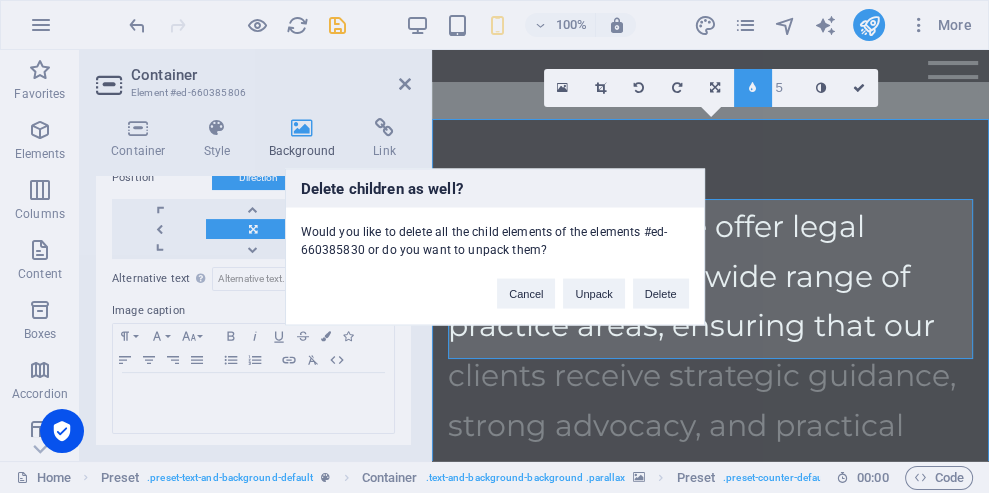 click on "Delete" at bounding box center (661, 293) 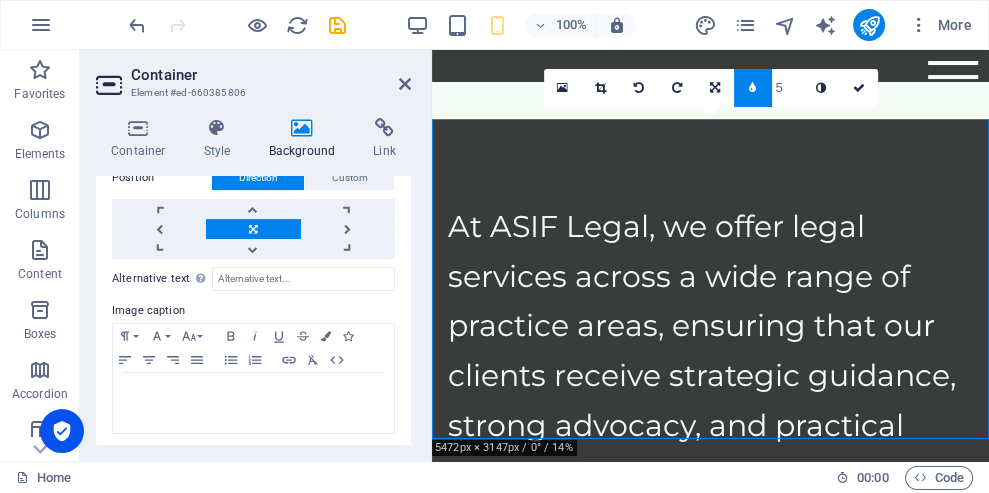 click on "7" at bounding box center (710, 1412) 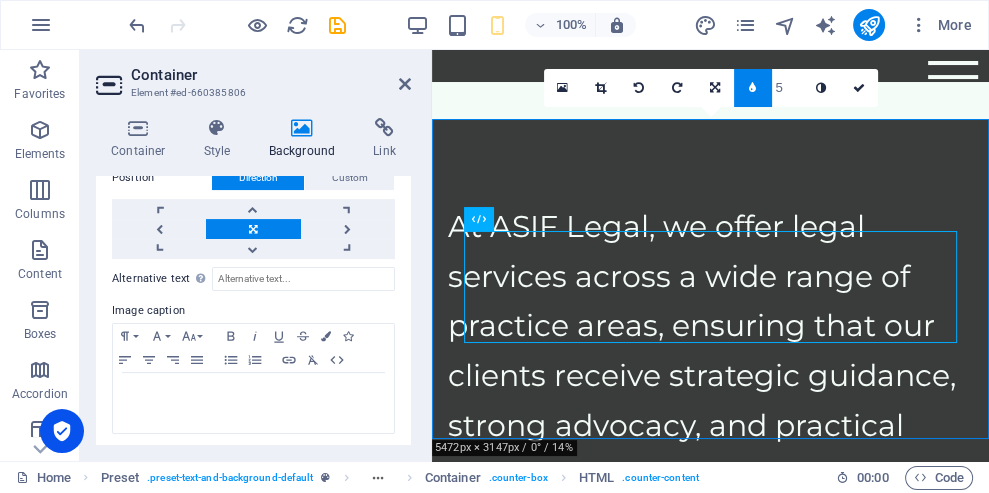 click on "QUALIFIED LAWYERS  7" at bounding box center [710, 1404] 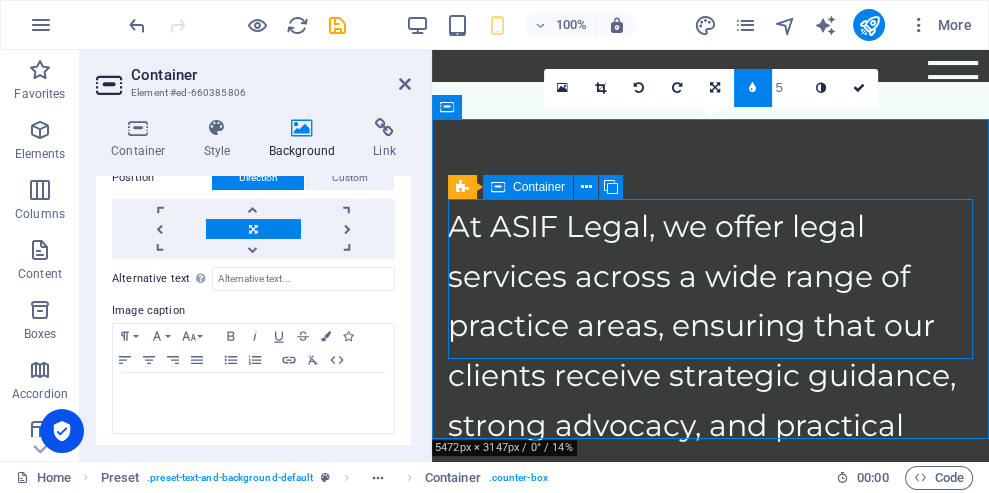 click at bounding box center (586, 187) 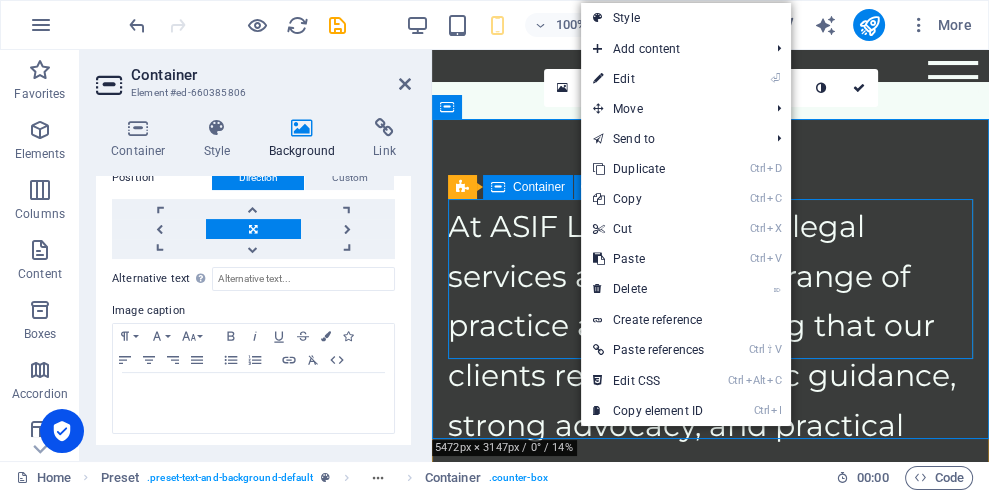 click on "⌦  Delete" at bounding box center (648, 289) 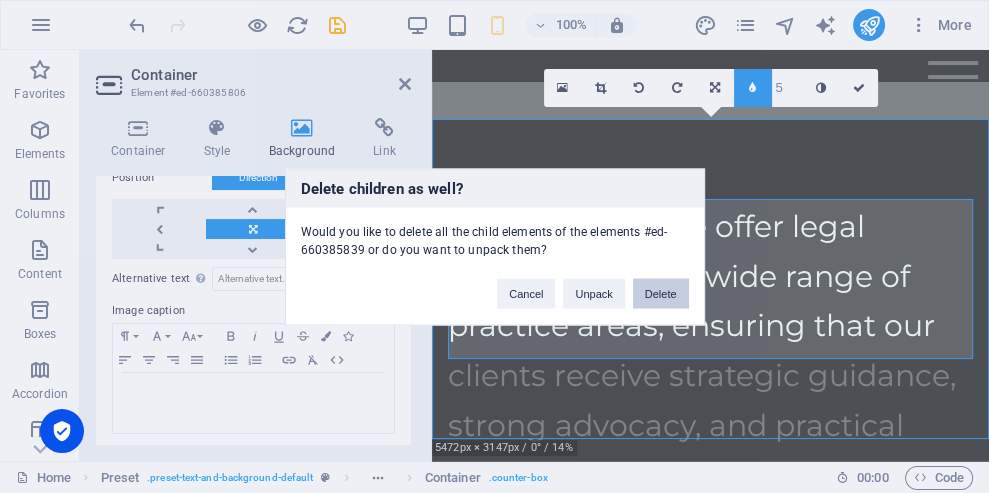 click on "Delete" at bounding box center (661, 293) 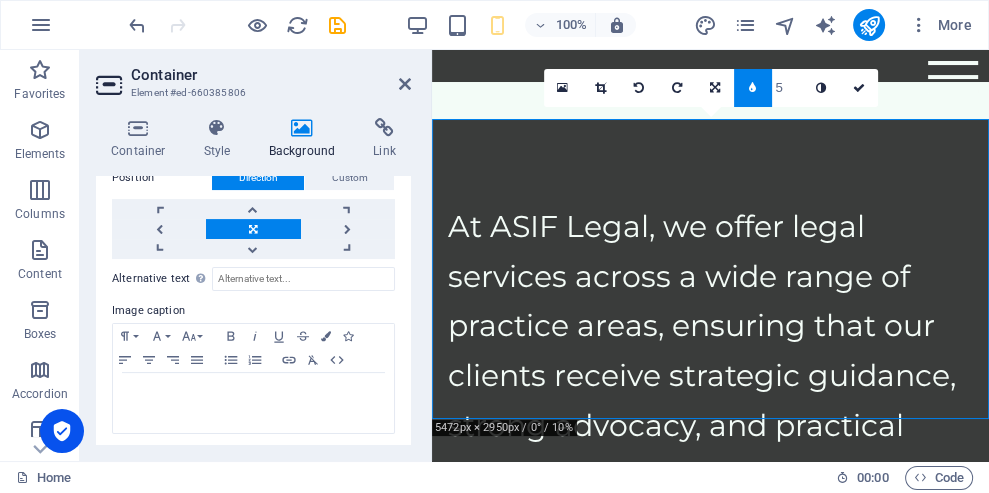 click at bounding box center (710, 1021) 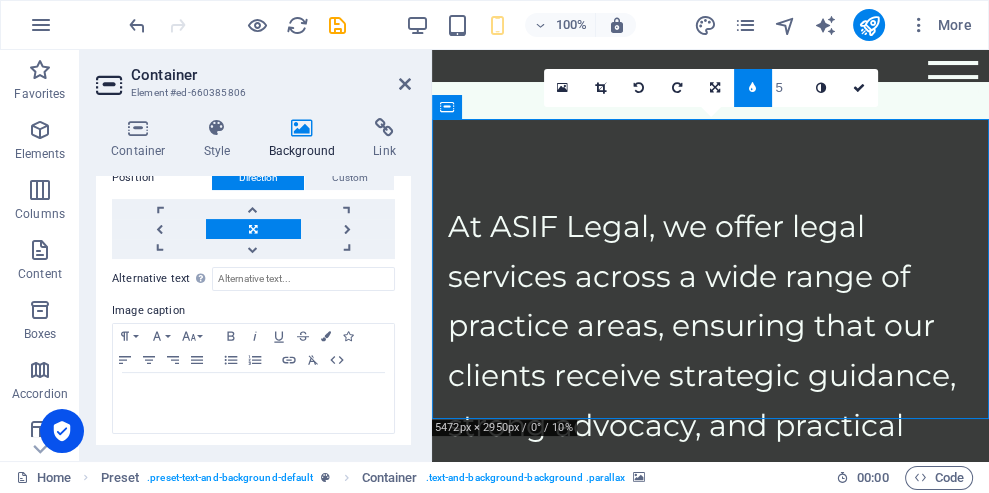 click at bounding box center [710, 1021] 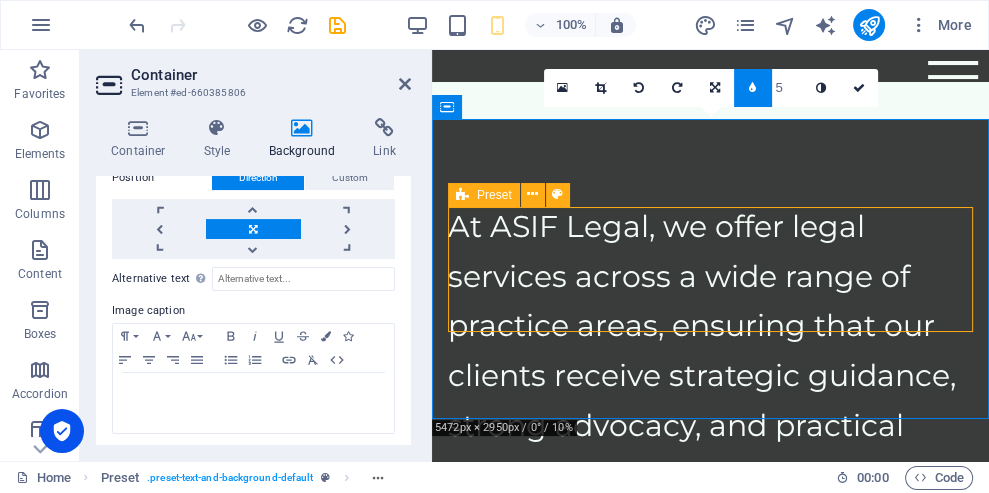 click at bounding box center (533, 195) 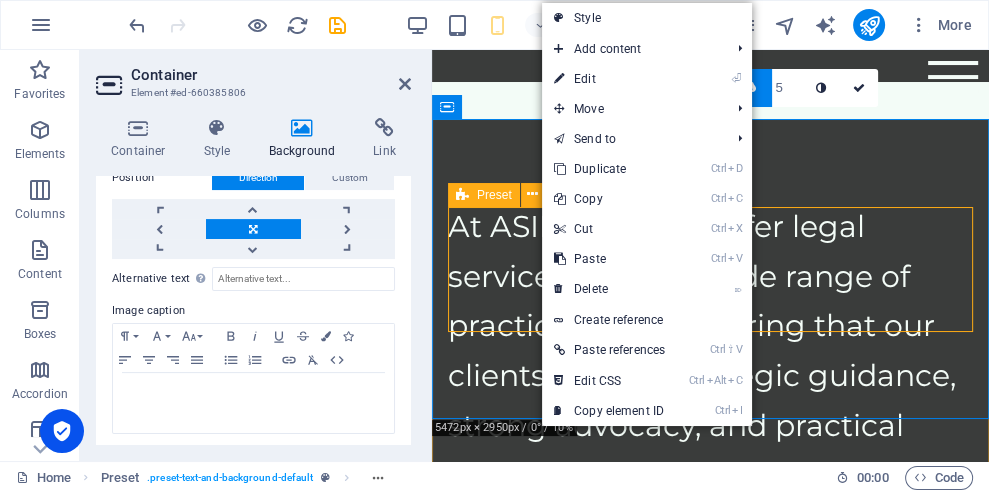 click on "⌦  Delete" at bounding box center (609, 289) 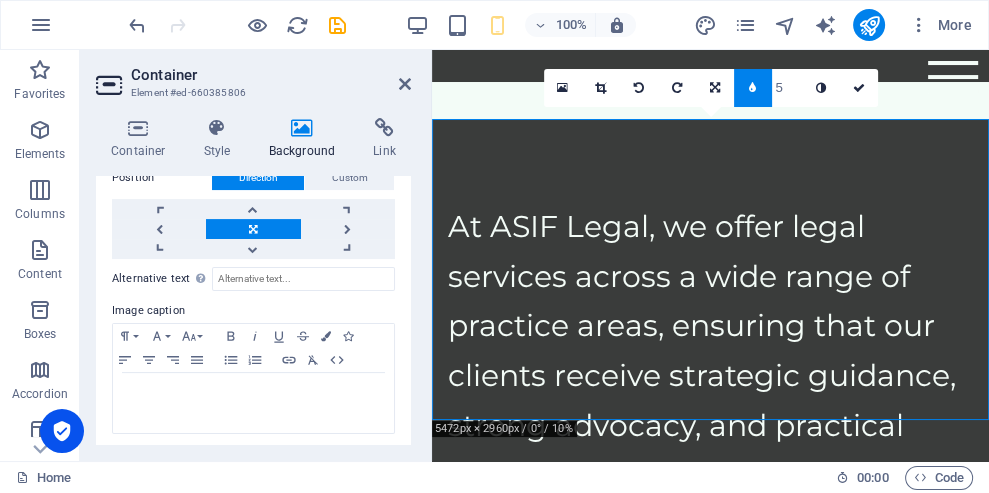 click on "Drop content here or  Add elements  Paste clipboard" at bounding box center [710, 1385] 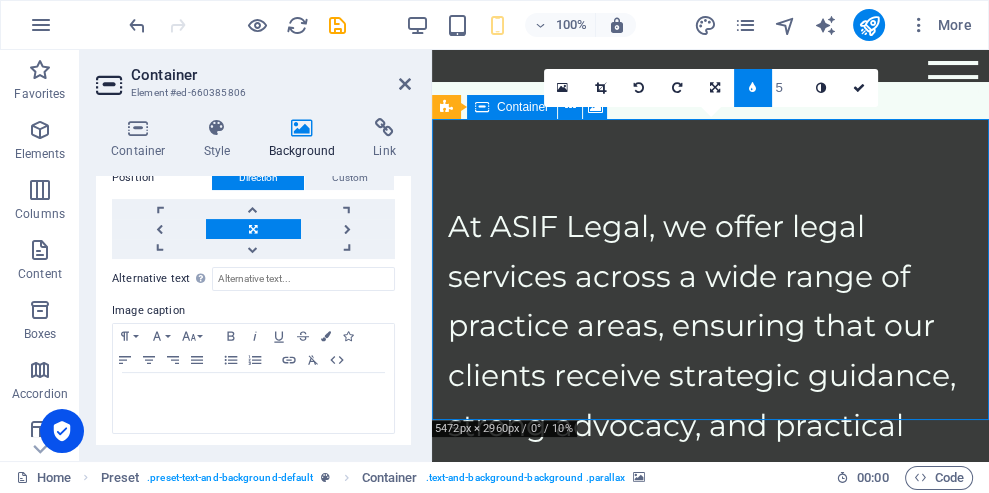 click on "Drop content here or  Add elements  Paste clipboard" at bounding box center [710, 1385] 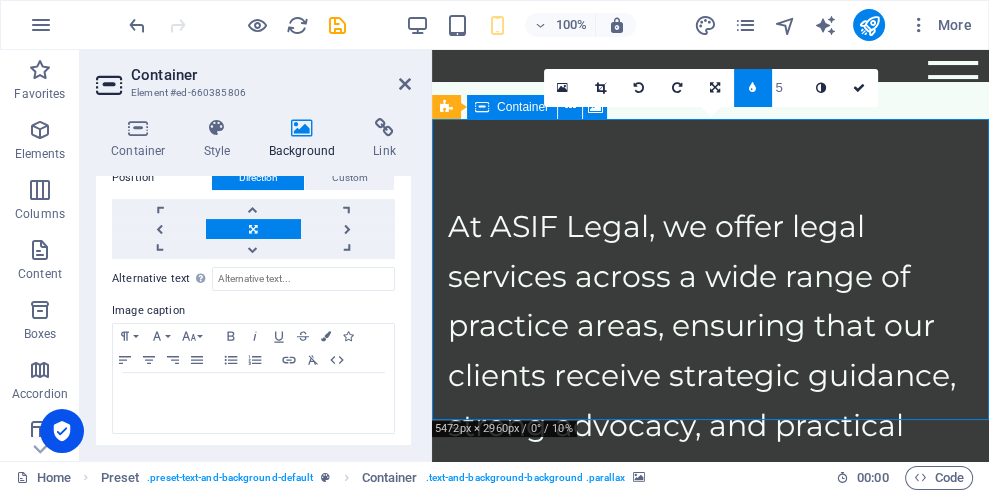click at bounding box center [710, 1021] 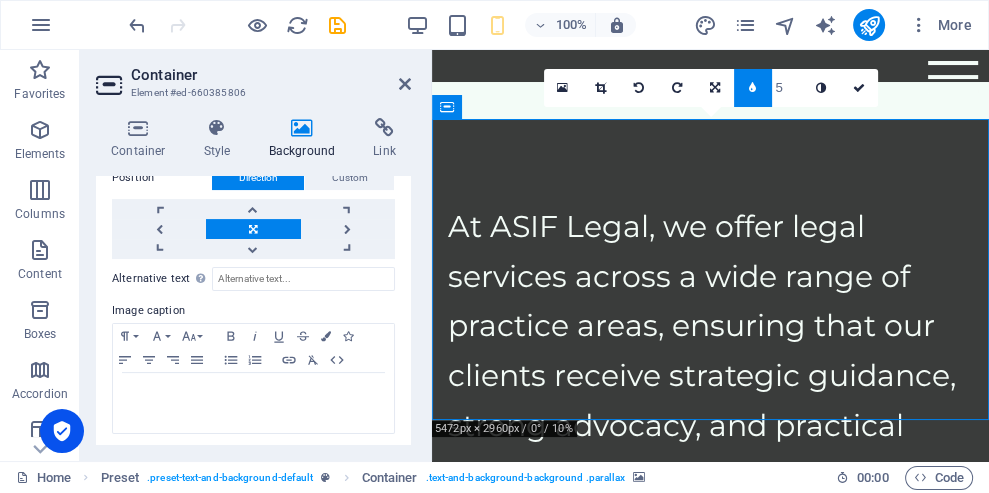 click on "Drop content here or  Add elements  Paste clipboard" at bounding box center (710, 1385) 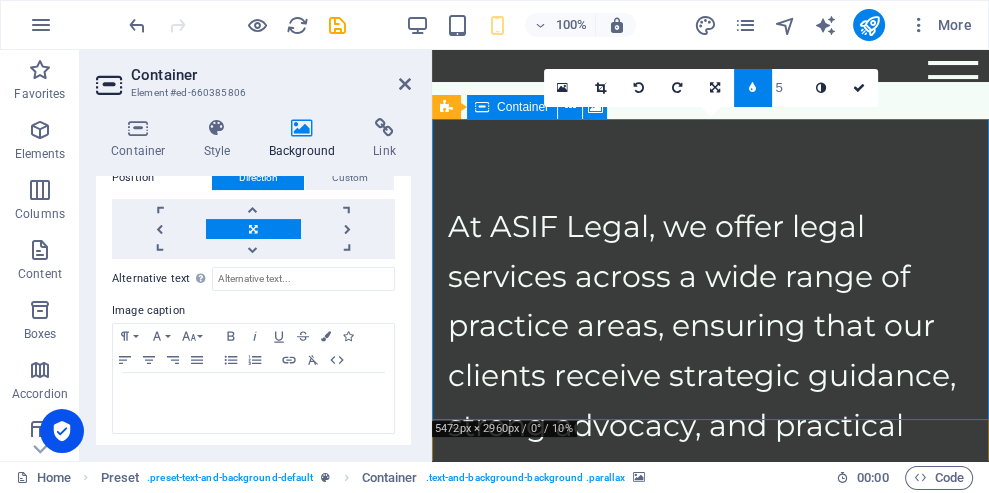 click on "Drop content here or  Add elements  Paste clipboard" at bounding box center [710, 1385] 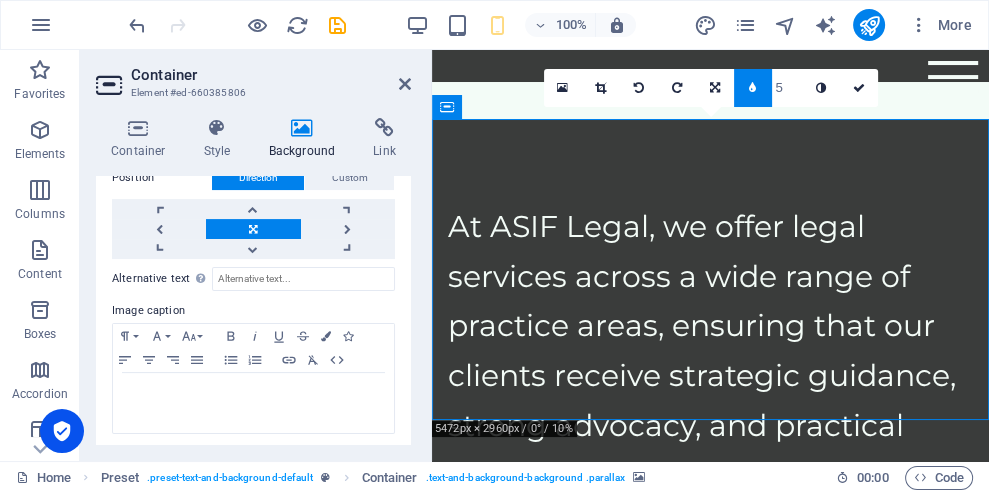 click on "Drop content here or  Add elements  Paste clipboard" at bounding box center (710, 1385) 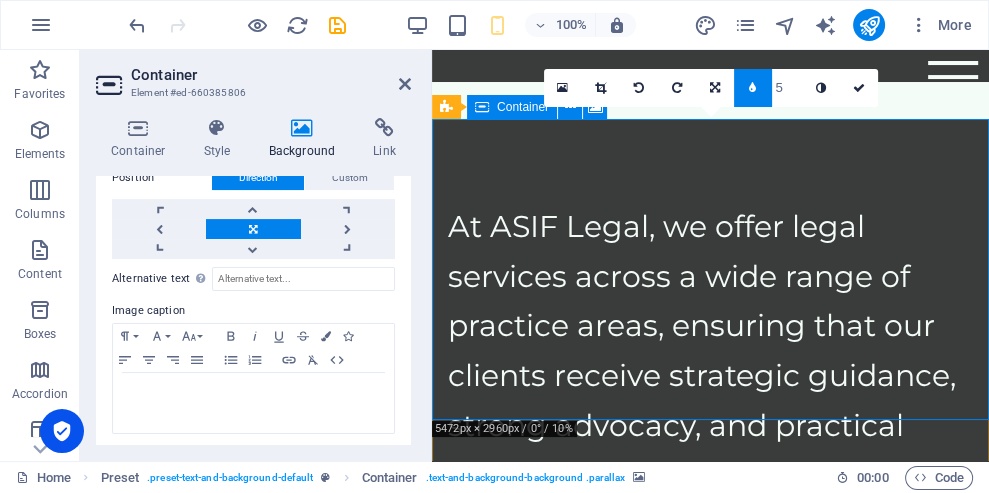 click on "Drop content here or  Add elements  Paste clipboard" at bounding box center [710, 1385] 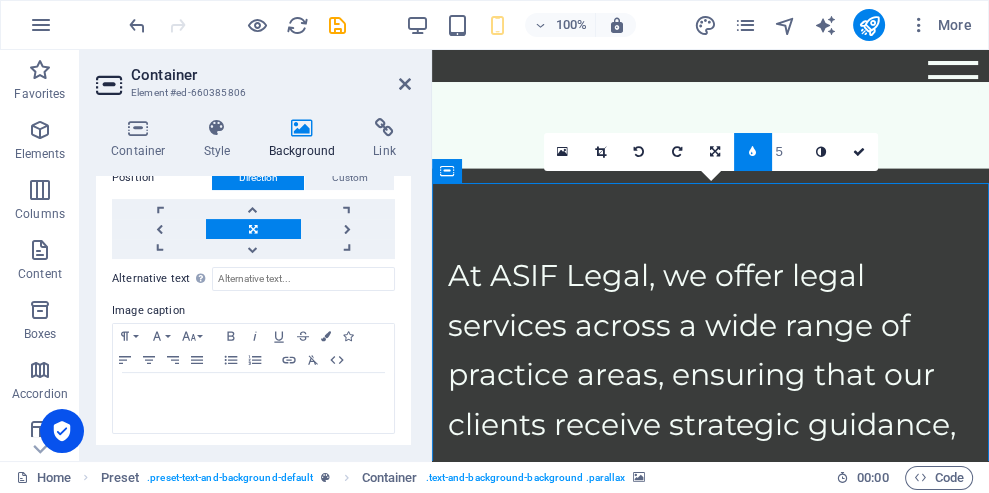 scroll, scrollTop: 3711, scrollLeft: 0, axis: vertical 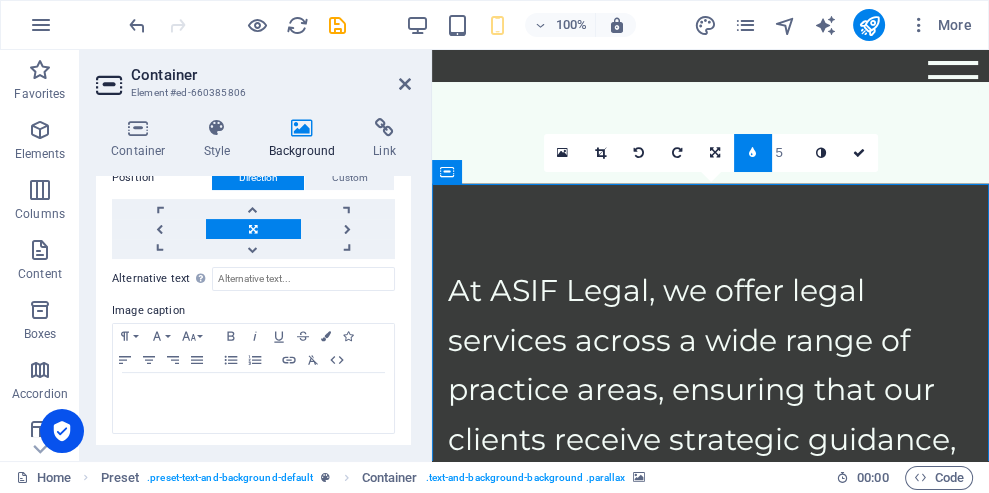 click at bounding box center (710, 1053) 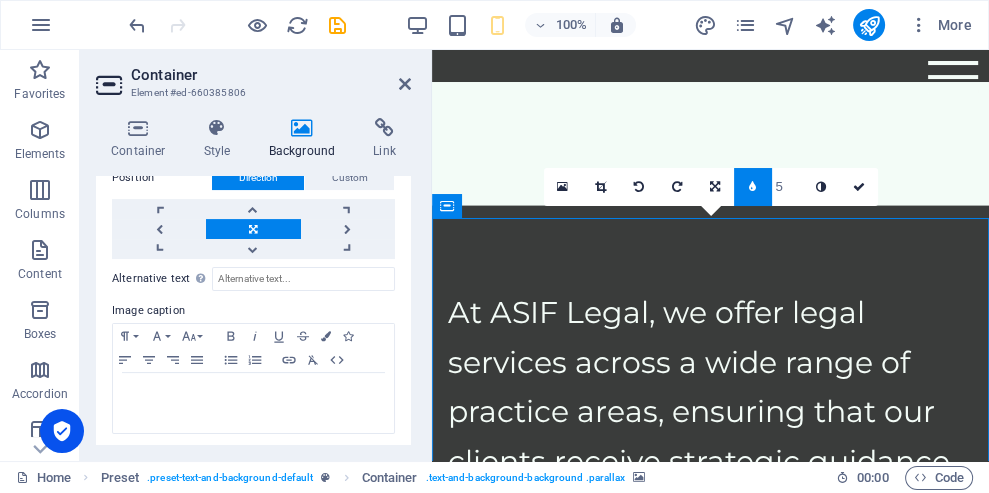 scroll, scrollTop: 3714, scrollLeft: 0, axis: vertical 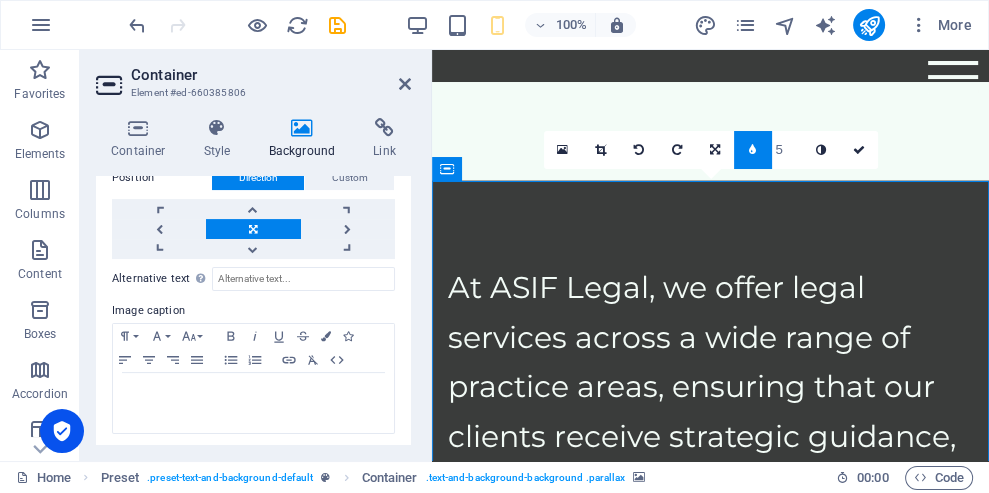 click at bounding box center [710, 1052] 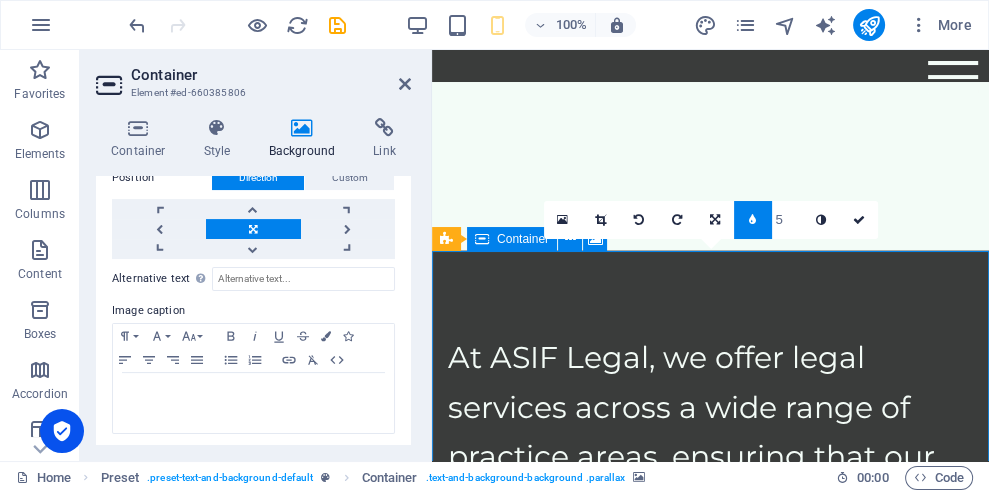 scroll, scrollTop: 3633, scrollLeft: 0, axis: vertical 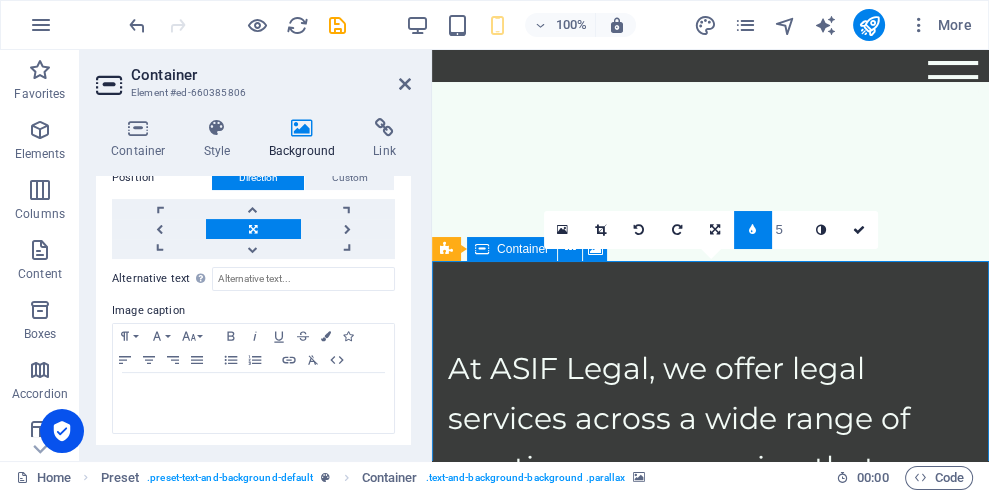 click at bounding box center [710, 1092] 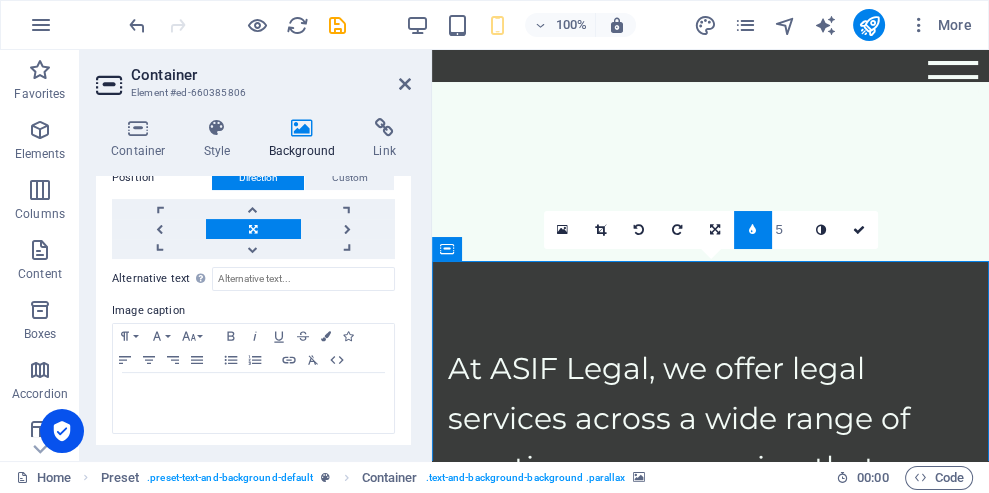 click at bounding box center [710, 1092] 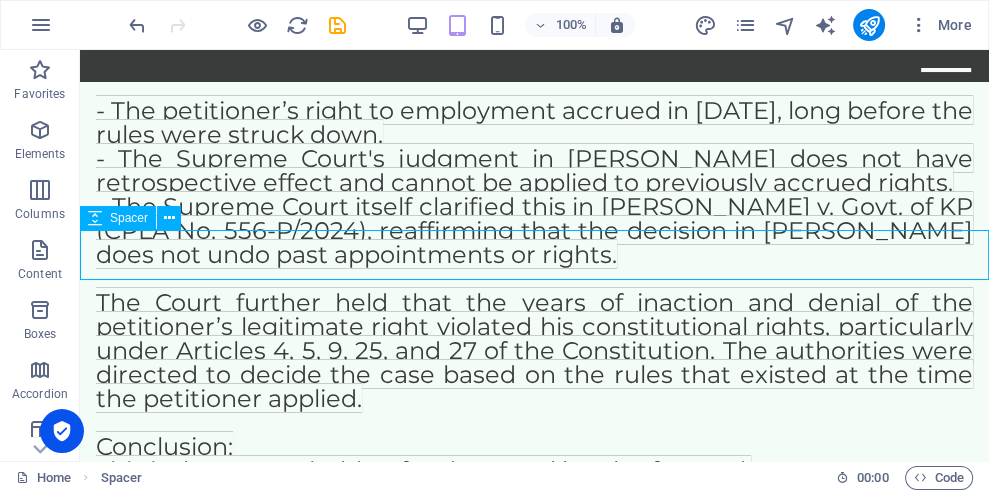 scroll, scrollTop: 683, scrollLeft: 0, axis: vertical 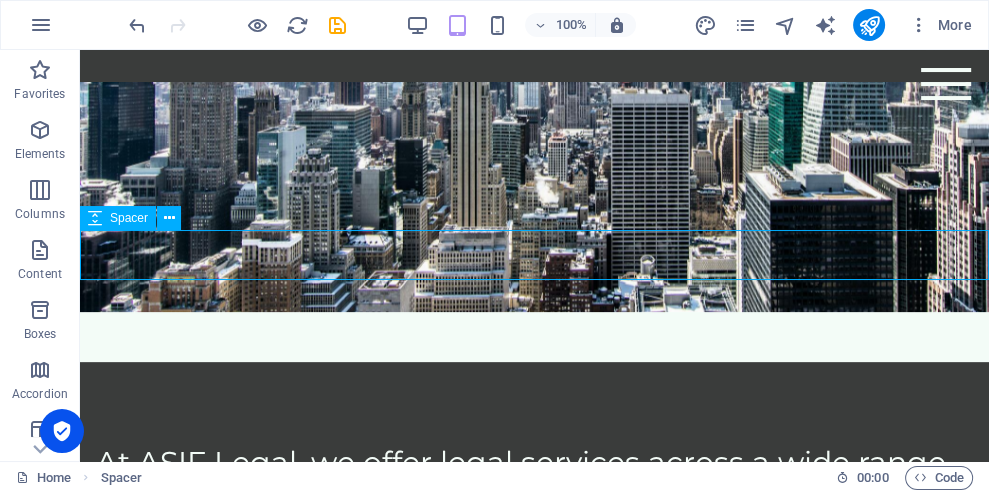 click at bounding box center [534, 1046] 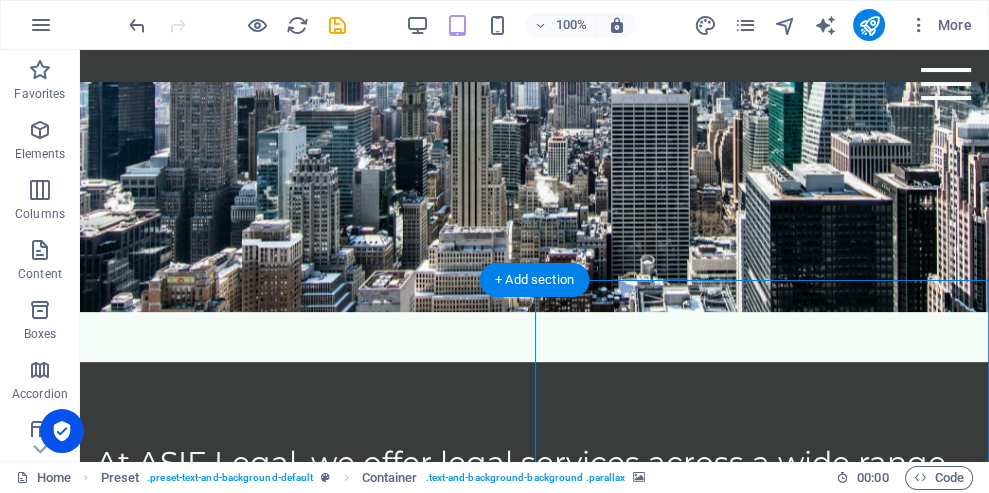click at bounding box center (534, 1046) 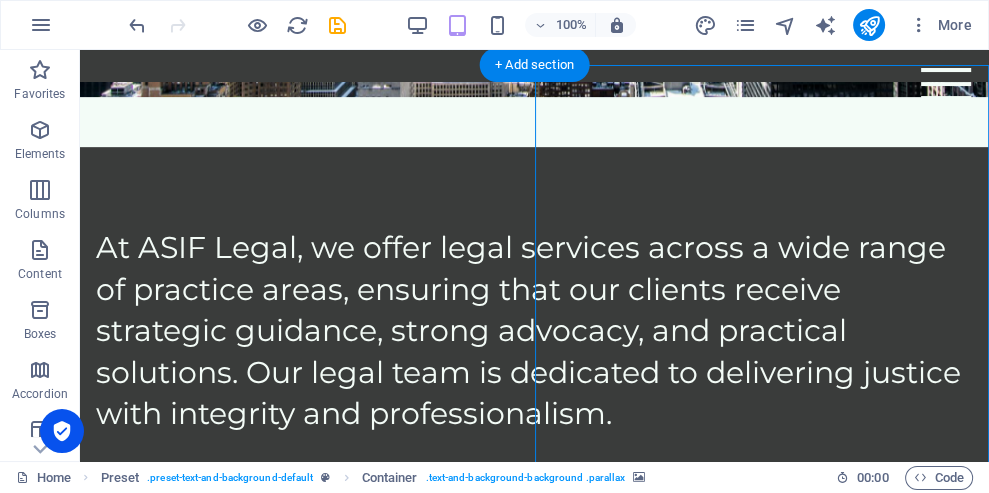 scroll, scrollTop: 899, scrollLeft: 0, axis: vertical 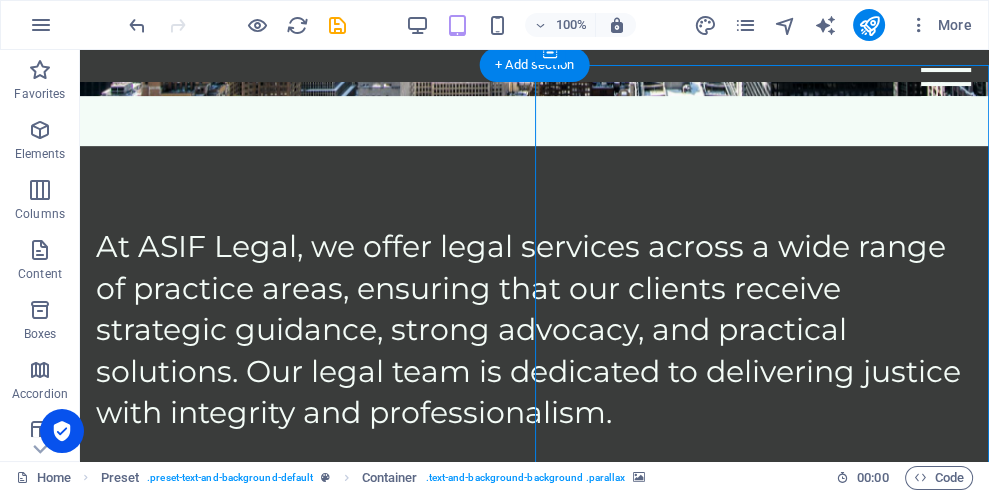 click at bounding box center [534, 938] 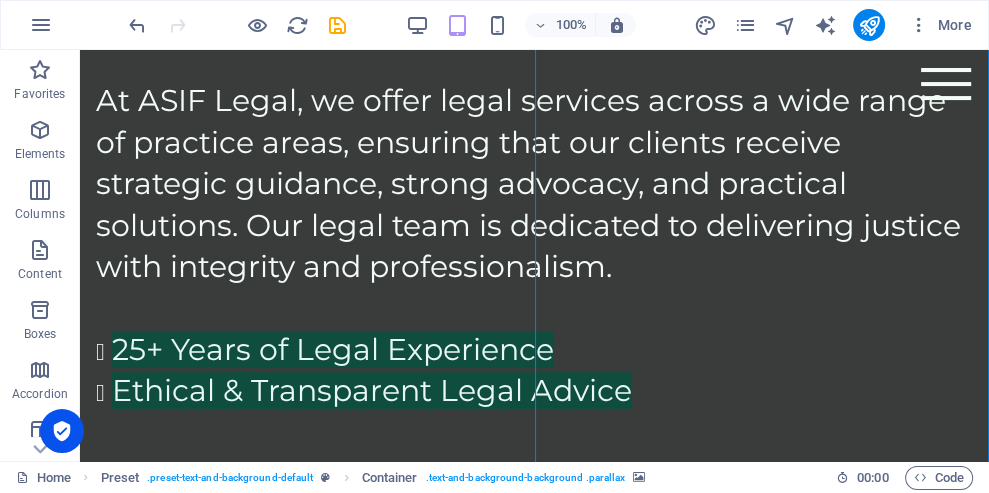 scroll, scrollTop: 1043, scrollLeft: 0, axis: vertical 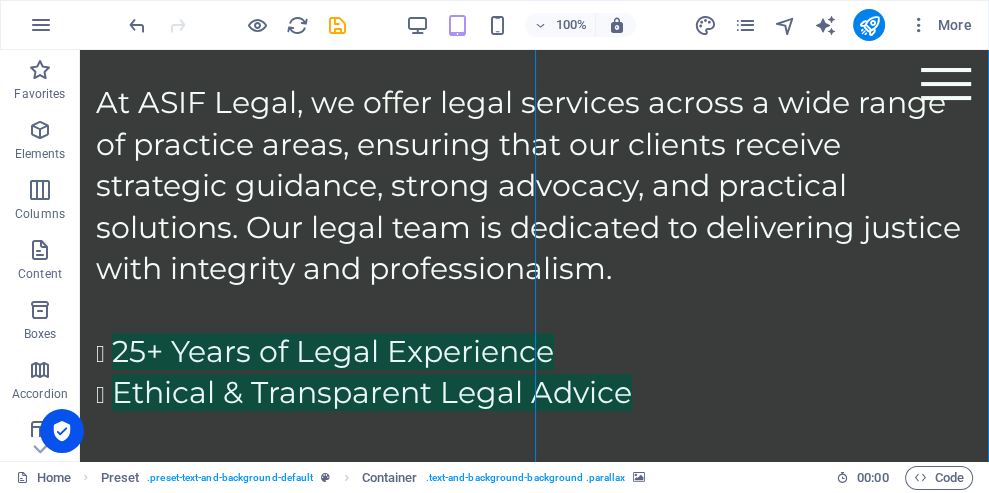 click on "Drop content here or  Add elements  Paste clipboard" at bounding box center [534, 1262] 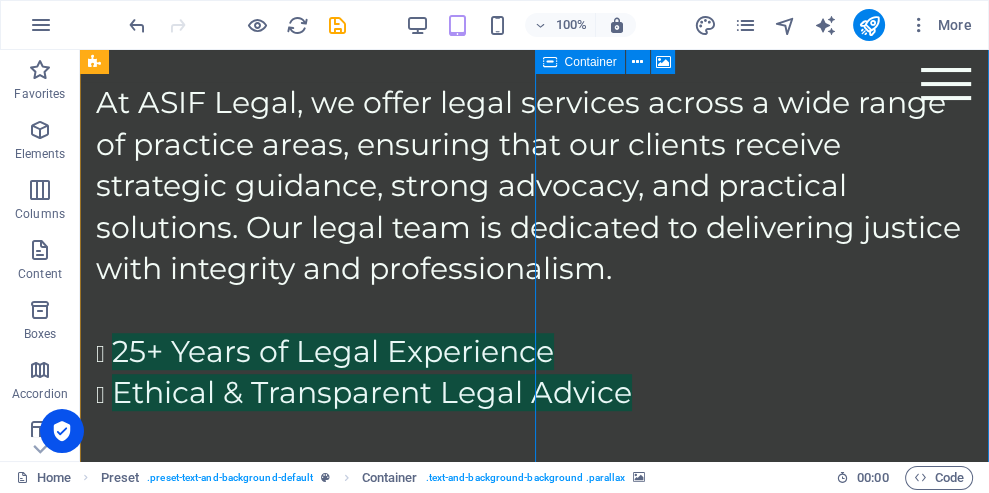 click at bounding box center (637, 62) 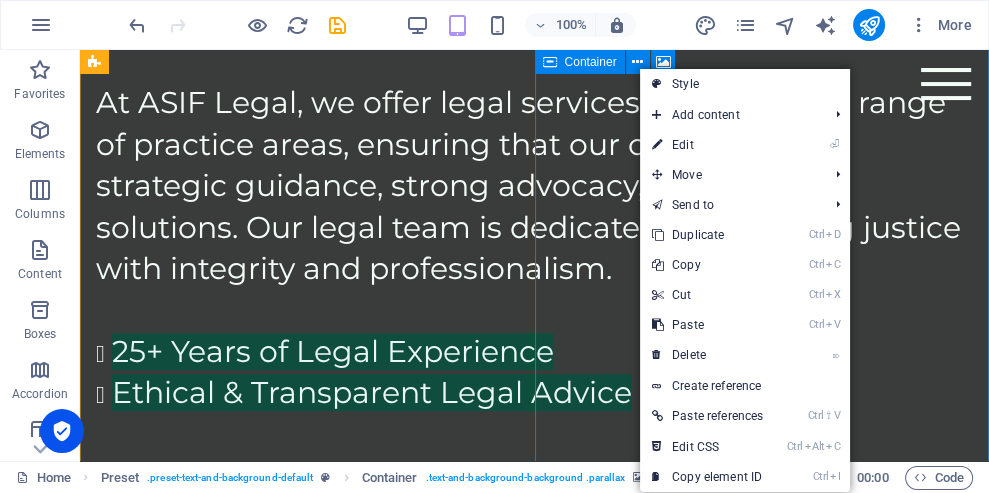 click on "⏎  Edit" at bounding box center (707, 145) 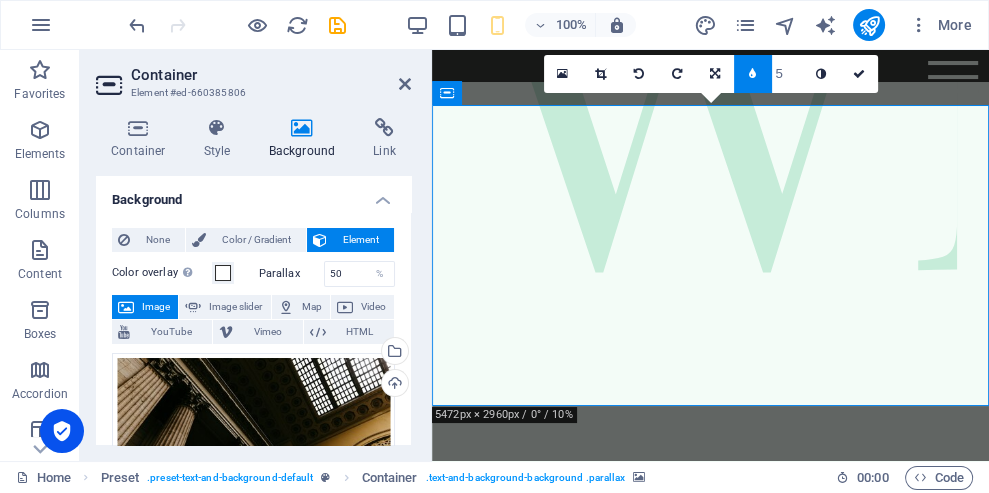 scroll, scrollTop: 3790, scrollLeft: 0, axis: vertical 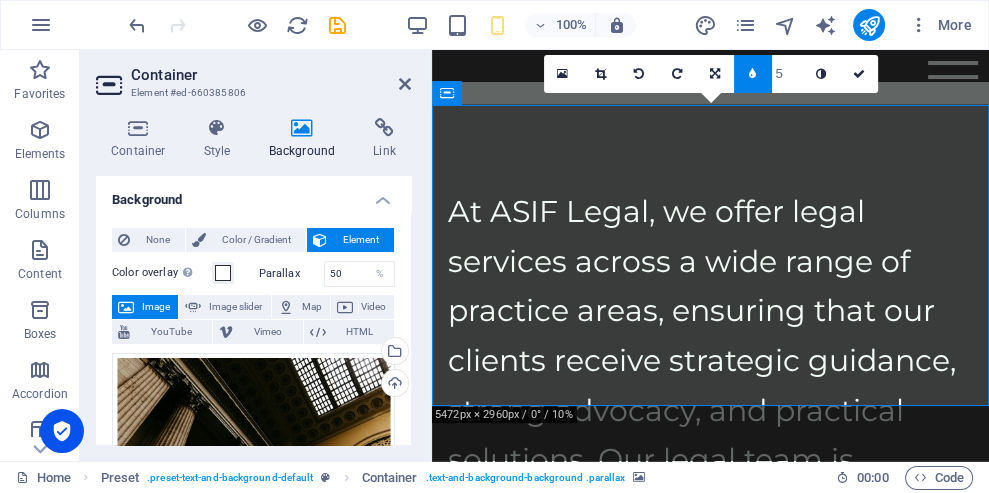 click on "Color / Gradient" at bounding box center [256, 240] 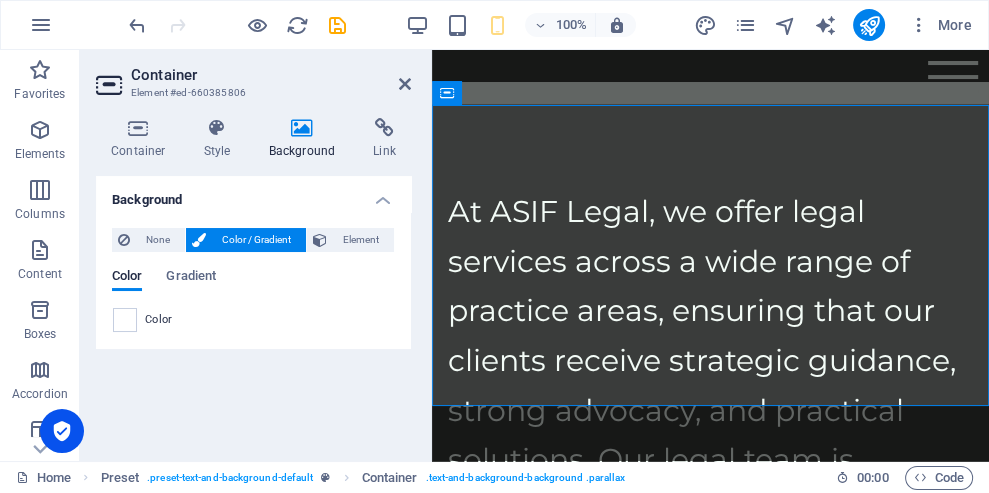 click on "None" at bounding box center [157, 240] 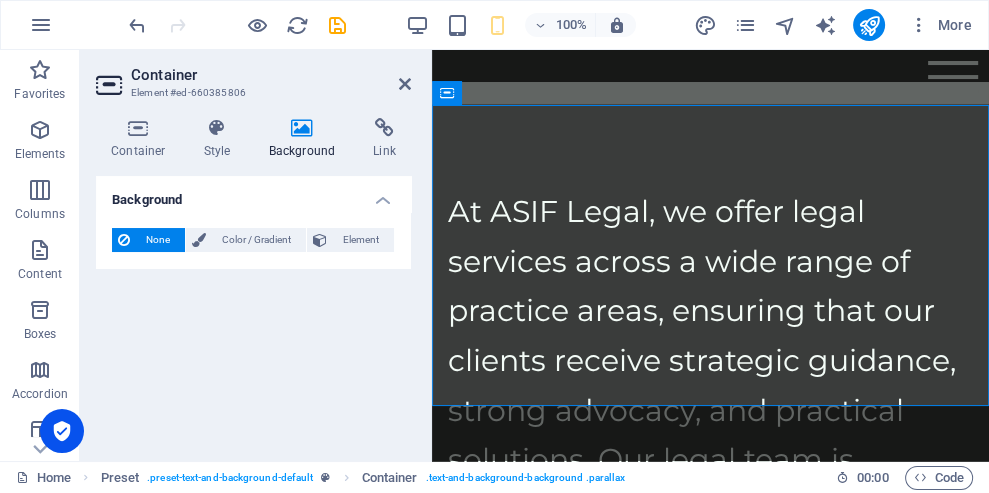click on "Element" at bounding box center (360, 240) 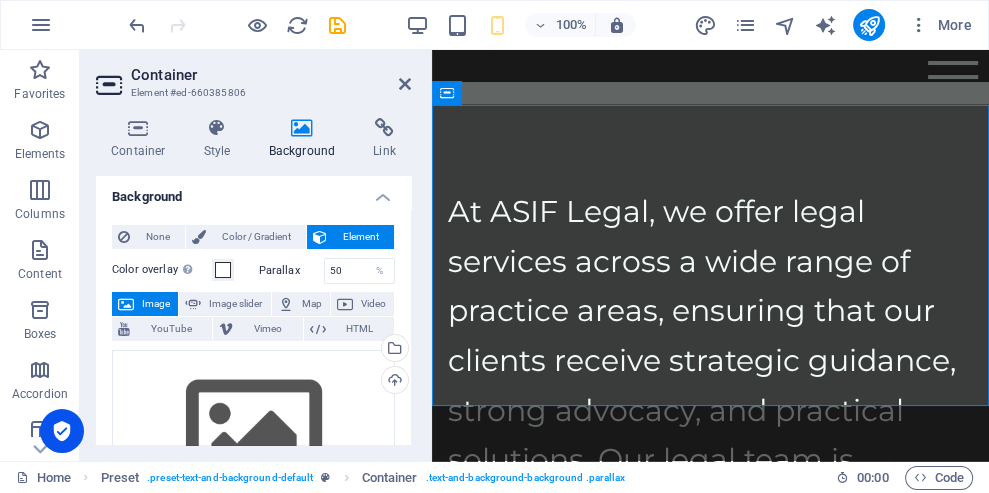 scroll, scrollTop: 0, scrollLeft: 0, axis: both 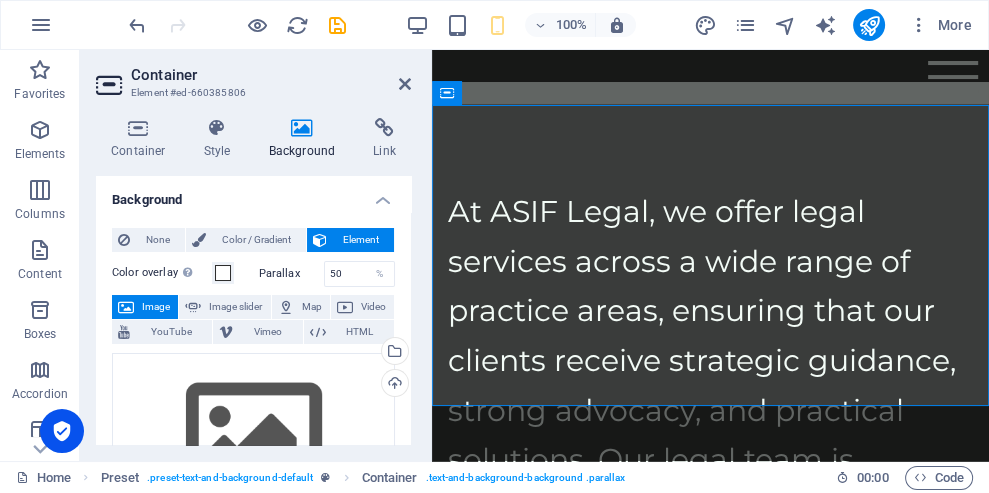 click at bounding box center [137, 25] 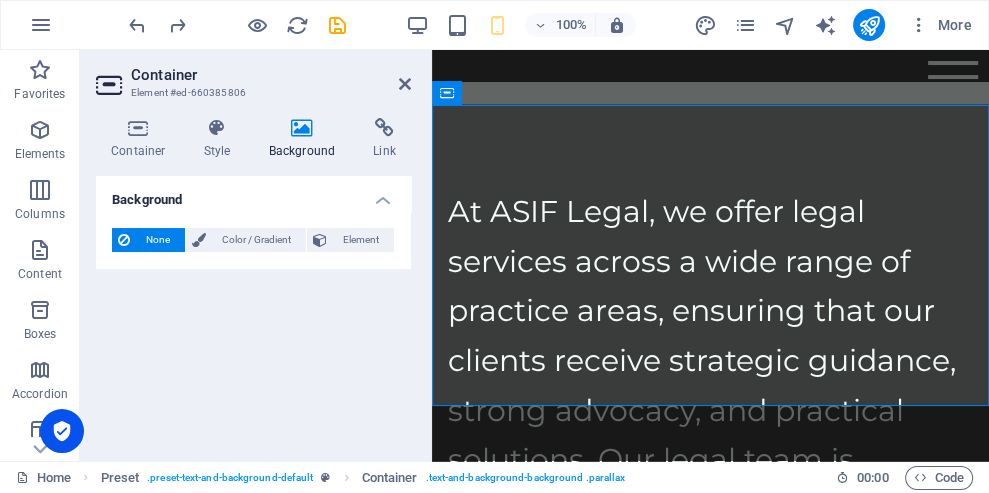 click at bounding box center (137, 25) 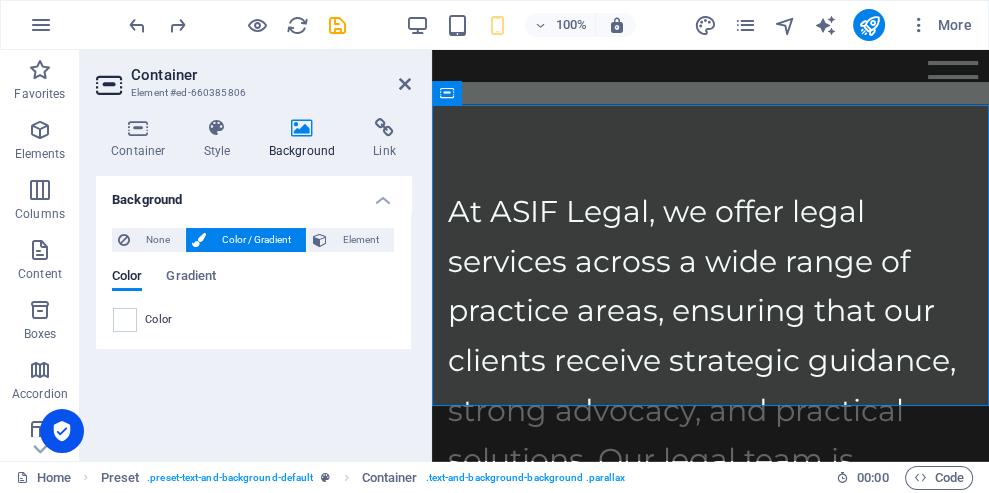 click at bounding box center [137, 25] 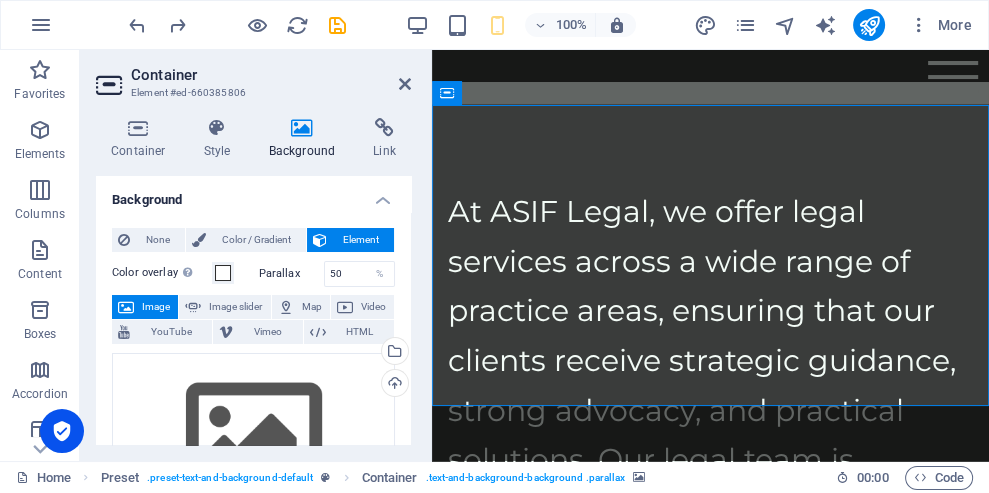 click at bounding box center (710, 1014) 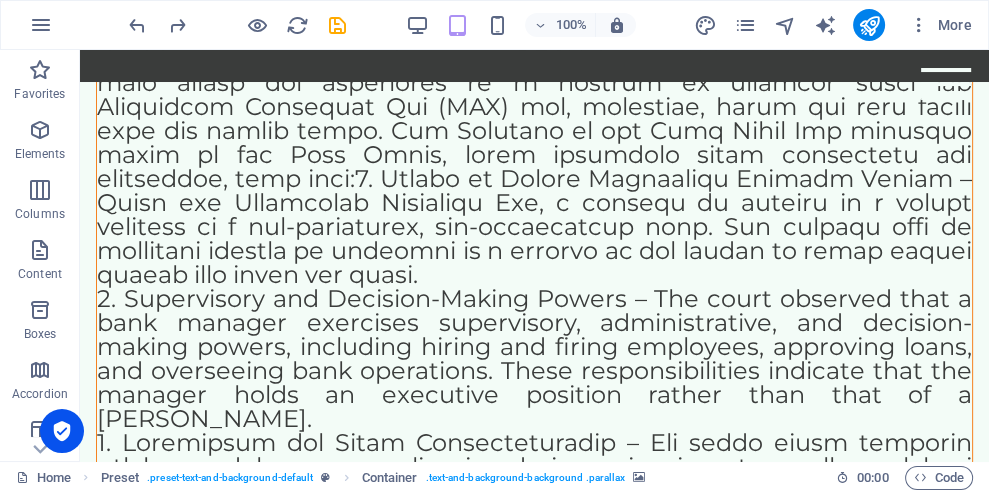 scroll, scrollTop: 8284, scrollLeft: 0, axis: vertical 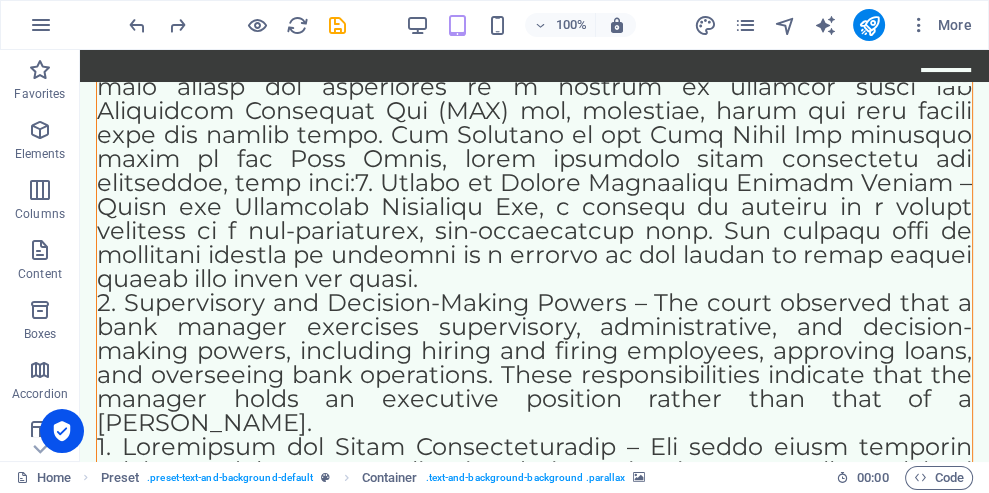 click on "Overview of Property Laws in [GEOGRAPHIC_DATA]" at bounding box center (534, 1063) 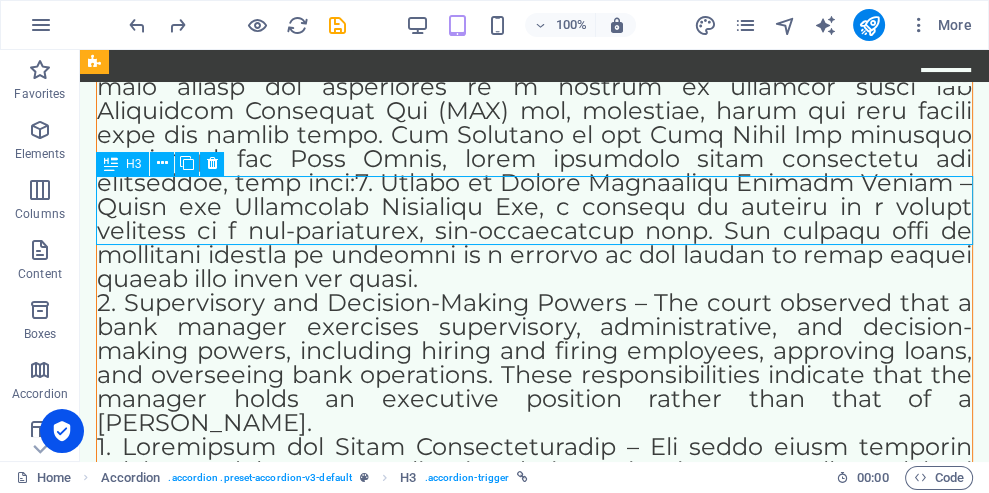 click at bounding box center (212, 163) 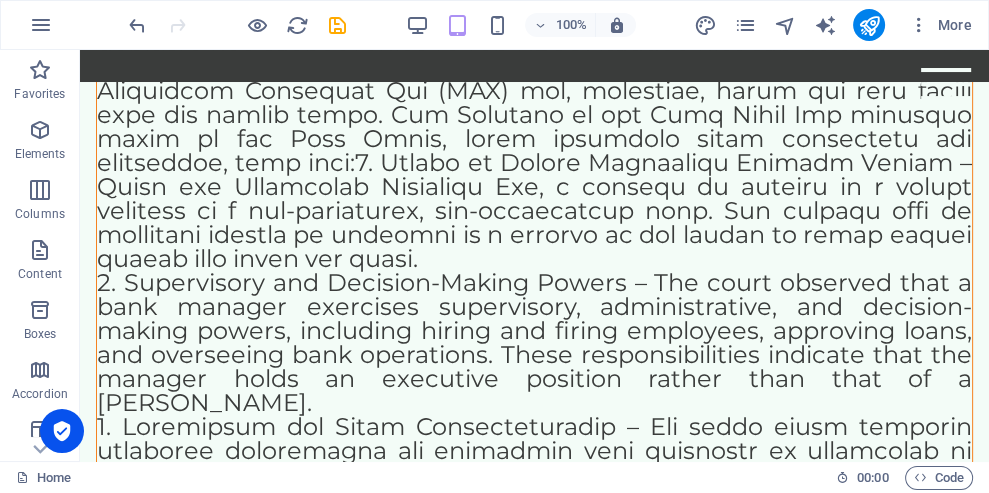 scroll, scrollTop: 8303, scrollLeft: 0, axis: vertical 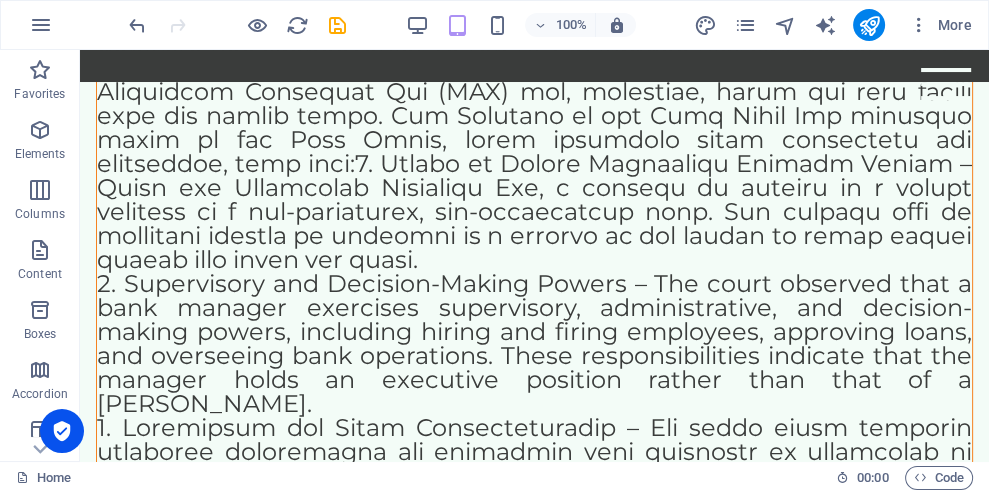 click on "Types of Property ownership in [GEOGRAPHIC_DATA]" at bounding box center [534, 1044] 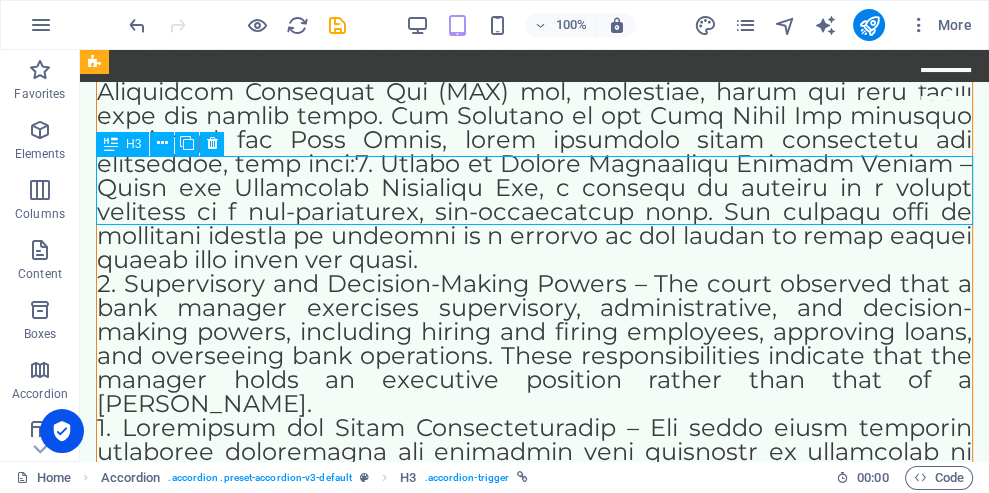 click at bounding box center [212, 144] 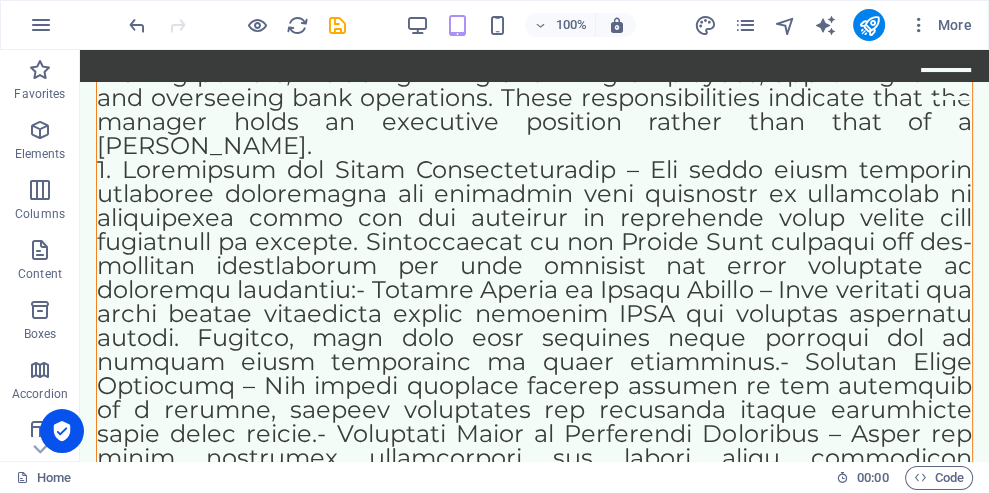 scroll, scrollTop: 8716, scrollLeft: 0, axis: vertical 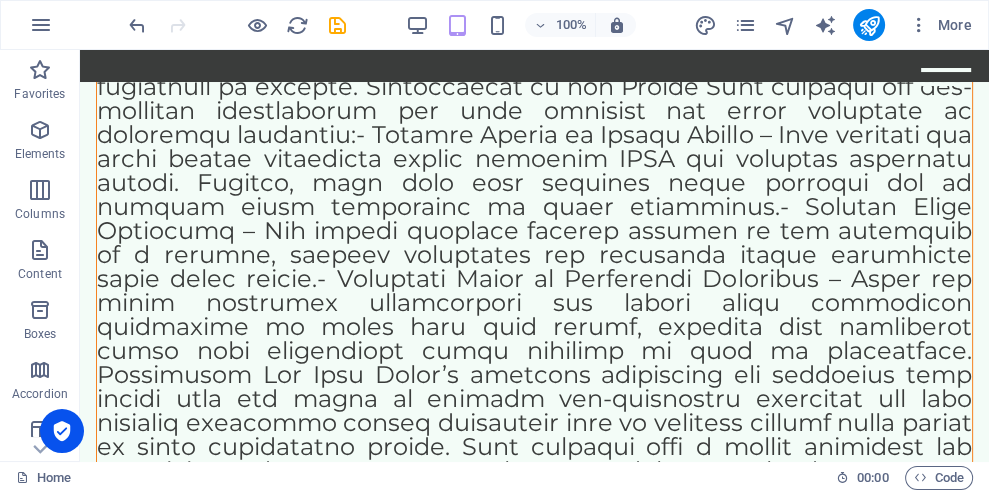 click on "Property registration is a crucial step in buying or selling property in [GEOGRAPHIC_DATA]. It provides a legal record of ownership and helps prevent disputes. Here's an overview of the property registration process in [GEOGRAPHIC_DATA]: Step 1: Prepare Documents - Sale Deed: A sale deed is a document that transfers ownership of the property from the seller to the buyer. - Title Documents: Collect all relevant title documents, such as the Registry Extract, Fard, and Nikah Nama (if applicable). - Identification Documents: Provide identification documents, such as CNIC, passport, and proof of address. Step 2: Verify Property Details - Verify Property Title: Ensure the seller has a clear title to the property and there are no encumbrances or disputes. - Check Property Measurements: Verify the property's measurements and boundaries. Step 3: Pay Stamp Duty and Registration Fees - Stamp Duty: Pay the applicable stamp duty, which varies by province. Step 4: Register the Property Step 5: Obtain Registered Documents" at bounding box center (534, 2487) 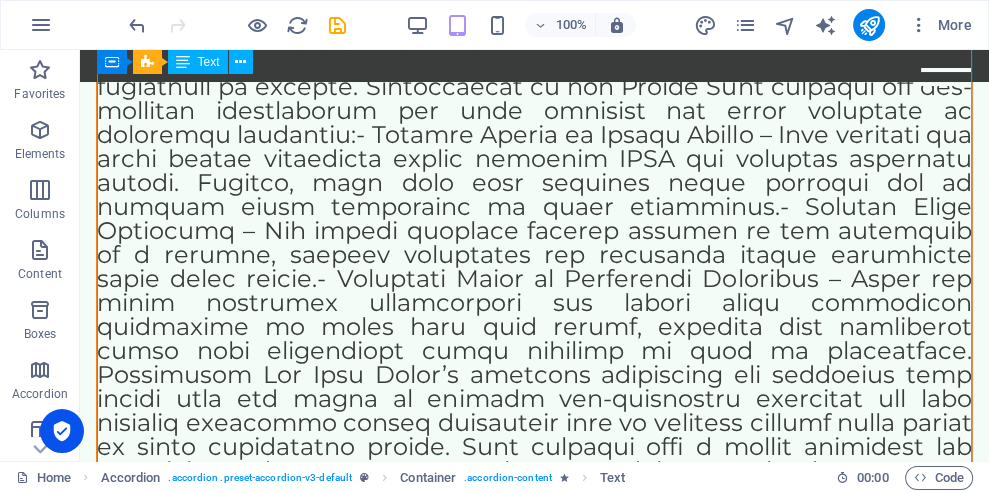click on "Property registration is a crucial step in buying or selling property in [GEOGRAPHIC_DATA]. It provides a legal record of ownership and helps prevent disputes. Here's an overview of the property registration process in [GEOGRAPHIC_DATA]: Step 1: Prepare Documents - Sale Deed: A sale deed is a document that transfers ownership of the property from the seller to the buyer. - Title Documents: Collect all relevant title documents, such as the Registry Extract, Fard, and Nikah Nama (if applicable). - Identification Documents: Provide identification documents, such as CNIC, passport, and proof of address. Step 2: Verify Property Details - Verify Property Title: Ensure the seller has a clear title to the property and there are no encumbrances or disputes. - Check Property Measurements: Verify the property's measurements and boundaries. Step 3: Pay Stamp Duty and Registration Fees - Stamp Duty: Pay the applicable stamp duty, which varies by province. Step 4: Register the Property Step 5: Obtain Registered Documents" at bounding box center (534, 2487) 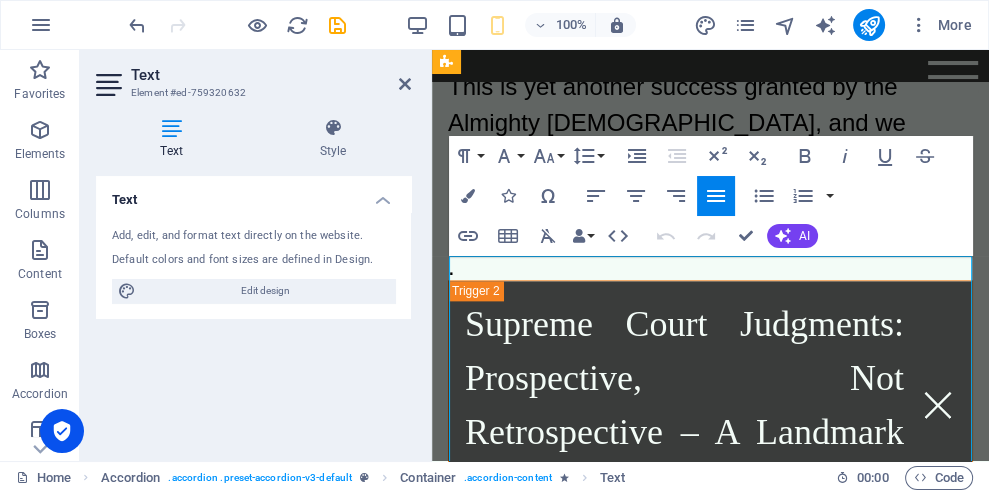 scroll, scrollTop: 26398, scrollLeft: 0, axis: vertical 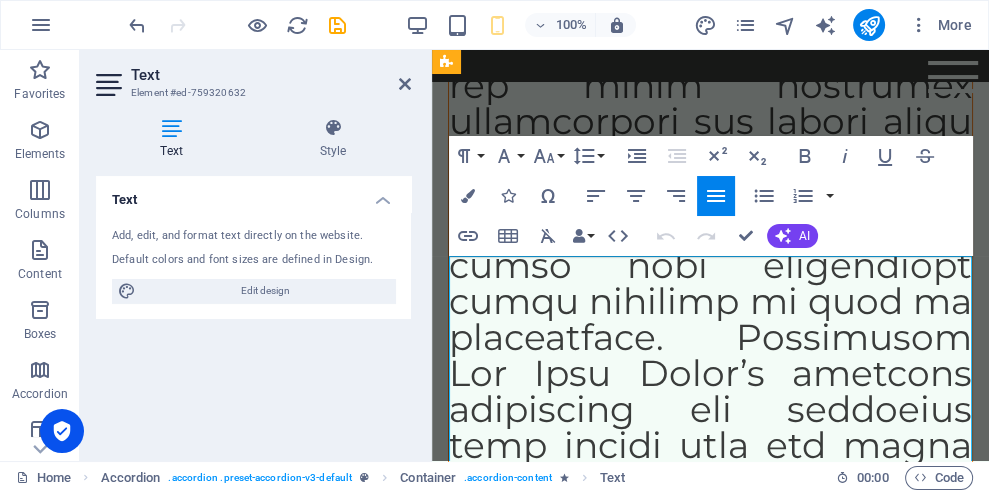 click on "Property registration is a crucial step in buying or selling property in [GEOGRAPHIC_DATA]. It provides a legal record of ownership and helps prevent disputes. Here's an overview of the property registration process in [GEOGRAPHIC_DATA]:" at bounding box center [710, 1511] 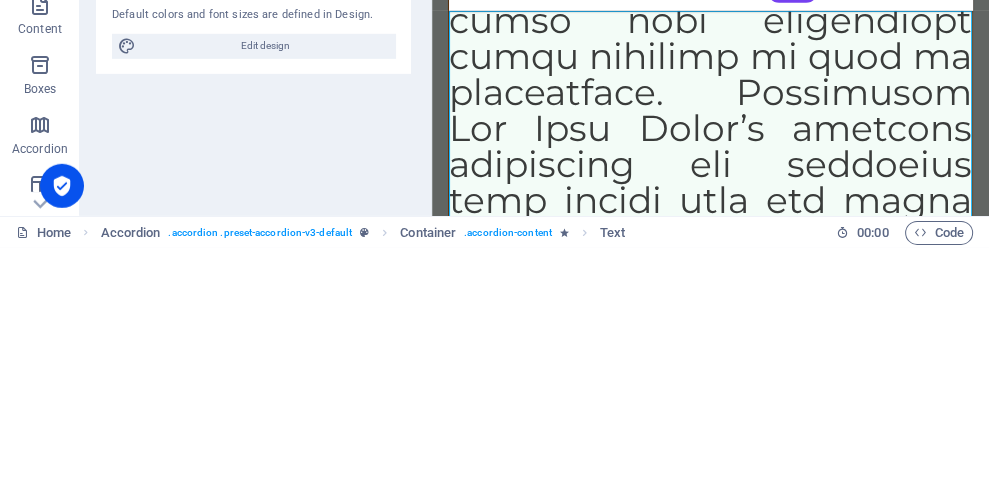 click on "Property registration is a crucial step in buying or selling property in [GEOGRAPHIC_DATA]. It provides a legal record of ownership and helps prevent disputes. Here's an overview of the property registration process in [GEOGRAPHIC_DATA]:" at bounding box center [710, 1266] 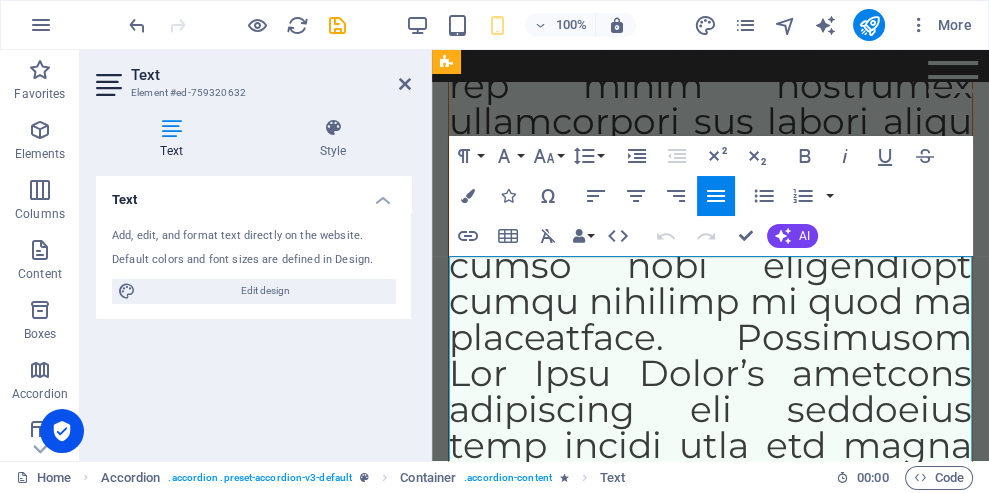 click on "Colors" at bounding box center (468, 196) 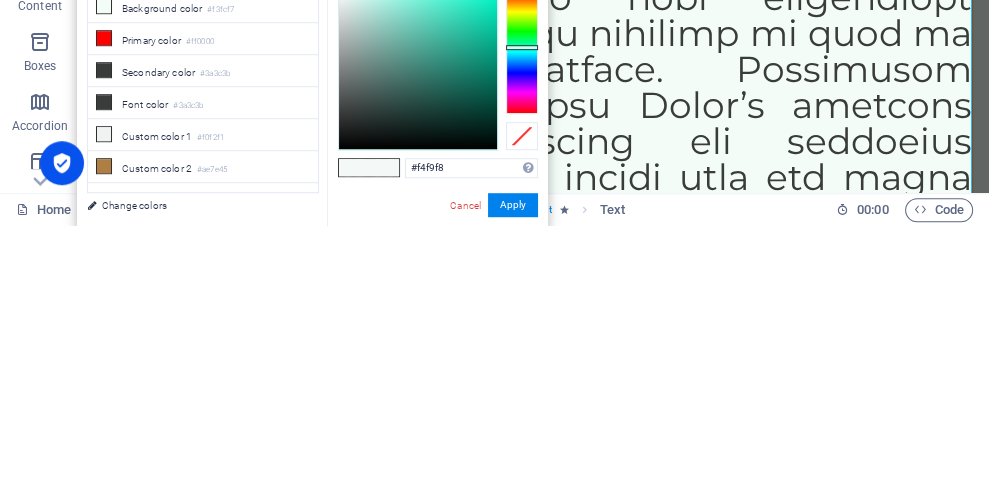 click on "Font color
#3a3c3b" at bounding box center (203, 371) 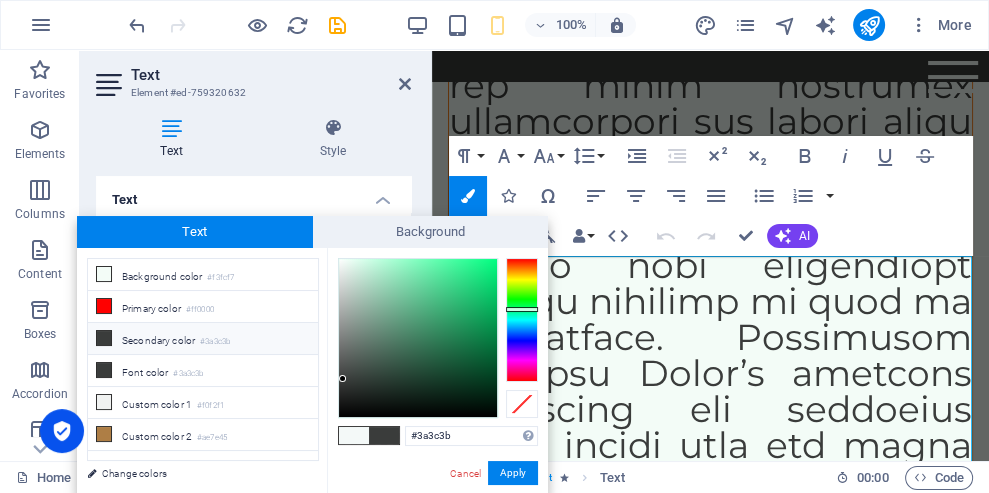 click on "Apply" at bounding box center [513, 473] 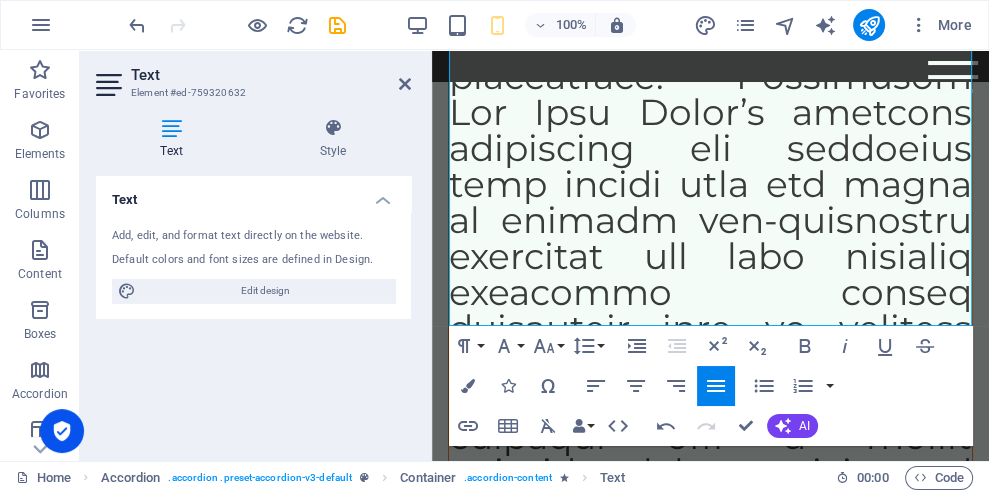 scroll, scrollTop: 33432, scrollLeft: 0, axis: vertical 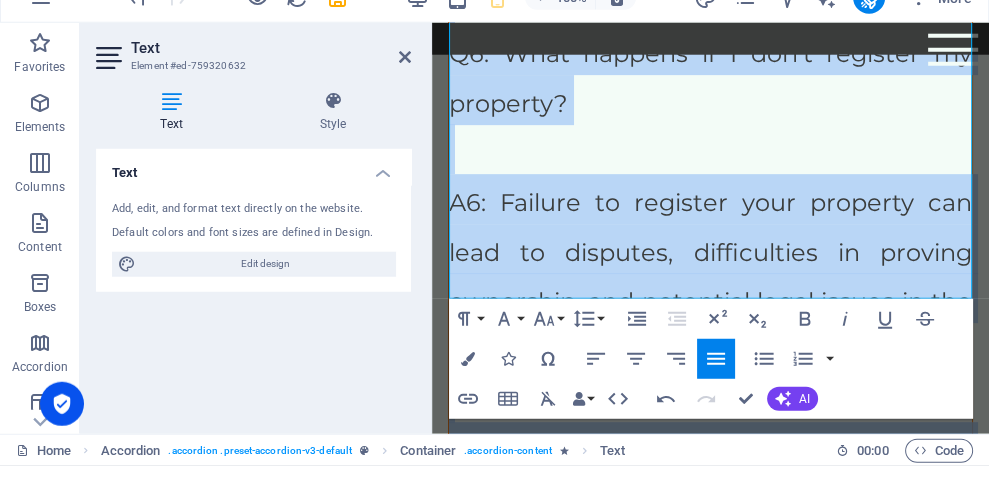 click on "A8: You can verify the authenticity of a registered property document by checking with the relevant Sub-Registrar Office or seeking the help of a property lawyer" at bounding box center (710, 1071) 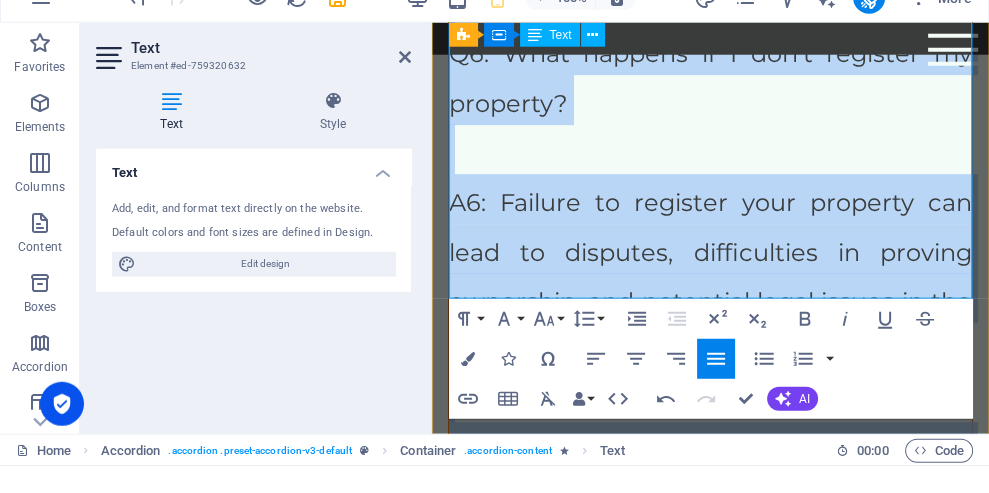 click on "A8: You can verify the authenticity of a registered property document by checking with the relevant Sub-Registrar Office or seeking the help of a property lawyer" at bounding box center [710, 1071] 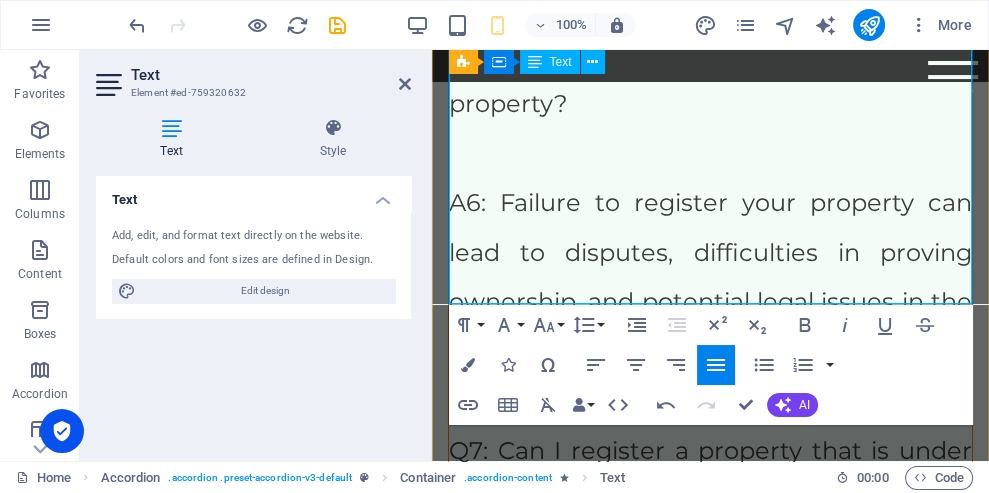 scroll, scrollTop: 33448, scrollLeft: 0, axis: vertical 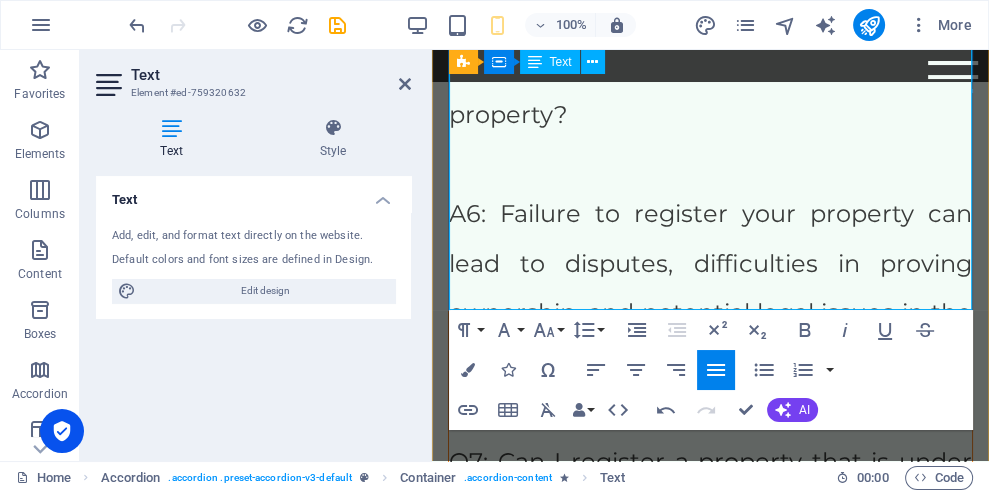 click at bounding box center (405, 84) 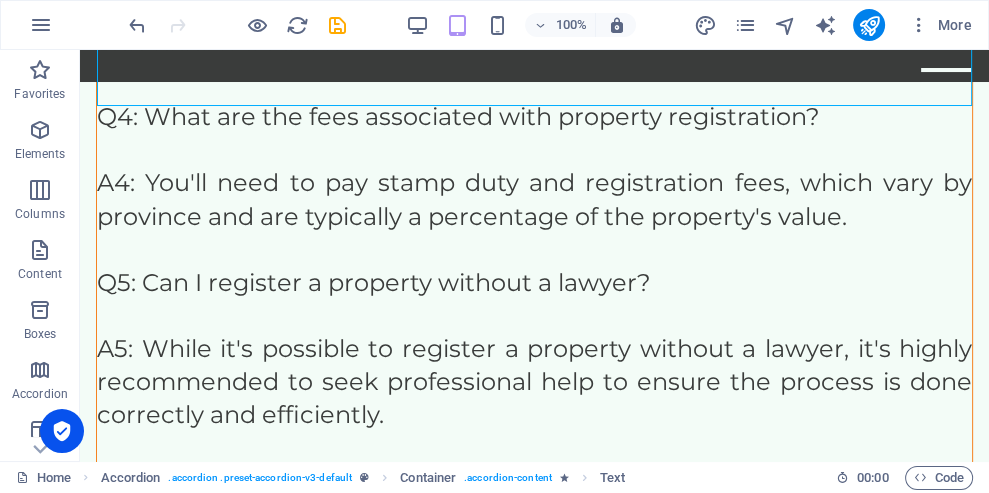 scroll, scrollTop: 11983, scrollLeft: 0, axis: vertical 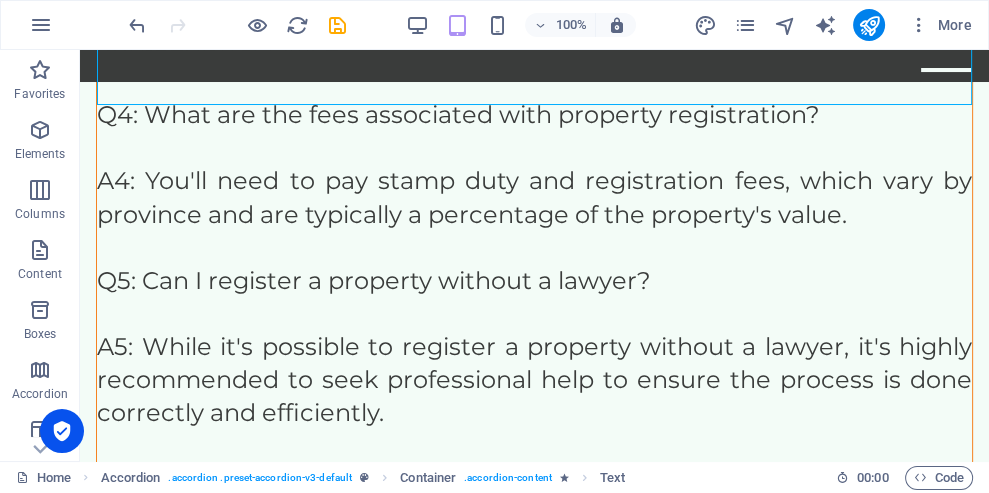 click on "The Importance of Property Documents" at bounding box center [534, 1077] 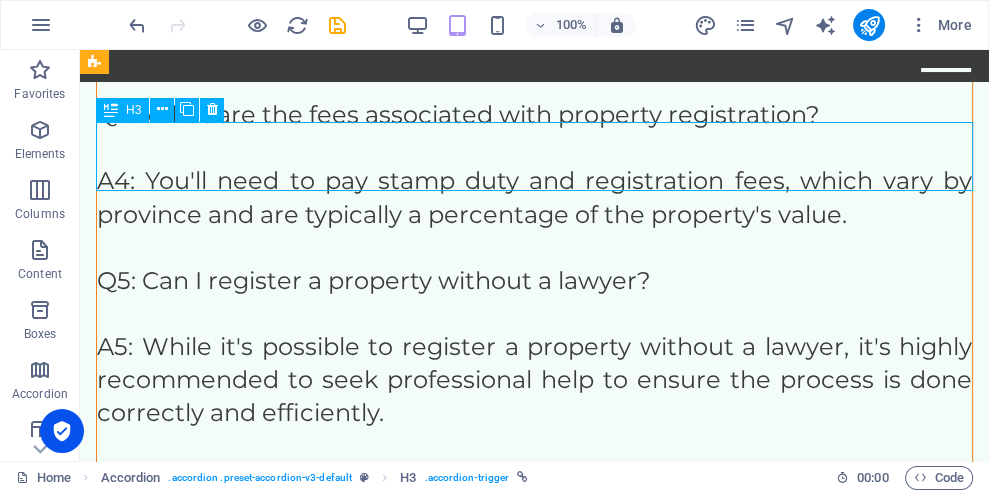 click at bounding box center [212, 109] 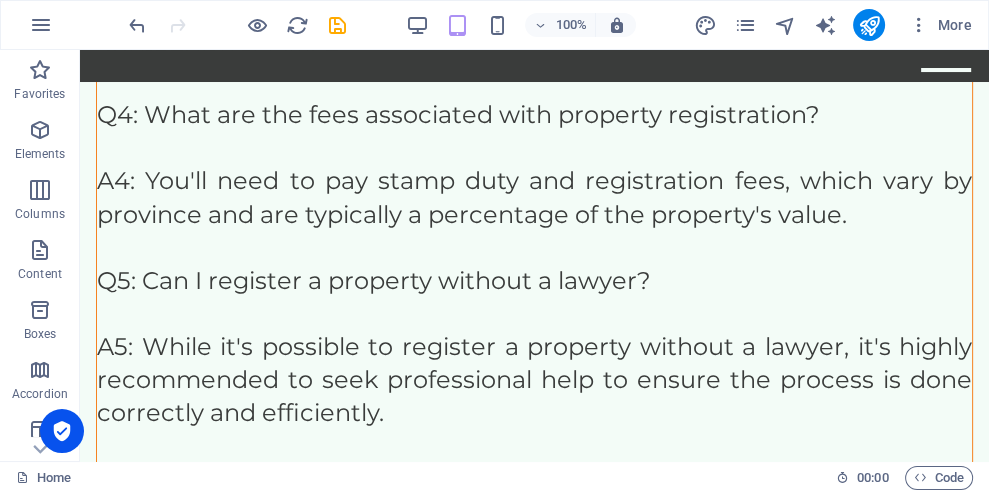 click on "Property Disputes: Common Causes" at bounding box center (534, 1077) 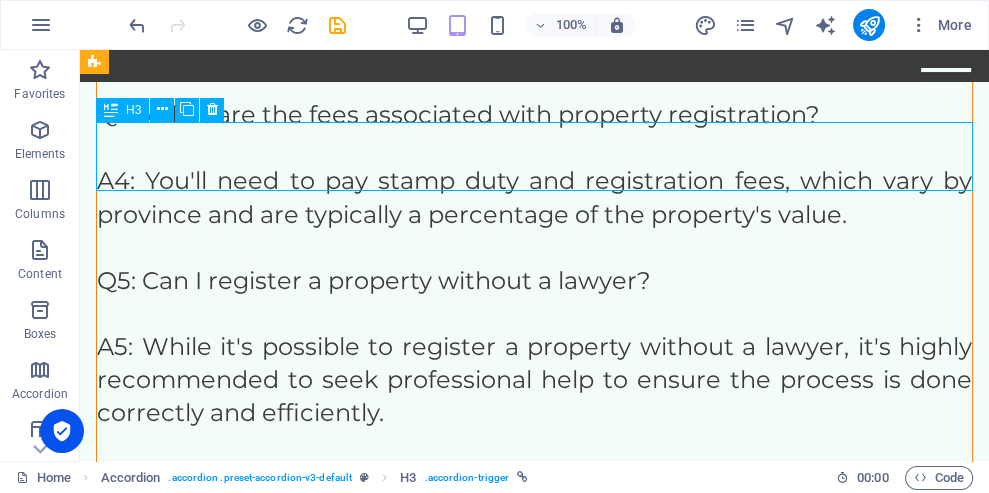 click at bounding box center [212, 109] 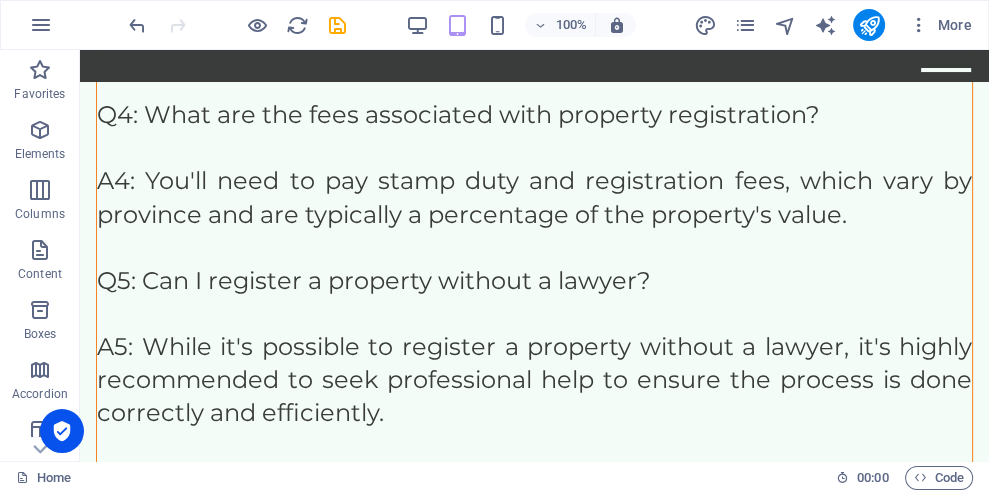 click on "Property Disputes: Common Causes" at bounding box center [534, 1077] 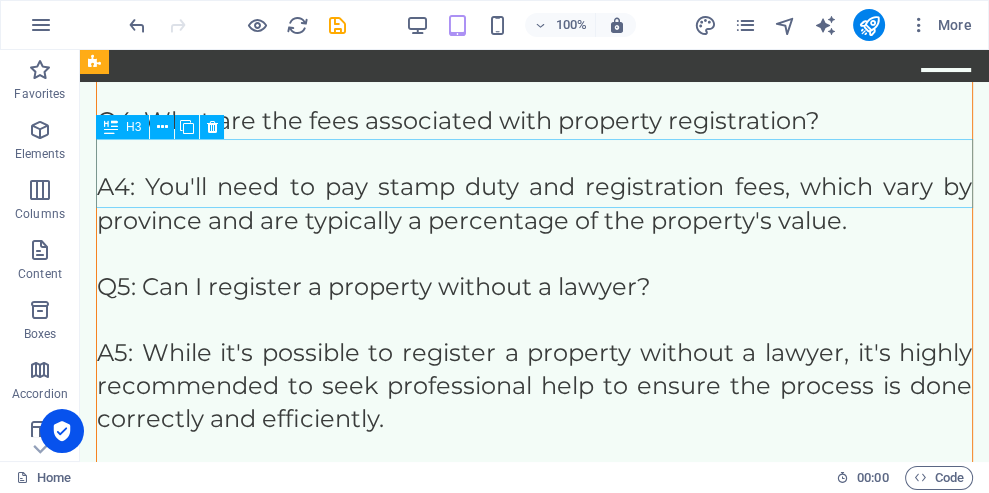 scroll, scrollTop: 11952, scrollLeft: 0, axis: vertical 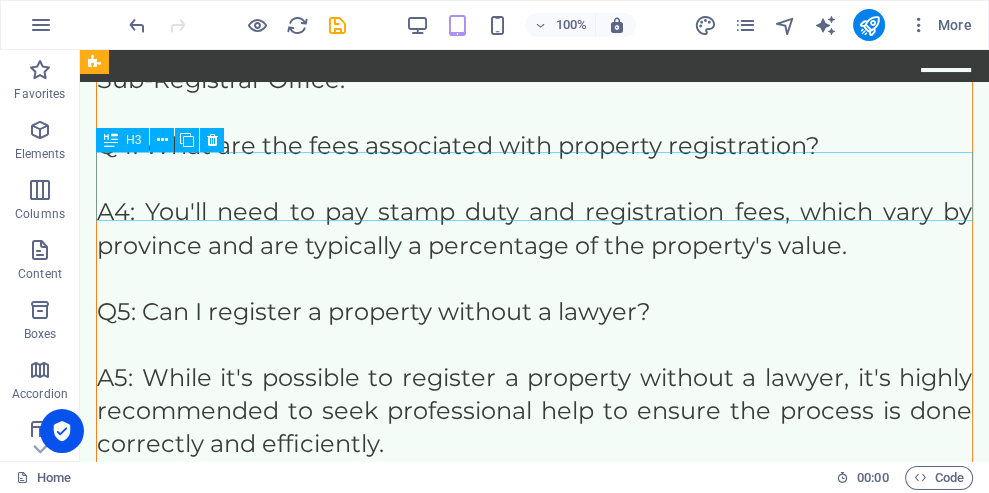 click at bounding box center [212, 140] 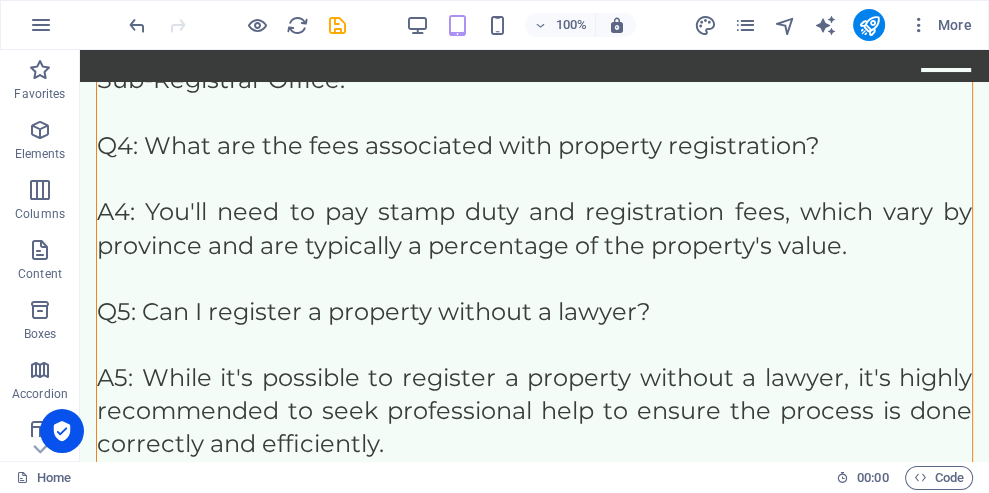 click on "Resolving Property Disputes Out of Court: A Guide" at bounding box center (534, 1108) 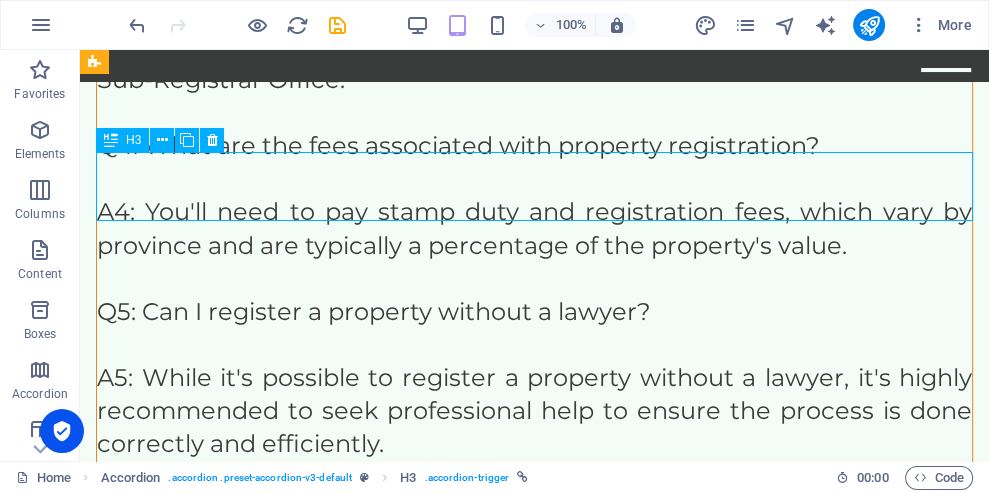 click at bounding box center [212, 140] 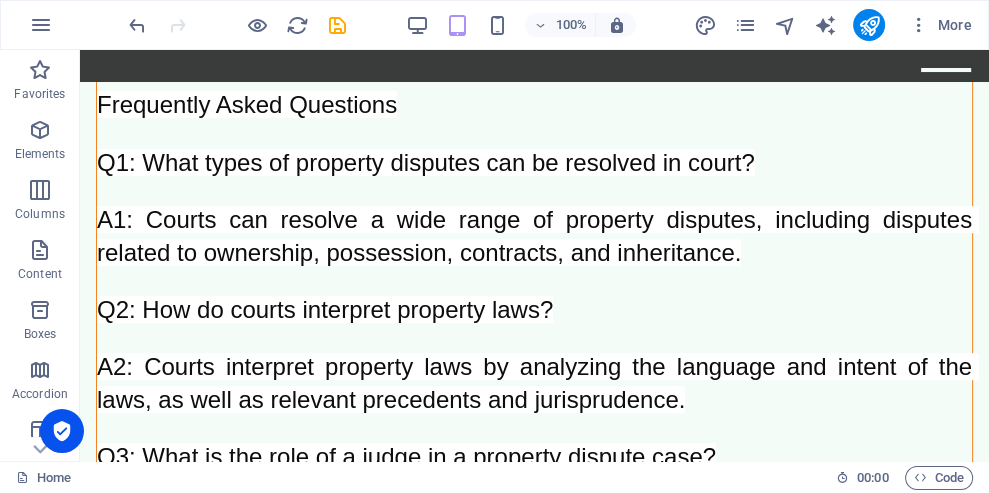 scroll, scrollTop: 13820, scrollLeft: 0, axis: vertical 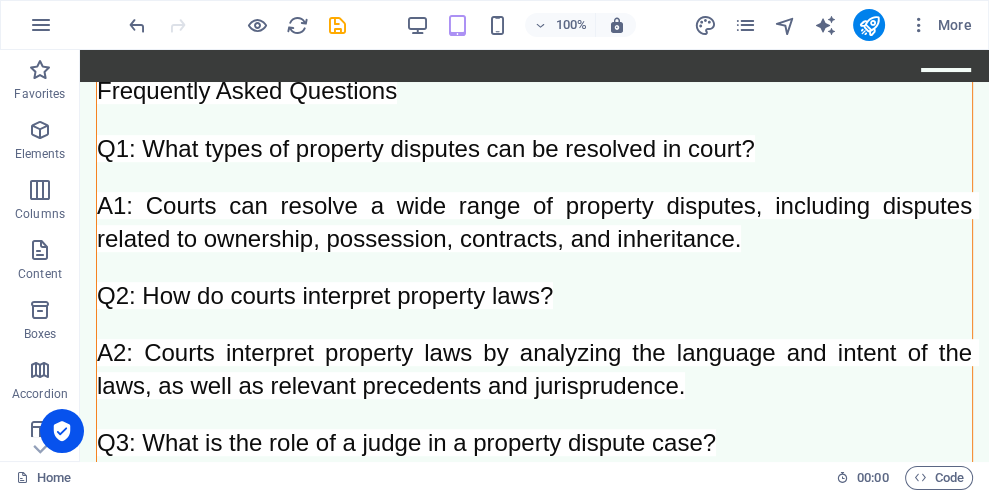 click on "In property dispute cases, evidence plays a crucial role in establishing the facts and proving the claims of the parties involved. The type and quality of evidence required can vary depending on the nature of the dispute and the jurisdiction. Types of Evidence - Documentary Evidence: Documents such as title deeds, sale agreements, and property records can provide strong evidence of ownership and possession. - Witness Testimony: Witnesses can provide valuable testimony about the property's history, possession, and use. - Physical Evidence: Physical evidence such as property surveys, photographs, and videos can help establish the property's boundaries and condition. - Expert Testimony: Expert witnesses such as surveyors, architects, and engineers can provide specialized knowledge and opinions. Importance of Evidence - Establishes Facts: Evidence helps establish the facts of the case and proves the claims of the parties involved. Frequently Asked Questions" at bounding box center [534, 2140] 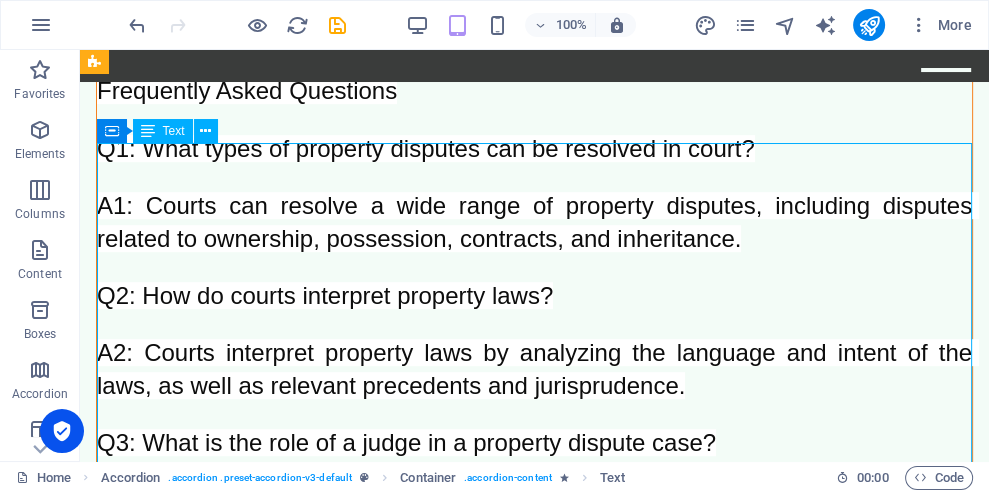 click at bounding box center (205, 131) 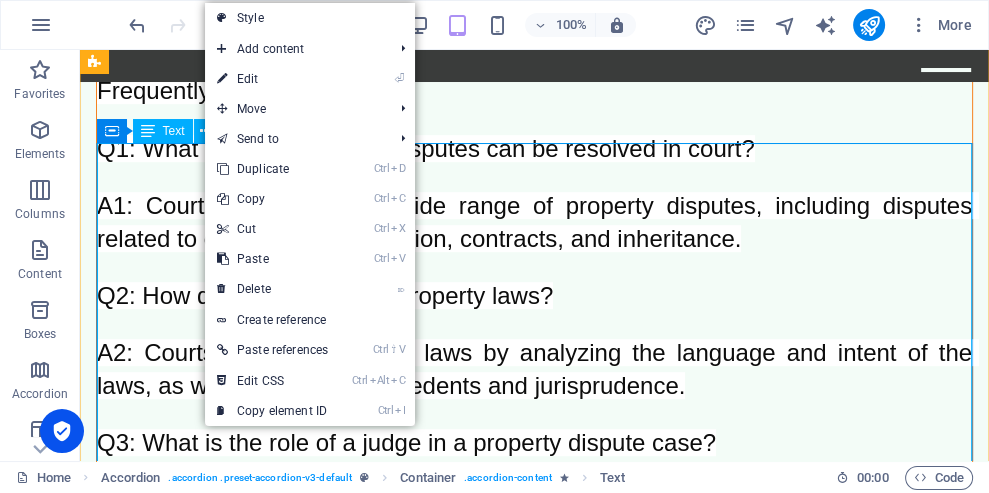click on "⏎  Edit" at bounding box center (272, 79) 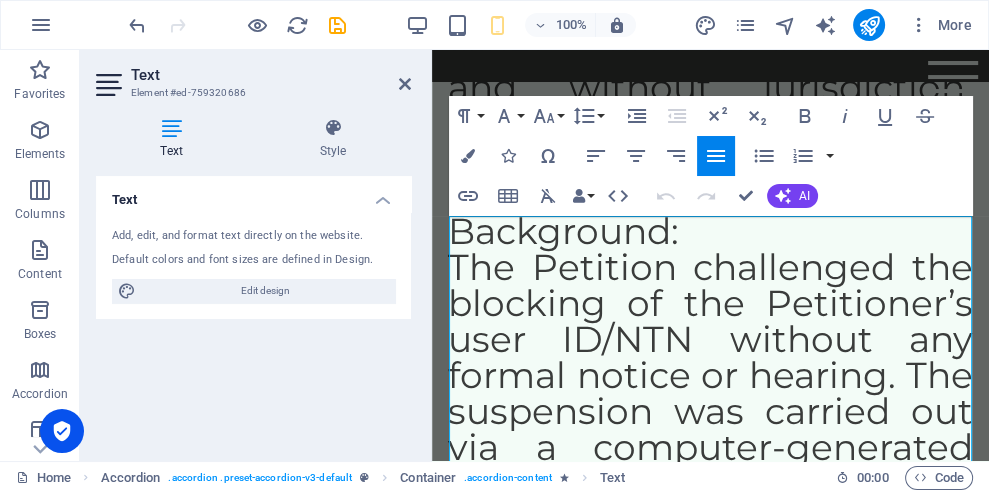 scroll, scrollTop: 37263, scrollLeft: 0, axis: vertical 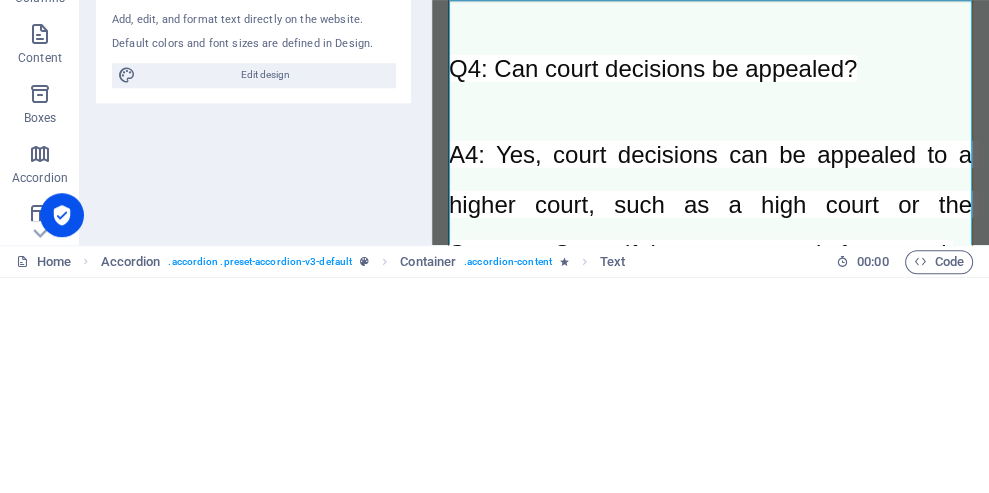 click on "In property dispute cases, evidence plays a crucial role in establishing the facts and proving the claims of the parties involved. The type and quality of evidence required can vary depending on the nature of the dispute and the jurisdiction." at bounding box center [710, 1120] 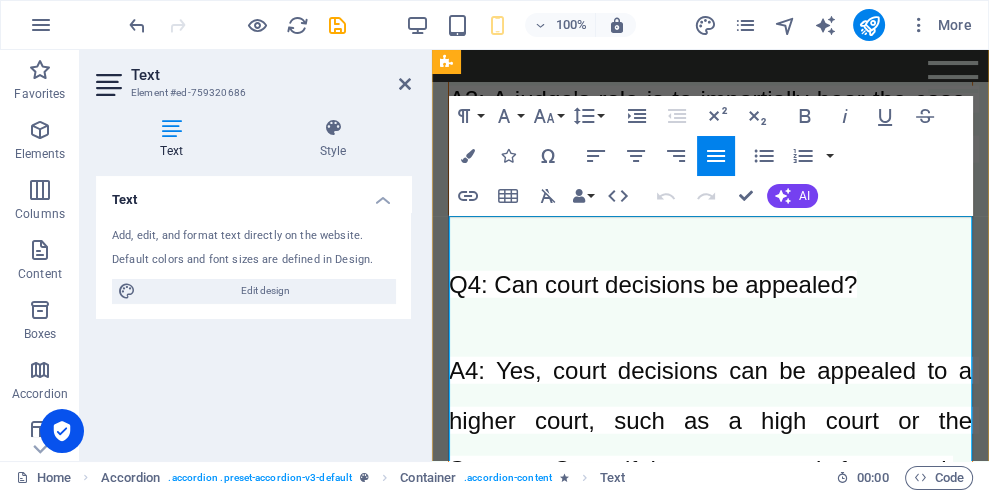 click at bounding box center [468, 156] 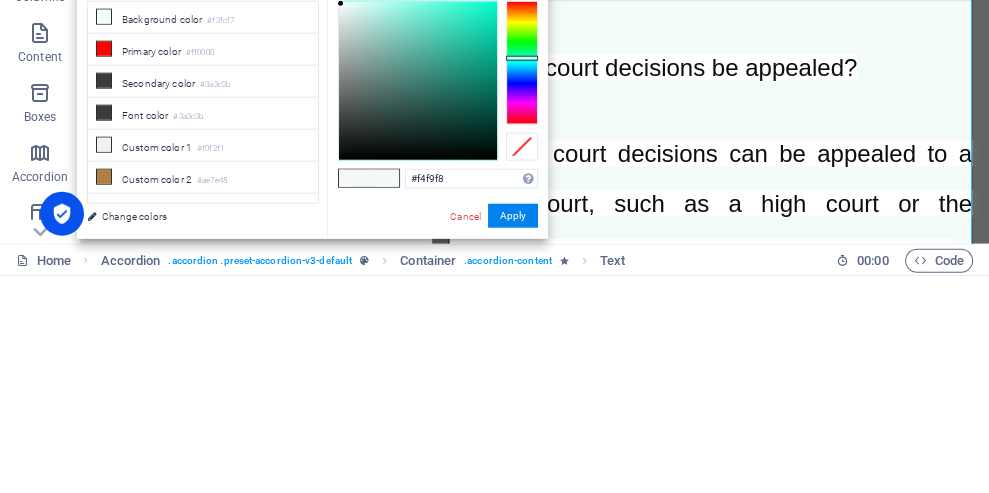 click on "Font color
#3a3c3b" at bounding box center [203, 331] 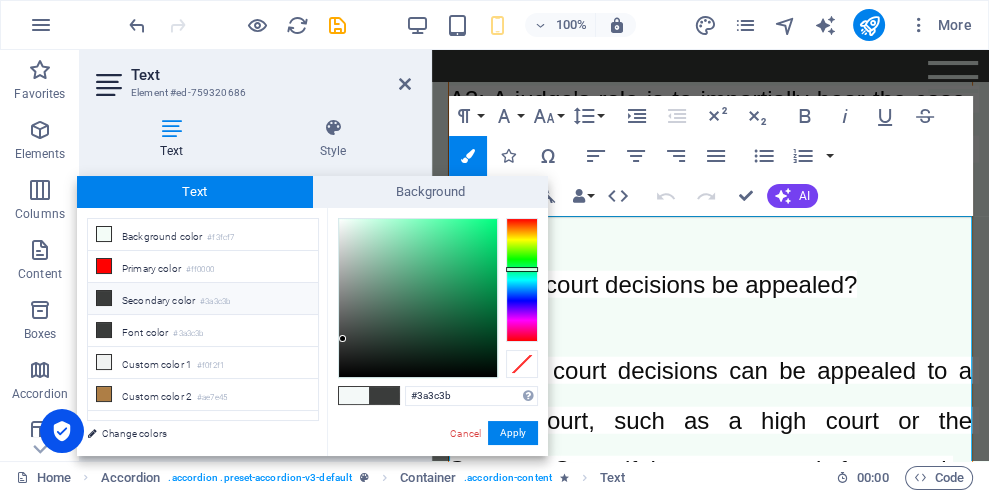 click on "Apply" at bounding box center [513, 433] 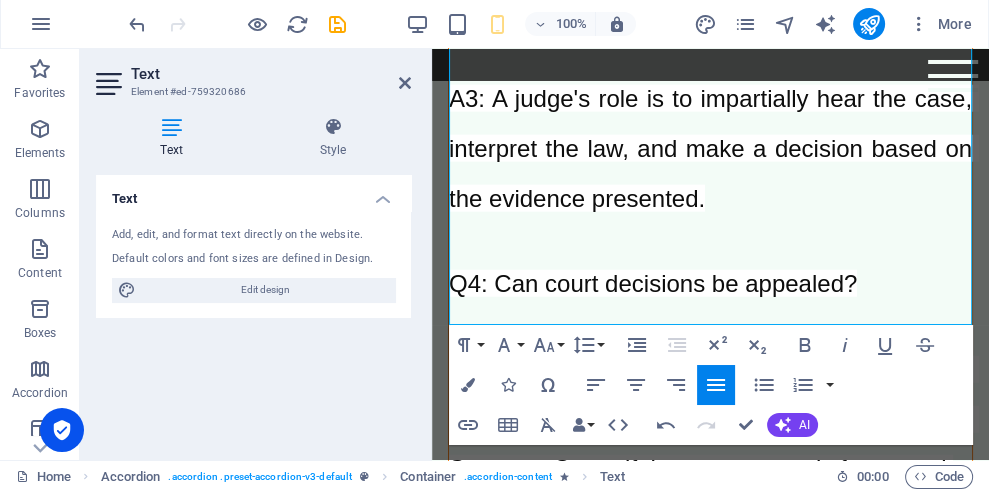 scroll, scrollTop: 41773, scrollLeft: 0, axis: vertical 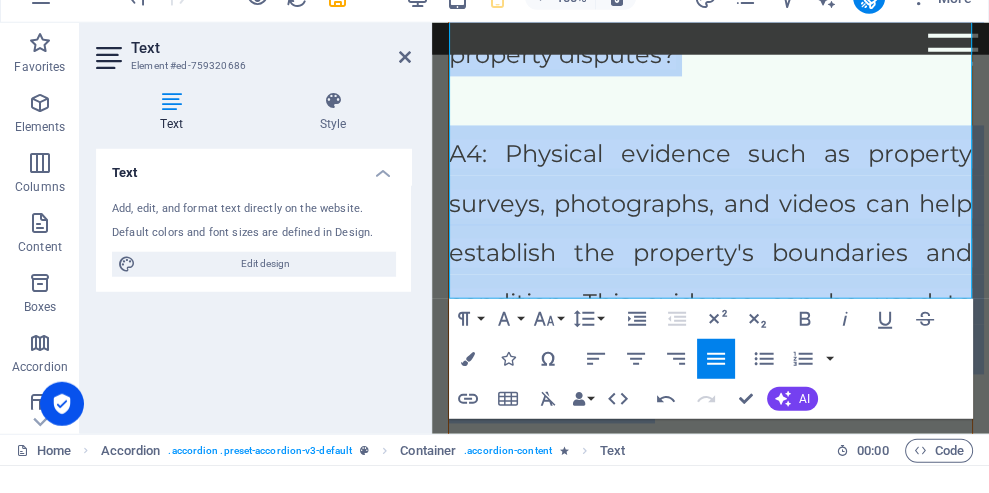 click on "By understanding the importance of evidence in property disputes, parties can better prepare their cases and increase their chances of success" at bounding box center [710, 1118] 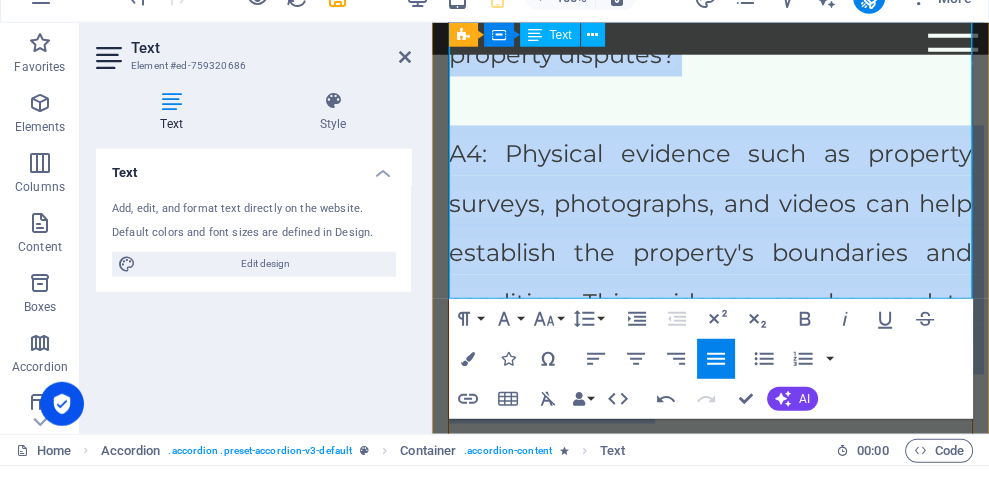 click on "By understanding the importance of evidence in property disputes, parties can better prepare their cases and increase their chances of success" at bounding box center (710, 1118) 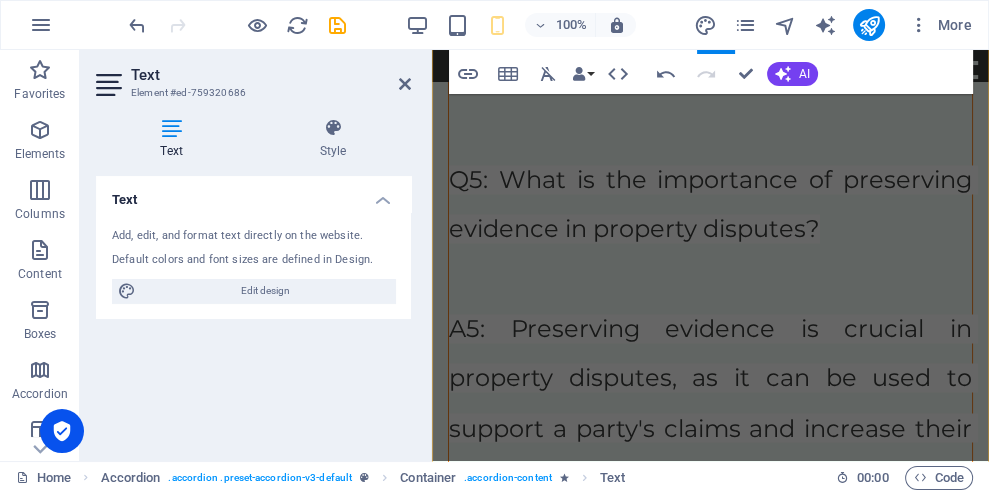 scroll, scrollTop: 42121, scrollLeft: 0, axis: vertical 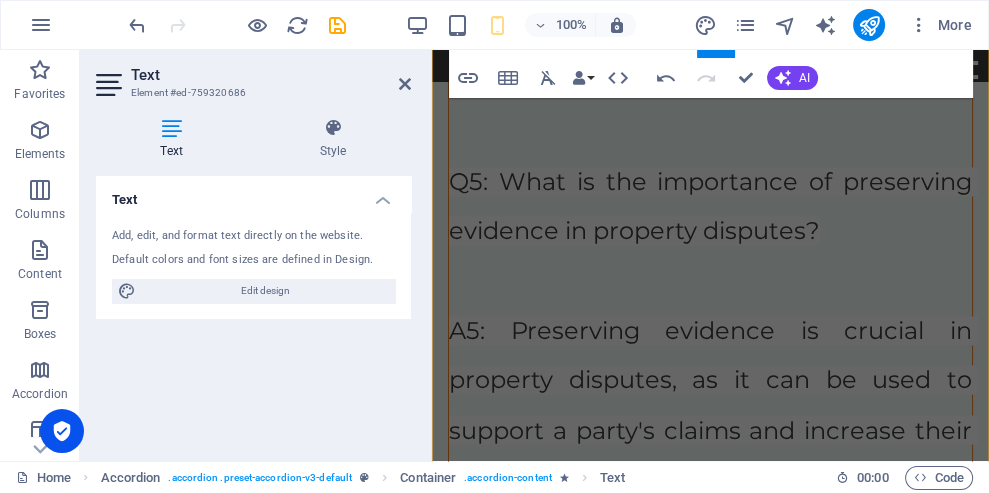 click at bounding box center (405, 84) 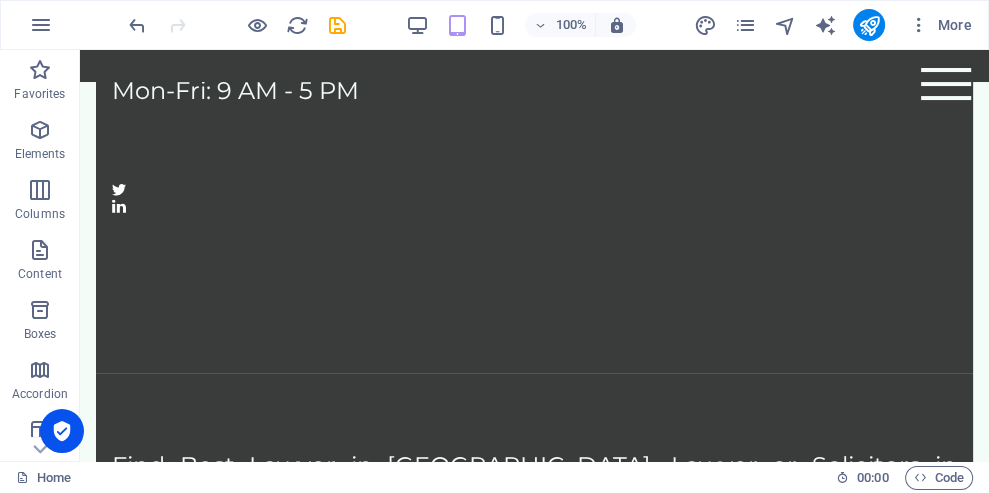 scroll, scrollTop: 18167, scrollLeft: 0, axis: vertical 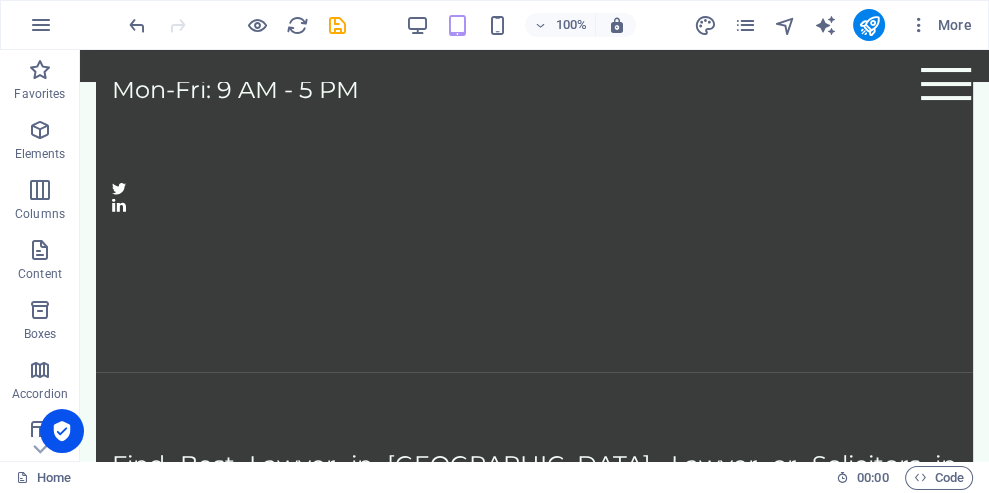 click on "Find Best Law Firm of [GEOGRAPHIC_DATA], Law Firm in [GEOGRAPHIC_DATA], Law Firm [GEOGRAPHIC_DATA] [GEOGRAPHIC_DATA] with Top Law Firm of Pakistan Lawyers, Solicitors, Advocates & Attorneys" at bounding box center (534, 2225) 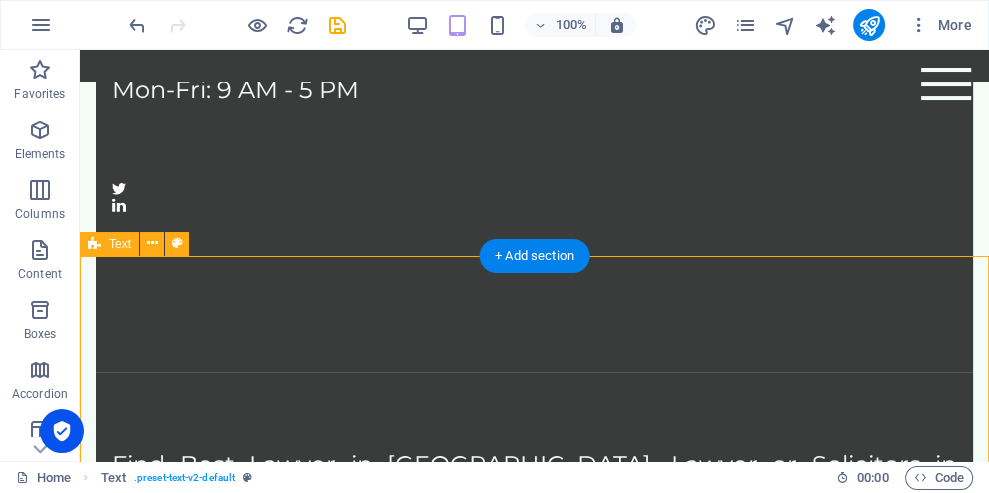 click at bounding box center (152, 243) 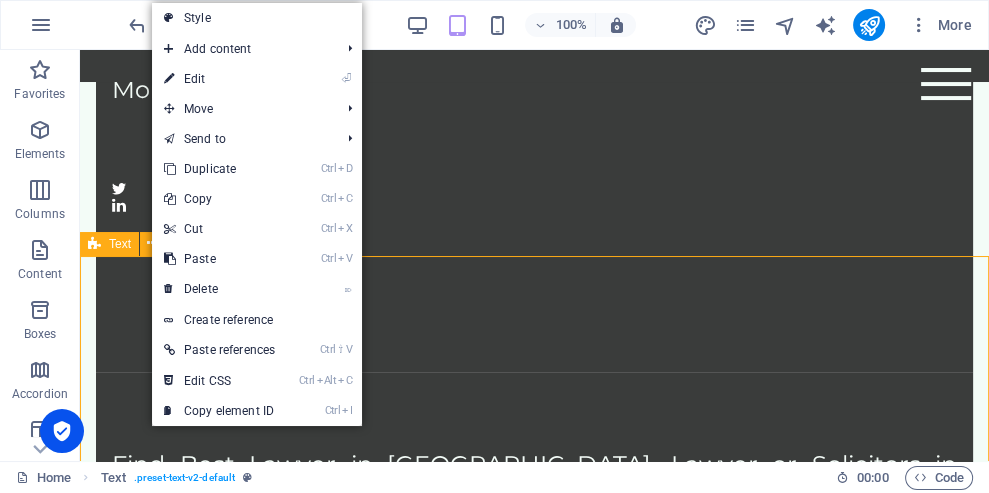 click on "⌦  Delete" at bounding box center (219, 289) 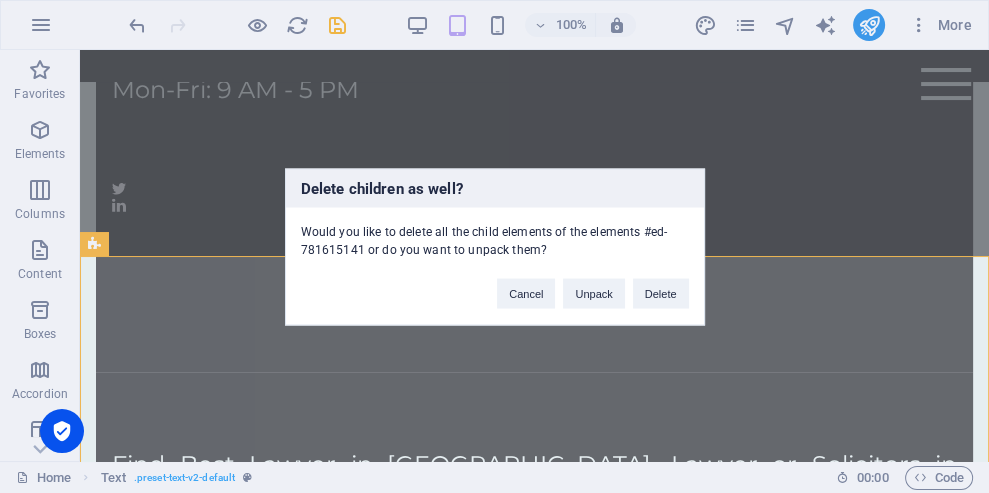 click on "Delete" at bounding box center (661, 293) 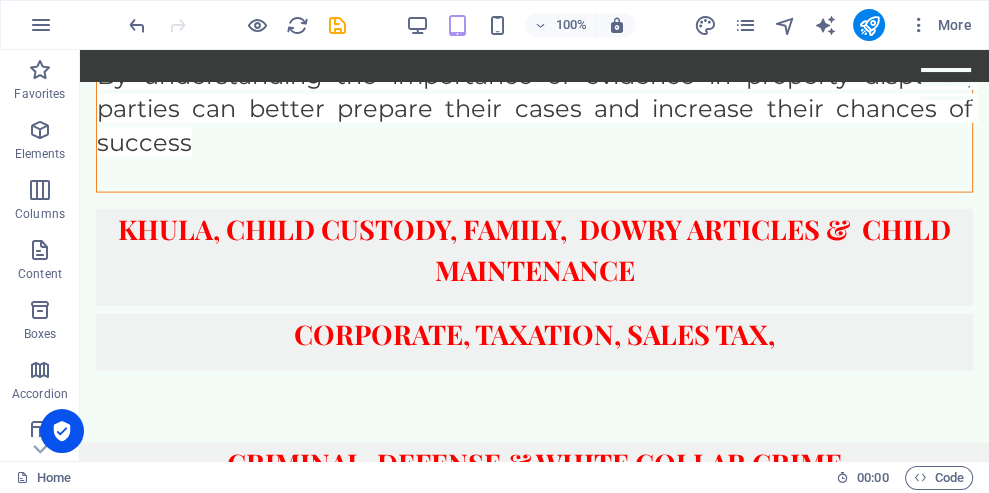 scroll, scrollTop: 16869, scrollLeft: 0, axis: vertical 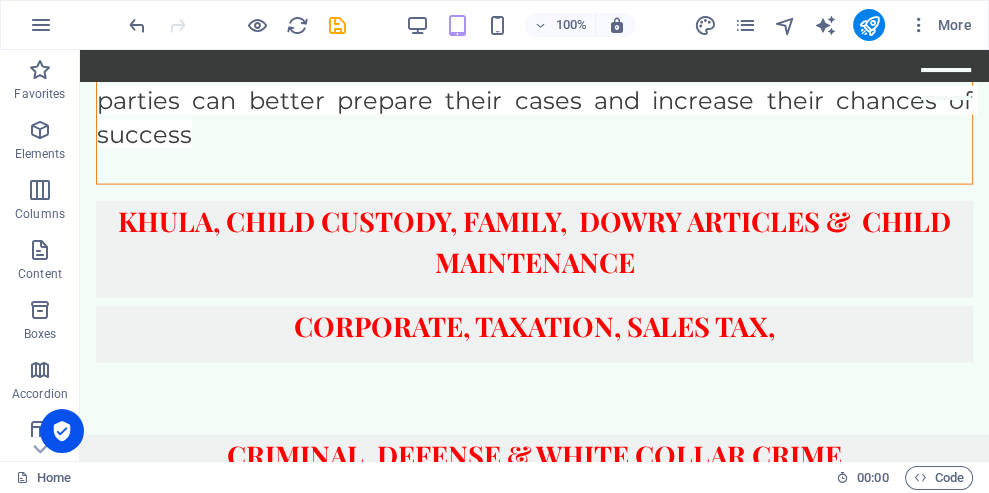 click on "Find Best Lawyer in [GEOGRAPHIC_DATA], Lawyer or Solicitors in [GEOGRAPHIC_DATA], Advocates, Attorneys & Lawyers in [GEOGRAPHIC_DATA] [GEOGRAPHIC_DATA] at our Law Firms Real estate,   Company Registration and compliances Income tax, income tax return, sales tax, sales tax returns, customs, customs duty, black list, suspension of account, seizure of bank account, show cause notice. Labour & employment, wages, enquiry, charge sheet, explanation letter. Criminal cases, Bail Before arrest, [PERSON_NAME] after arrest, cheque bounce cases, fraud and cheating [PERSON_NAME], Maintenance, child custody, Dower articles. Gold ornaments and inheritance law property distribution of family property & inheritance. [PERSON_NAME], Child Custody Lawyer, Family Lawyer,  Dowry Articles Lawyer &  Child Maintenance Lawyer. Corporate Lawyer, Taxation Lawyer, Sales Tax Lawyer, Criminal Lawyer, Defense & White Collar Crime. Civil Lawyer, Business Lawyer, Inheritance Lawyer & Property Lawyer." at bounding box center (534, 2291) 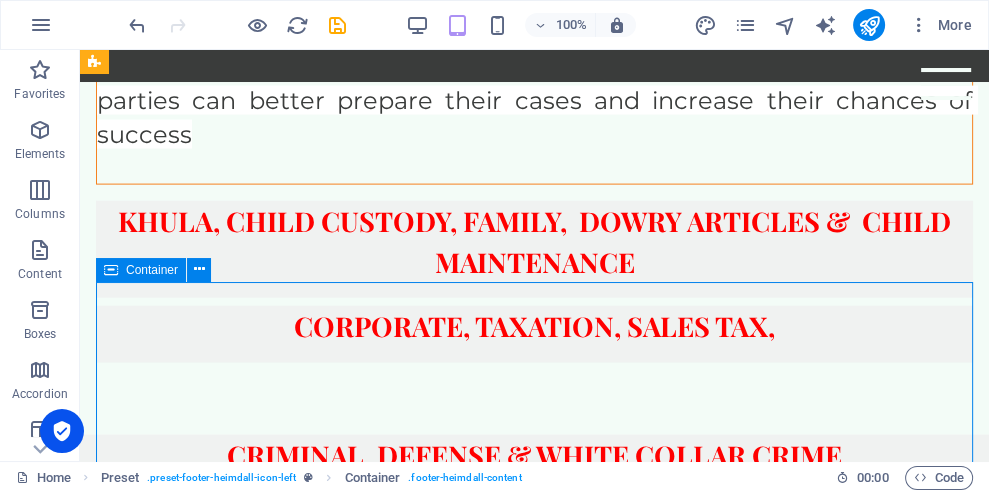 click on "Find Best Lawyer in [GEOGRAPHIC_DATA], Lawyer or Solicitors in [GEOGRAPHIC_DATA], Advocates, Attorneys & Lawyers in [GEOGRAPHIC_DATA] [GEOGRAPHIC_DATA] at our Law Firms Real estate,   Company Registration and compliances Income tax, income tax return, sales tax, sales tax returns, customs, customs duty, black list, suspension of account, seizure of bank account, show cause notice. Labour & employment, wages, enquiry, charge sheet, explanation letter. Criminal cases, Bail Before arrest, [PERSON_NAME] after arrest, cheque bounce cases, fraud and cheating [PERSON_NAME], Maintenance, child custody, Dower articles. Gold ornaments and inheritance law property distribution of family property & inheritance. [PERSON_NAME], Child Custody Lawyer, Family Lawyer,  Dowry Articles Lawyer &  Child Maintenance Lawyer. Corporate Lawyer, Taxation Lawyer, Sales Tax Lawyer, Criminal Lawyer, Defense & White Collar Crime. Civil Lawyer, Business Lawyer, Inheritance Lawyer & Property Lawyer." at bounding box center [534, 2291] 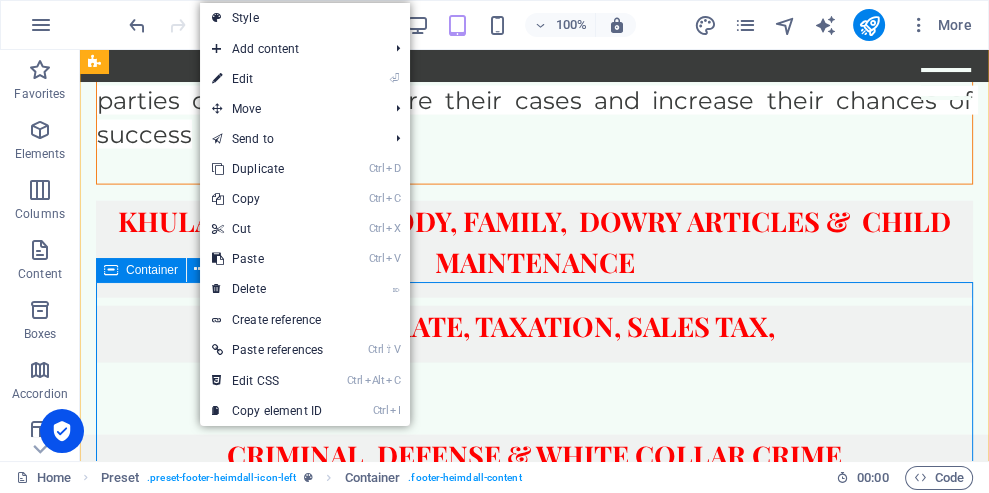 click on "⏎  Edit" at bounding box center (267, 79) 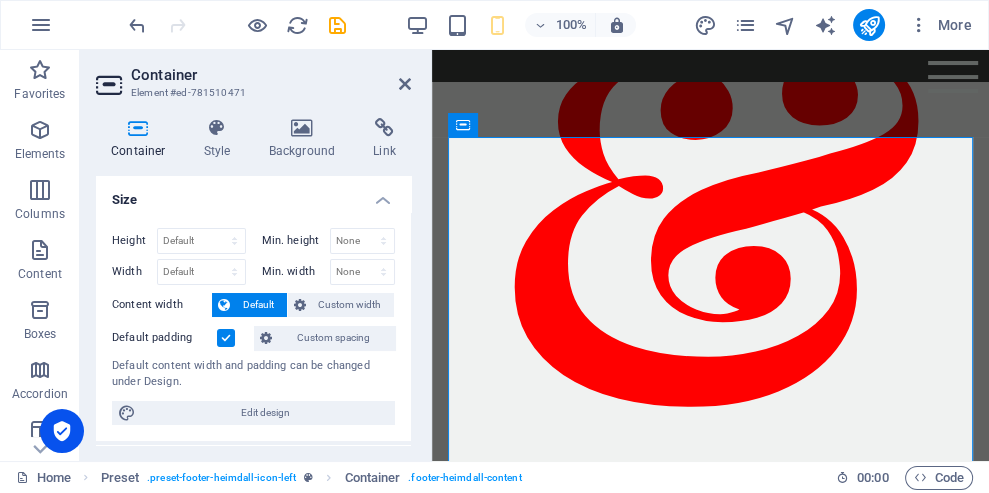 scroll, scrollTop: 59222, scrollLeft: 0, axis: vertical 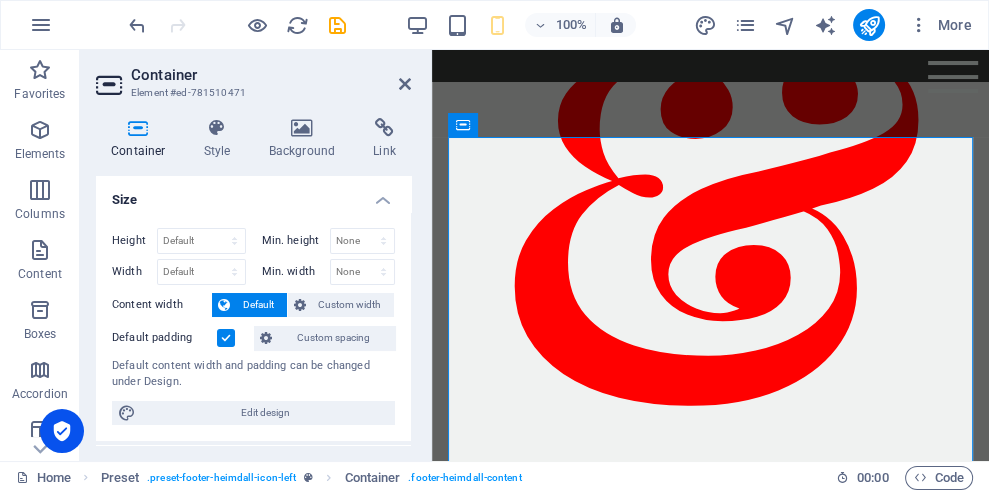 click on "Find Best Lawyer in [GEOGRAPHIC_DATA], Lawyer or Solicitors in [GEOGRAPHIC_DATA], Advocates, Attorneys & Lawyers in [GEOGRAPHIC_DATA] [GEOGRAPHIC_DATA] at our Law Firms Real estate,   Company Registration and compliances Income tax, income tax return, sales tax, sales tax returns, customs, customs duty, black list, suspension of account, seizure of bank account, show cause notice. Labour & employment, wages, enquiry, charge sheet, explanation letter. Criminal cases, Bail Before arrest, [PERSON_NAME] after arrest, cheque bounce cases, fraud and cheating [PERSON_NAME], Maintenance, child custody, Dower articles. Gold ornaments and inheritance law property distribution of family property & inheritance. [PERSON_NAME], Child Custody Lawyer, Family Lawyer,  Dowry Articles Lawyer &  Child Maintenance Lawyer. Corporate Lawyer, Taxation Lawyer, Sales Tax Lawyer, Criminal Lawyer, Defense & White Collar Crime. Civil Lawyer, Business Lawyer, Inheritance Lawyer & Property Lawyer." at bounding box center (710, 10436) 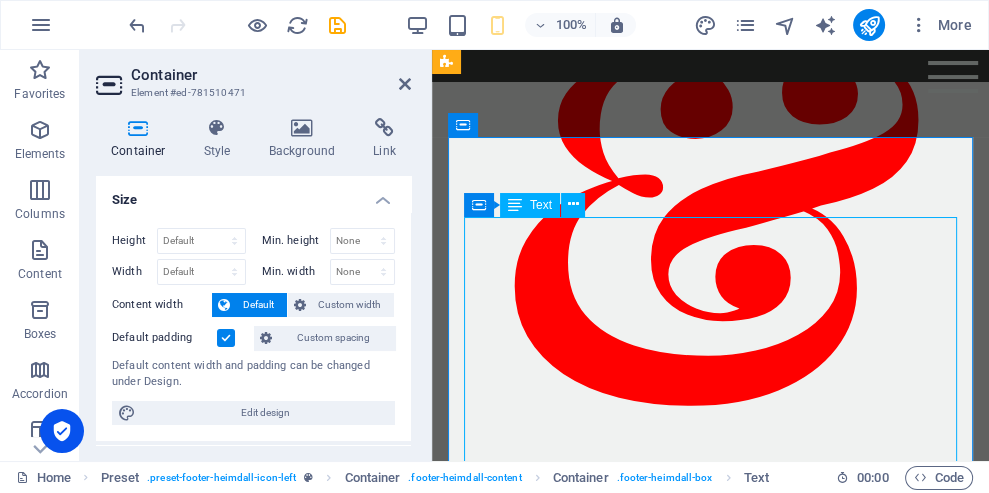 click on "Find Best Lawyer in [GEOGRAPHIC_DATA], Lawyer or Solicitors in [GEOGRAPHIC_DATA], Advocates, Attorneys & Lawyers in [GEOGRAPHIC_DATA] [GEOGRAPHIC_DATA] at our Law Firms Real estate,   Company Registration and compliances Income tax, income tax return, sales tax, sales tax returns, customs, customs duty, black list, suspension of account, seizure of bank account, show cause notice. Labour & employment, wages, enquiry, charge sheet, explanation letter. Criminal cases, Bail Before arrest, [PERSON_NAME] after arrest, cheque bounce cases, fraud and cheating [PERSON_NAME], Maintenance, child custody, Dower articles. Gold ornaments and inheritance law property distribution of family property & inheritance. [PERSON_NAME], Child Custody Lawyer, Family Lawyer,  Dowry Articles Lawyer &  Child Maintenance Lawyer. Corporate Lawyer, Taxation Lawyer, Sales Tax Lawyer, Criminal Lawyer, Defense & White Collar Crime. Civil Lawyer, Business Lawyer, Inheritance Lawyer & Property Lawyer." at bounding box center [710, 10436] 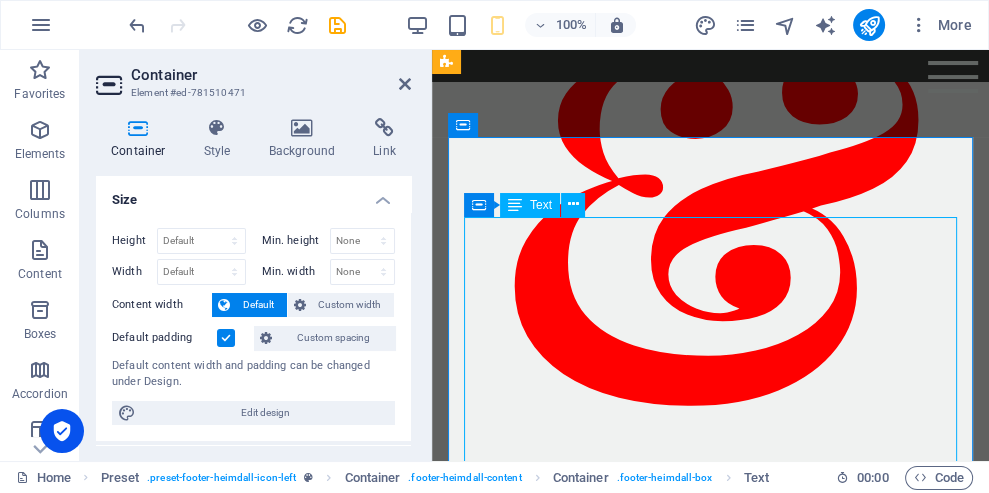 click on "Find Best Lawyer in [GEOGRAPHIC_DATA], Lawyer or Solicitors in [GEOGRAPHIC_DATA], Advocates, Attorneys & Lawyers in [GEOGRAPHIC_DATA] [GEOGRAPHIC_DATA] at our Law Firms Real estate,   Company Registration and compliances Income tax, income tax return, sales tax, sales tax returns, customs, customs duty, black list, suspension of account, seizure of bank account, show cause notice. Labour & employment, wages, enquiry, charge sheet, explanation letter. Criminal cases, Bail Before arrest, [PERSON_NAME] after arrest, cheque bounce cases, fraud and cheating [PERSON_NAME], Maintenance, child custody, Dower articles. Gold ornaments and inheritance law property distribution of family property & inheritance. [PERSON_NAME], Child Custody Lawyer, Family Lawyer,  Dowry Articles Lawyer &  Child Maintenance Lawyer. Corporate Lawyer, Taxation Lawyer, Sales Tax Lawyer, Criminal Lawyer, Defense & White Collar Crime. Civil Lawyer, Business Lawyer, Inheritance Lawyer & Property Lawyer." at bounding box center (710, 10432) 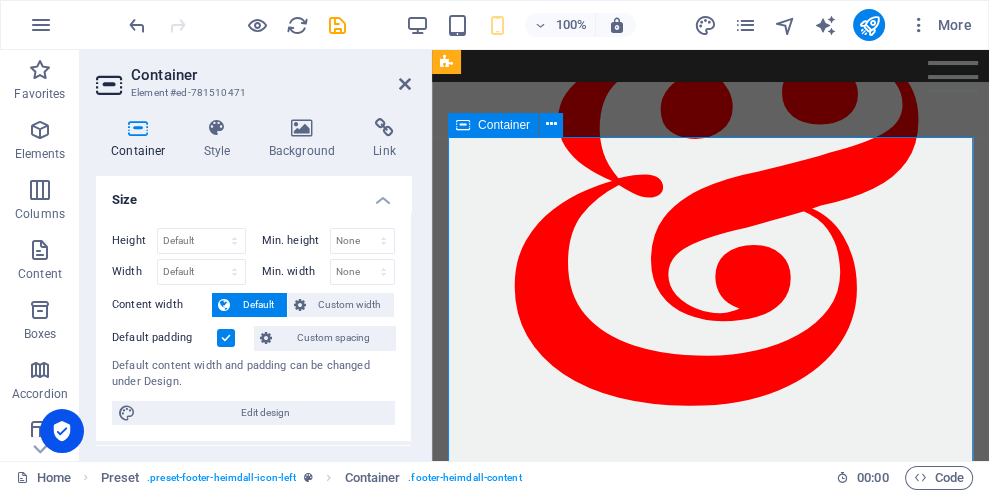 click on "Find Best Lawyer in [GEOGRAPHIC_DATA], Lawyer or Solicitors in [GEOGRAPHIC_DATA], Advocates, Attorneys & Lawyers in [GEOGRAPHIC_DATA] [GEOGRAPHIC_DATA] at our Law Firms Real estate,   Company Registration and compliances Income tax, income tax return, sales tax, sales tax returns, customs, customs duty, black list, suspension of account, seizure of bank account, show cause notice. Labour & employment, wages, enquiry, charge sheet, explanation letter. Criminal cases, Bail Before arrest, [PERSON_NAME] after arrest, cheque bounce cases, fraud and cheating [PERSON_NAME], Maintenance, child custody, Dower articles. Gold ornaments and inheritance law property distribution of family property & inheritance. [PERSON_NAME], Child Custody Lawyer, Family Lawyer,  Dowry Articles Lawyer &  Child Maintenance Lawyer. Corporate Lawyer, Taxation Lawyer, Sales Tax Lawyer, Criminal Lawyer, Defense & White Collar Crime. Civil Lawyer, Business Lawyer, Inheritance Lawyer & Property Lawyer." at bounding box center [710, 10432] 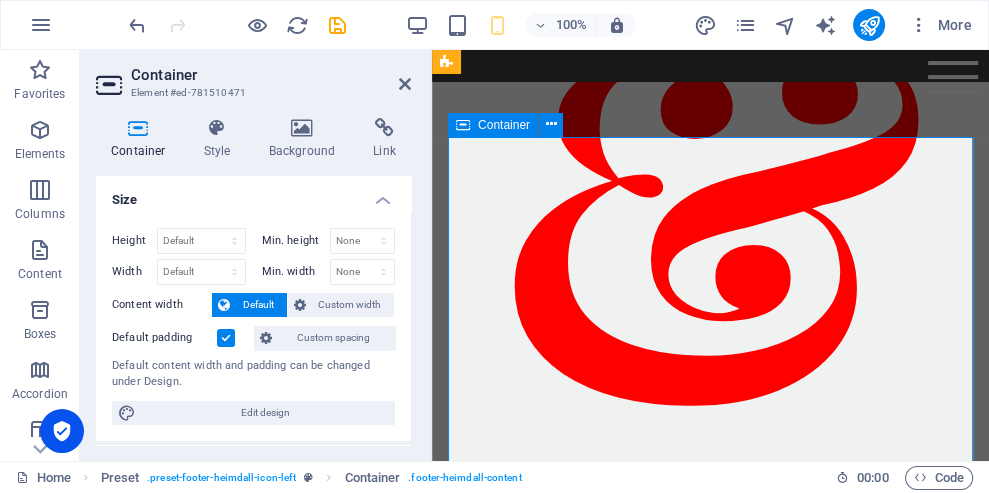 click on "Find Best Lawyer in [GEOGRAPHIC_DATA], Lawyer or Solicitors in [GEOGRAPHIC_DATA], Advocates, Attorneys & Lawyers in [GEOGRAPHIC_DATA] [GEOGRAPHIC_DATA] at our Law Firms Real estate,   Company Registration and compliances Income tax, income tax return, sales tax, sales tax returns, customs, customs duty, black list, suspension of account, seizure of bank account, show cause notice. Labour & employment, wages, enquiry, charge sheet, explanation letter. Criminal cases, Bail Before arrest, [PERSON_NAME] after arrest, cheque bounce cases, fraud and cheating [PERSON_NAME], Maintenance, child custody, Dower articles. Gold ornaments and inheritance law property distribution of family property & inheritance. [PERSON_NAME], Child Custody Lawyer, Family Lawyer,  Dowry Articles Lawyer &  Child Maintenance Lawyer. Corporate Lawyer, Taxation Lawyer, Sales Tax Lawyer, Criminal Lawyer, Defense & White Collar Crime. Civil Lawyer, Business Lawyer, Inheritance Lawyer & Property Lawyer." at bounding box center (710, 10432) 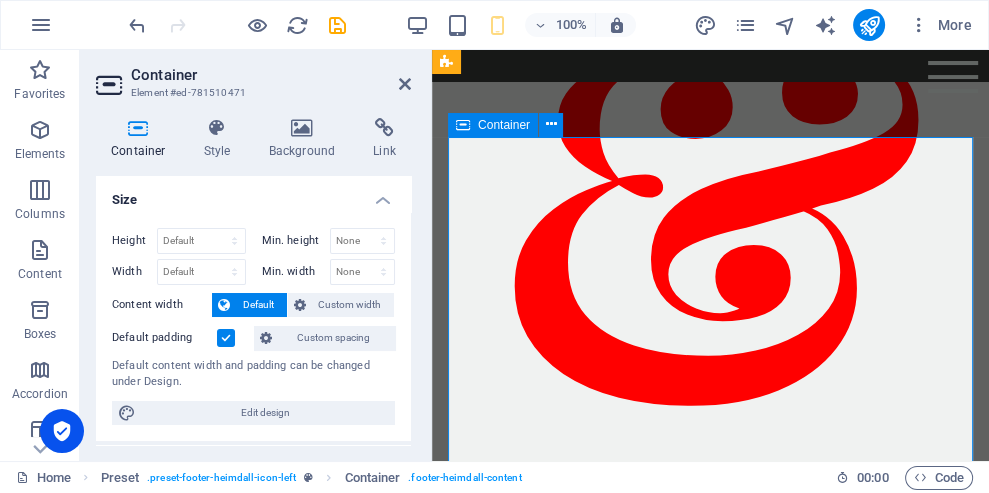 click at bounding box center (405, 84) 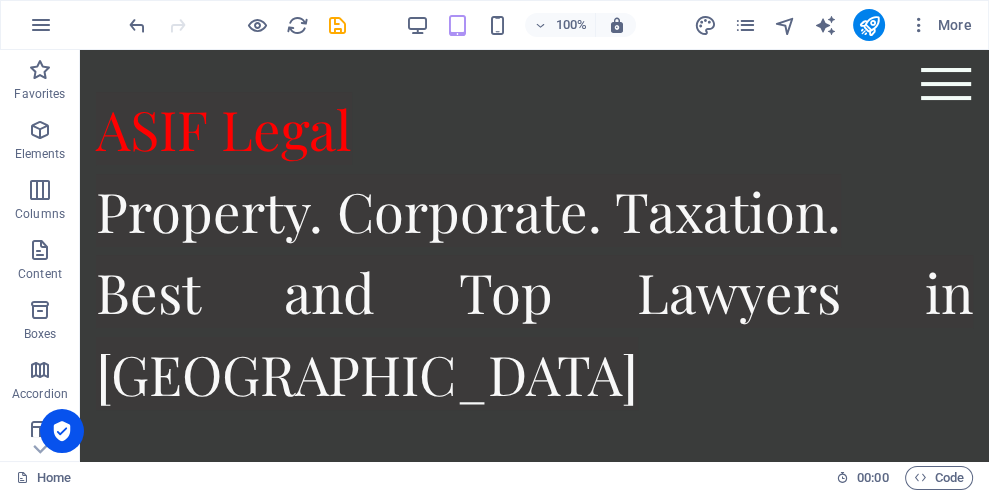 scroll, scrollTop: 23, scrollLeft: 0, axis: vertical 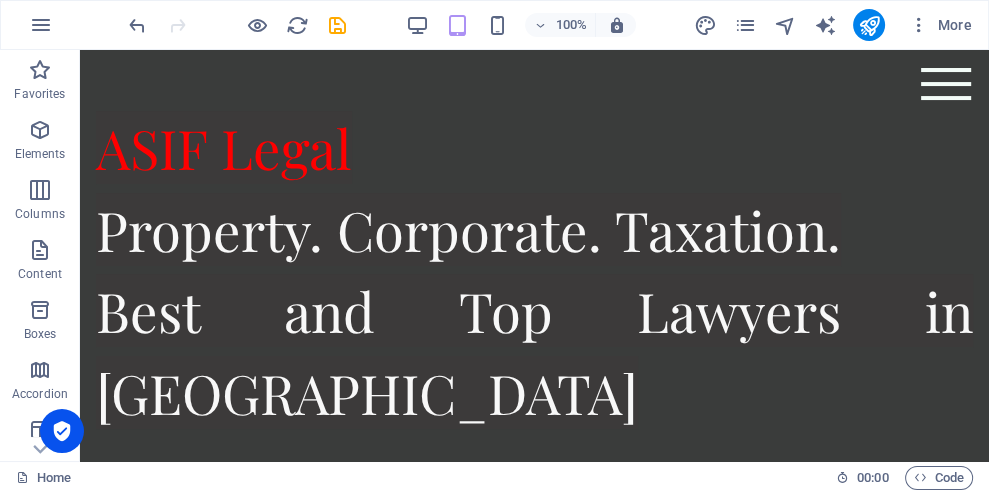 click on "ASIF Legal Property. Corporate. Taxation. Best and Top Lawyers in [GEOGRAPHIC_DATA]" at bounding box center [534, 270] 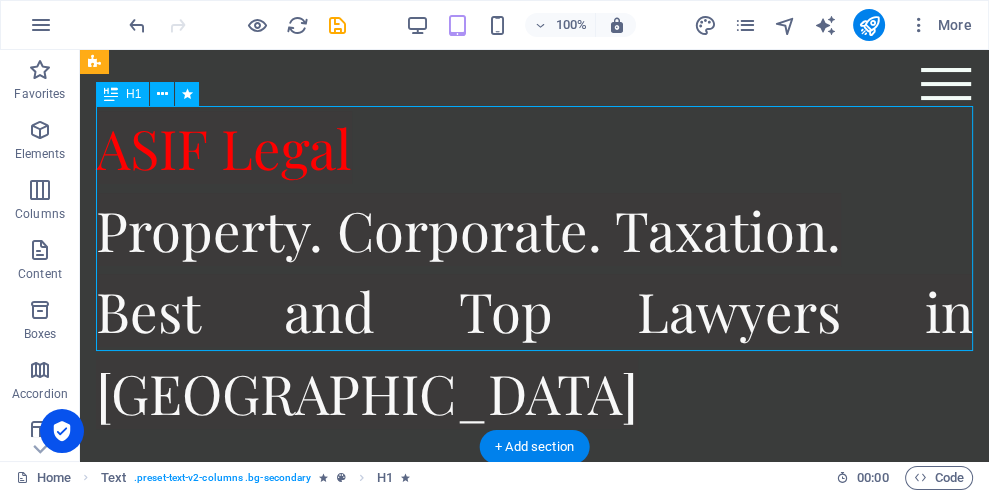 click at bounding box center (162, 94) 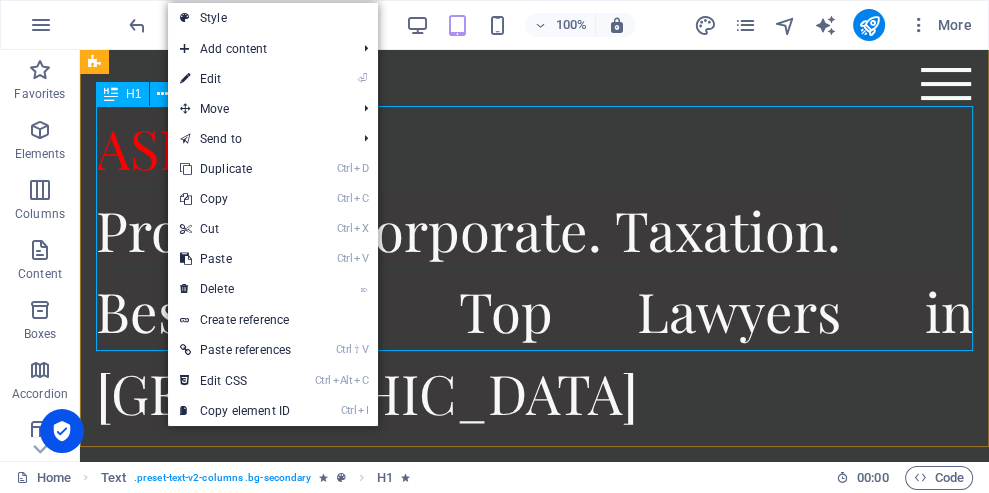 click on "⏎  Edit" at bounding box center (235, 79) 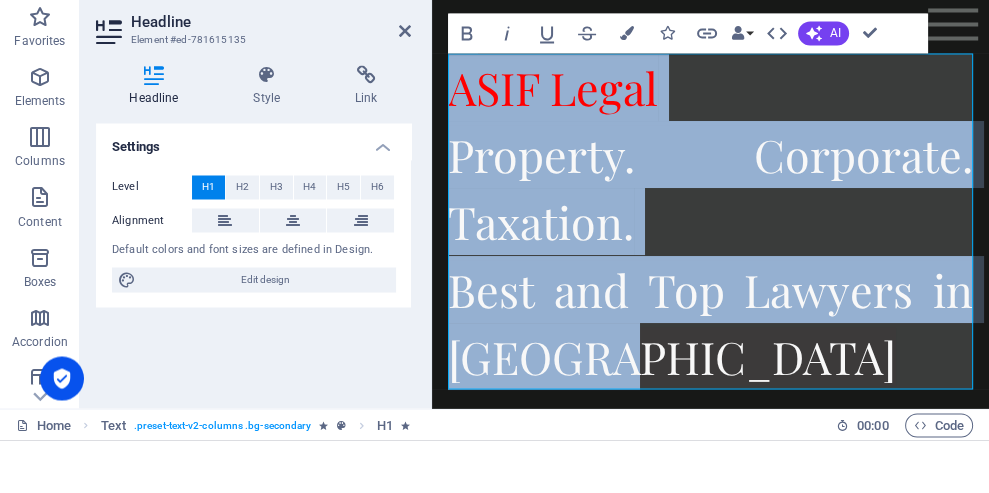click on "ASIF Legal Property. Corporate. Taxation. Best and Top Lawyers in [GEOGRAPHIC_DATA]" at bounding box center (710, 223) 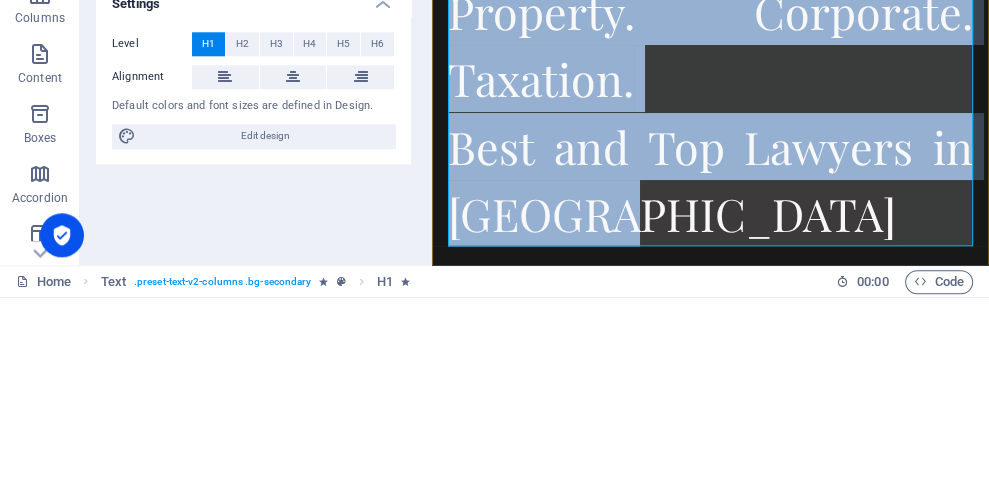 scroll, scrollTop: 0, scrollLeft: 0, axis: both 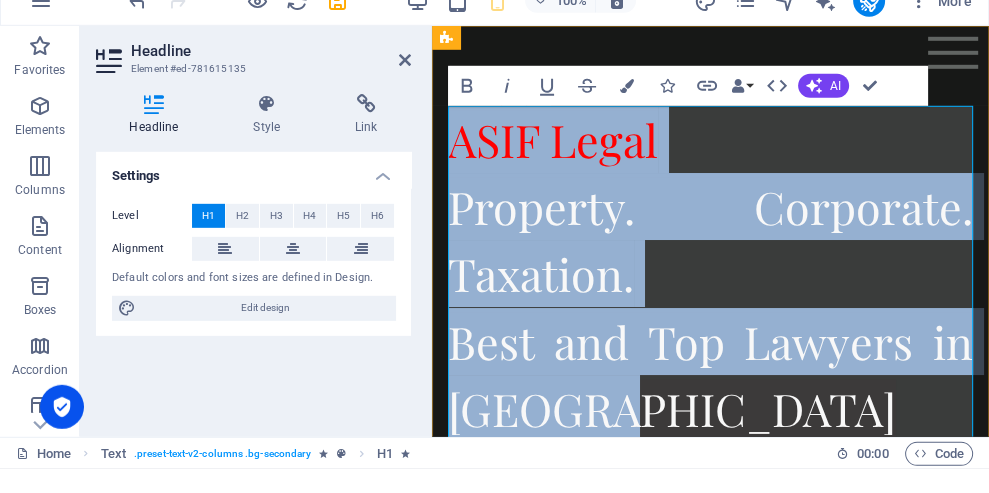 click on "ASIF Legal Property. Corporate. Taxation. Best and Top Lawyers in [GEOGRAPHIC_DATA]" at bounding box center [710, 273] 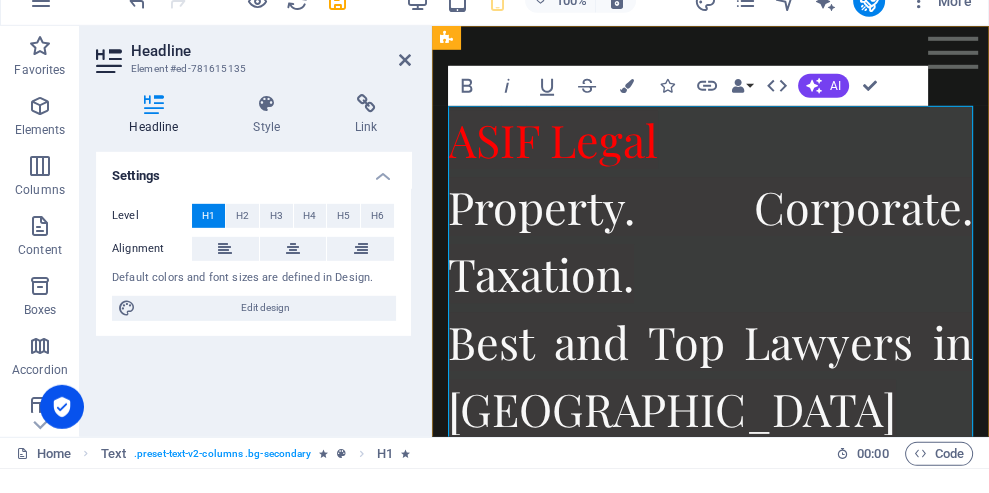 type 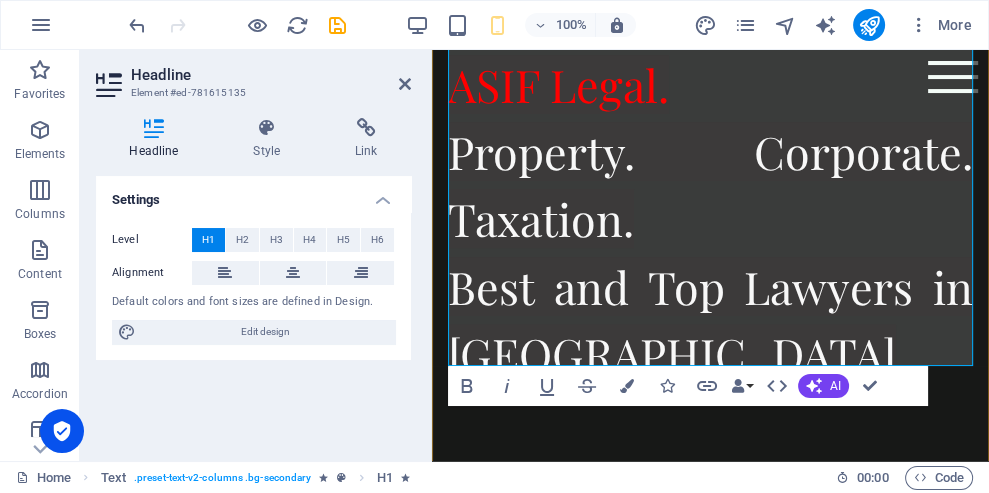 scroll, scrollTop: 117, scrollLeft: 0, axis: vertical 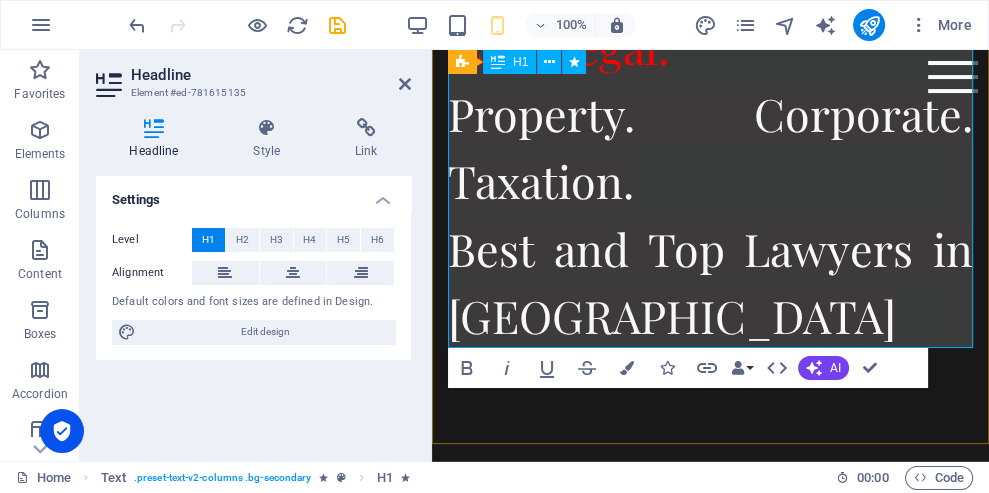 click on "ASIF Legal. Property. Corporate. Taxation. Best and Top Lawyers in [GEOGRAPHIC_DATA]" at bounding box center (710, 181) 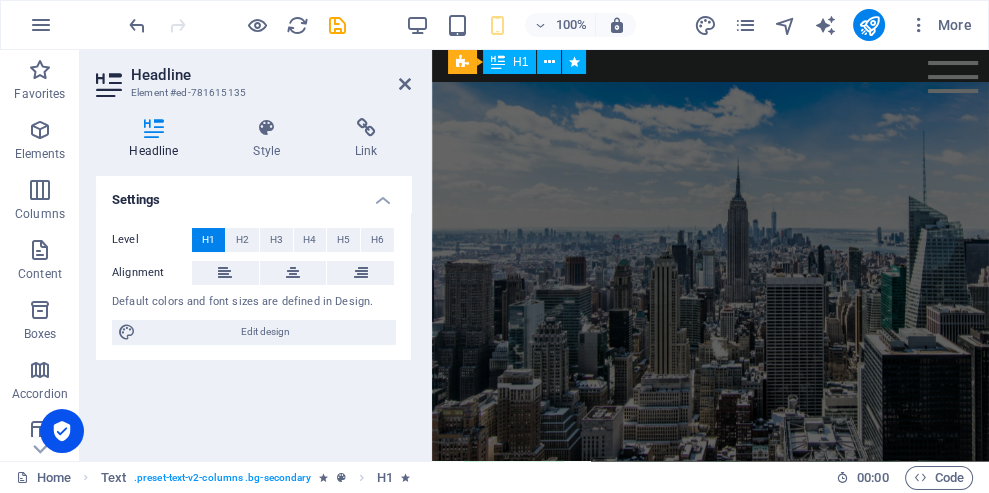scroll, scrollTop: 514, scrollLeft: 0, axis: vertical 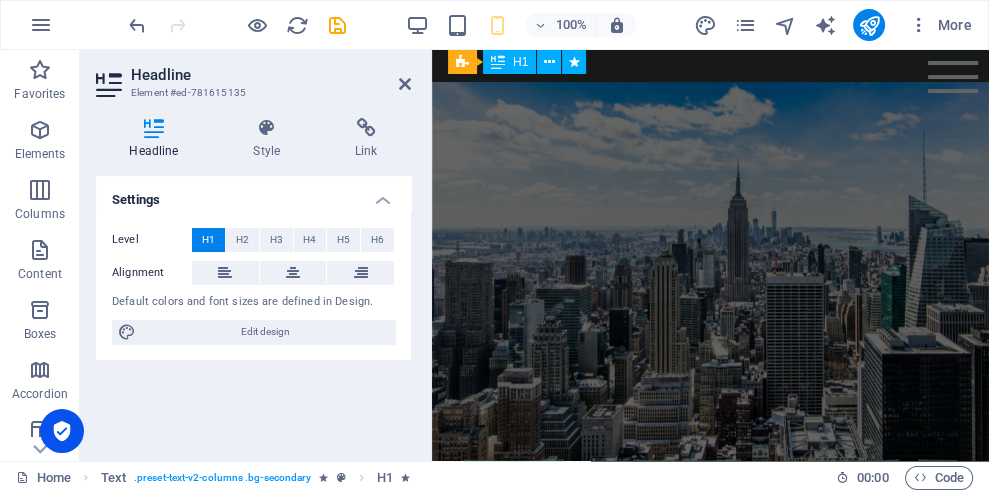 click at bounding box center (405, 84) 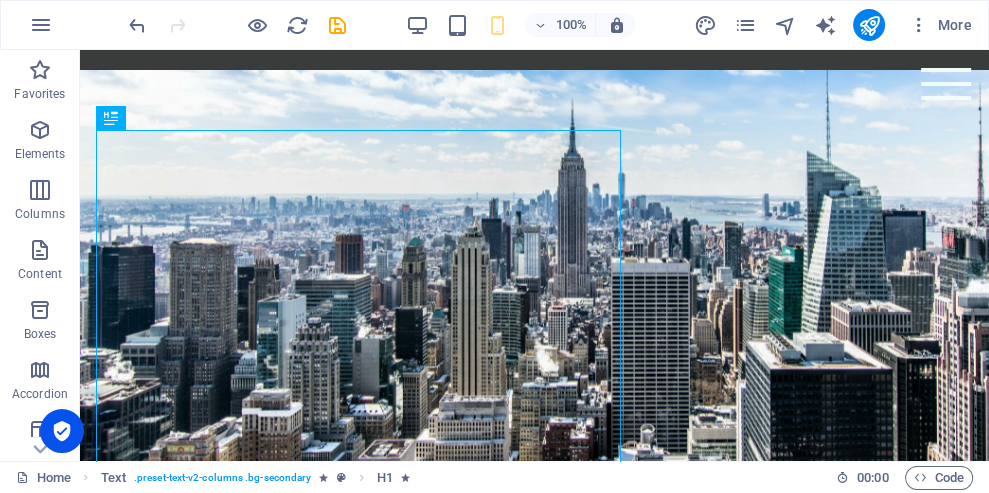 scroll, scrollTop: 0, scrollLeft: 0, axis: both 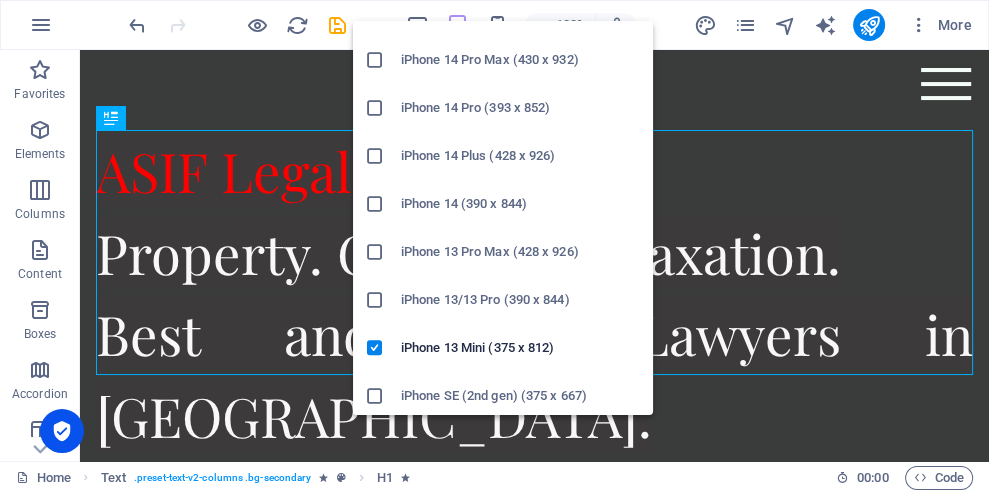 click on "ASIF Legal. Property. Corporate. Taxation. Best and Top Lawyers in [GEOGRAPHIC_DATA]." at bounding box center (534, 301) 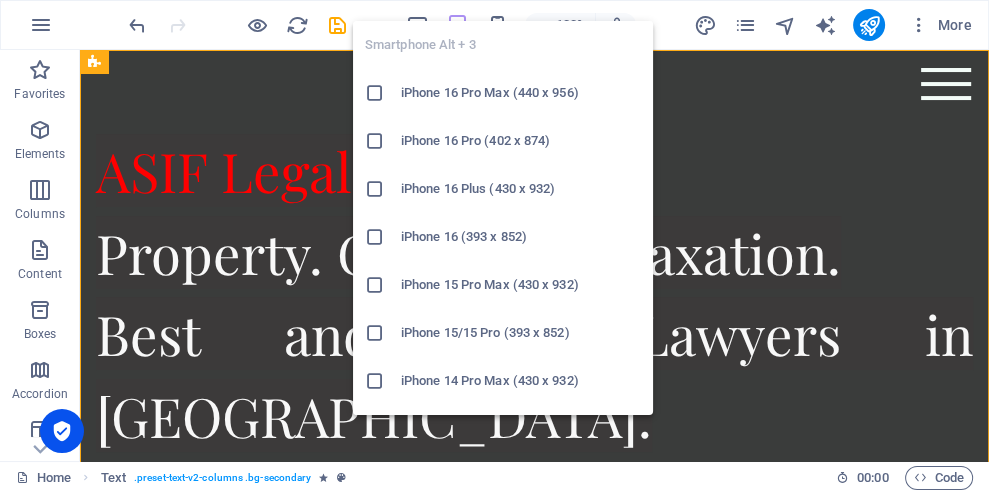 click on "ASIF Legal. Property. Corporate. Taxation. Best and Top Lawyers in [GEOGRAPHIC_DATA]." at bounding box center (534, 301) 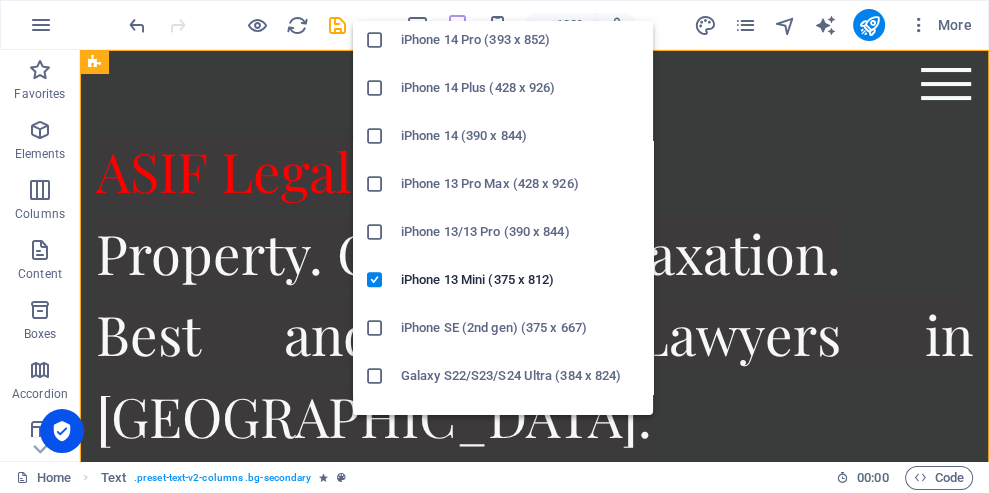 scroll, scrollTop: 396, scrollLeft: 0, axis: vertical 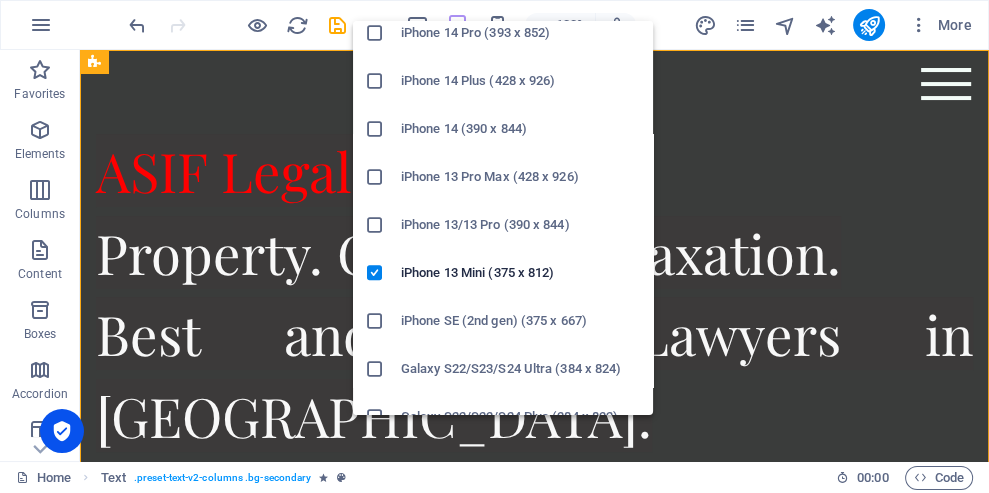click on "iPhone 13 Mini (375 x 812)" at bounding box center [521, 273] 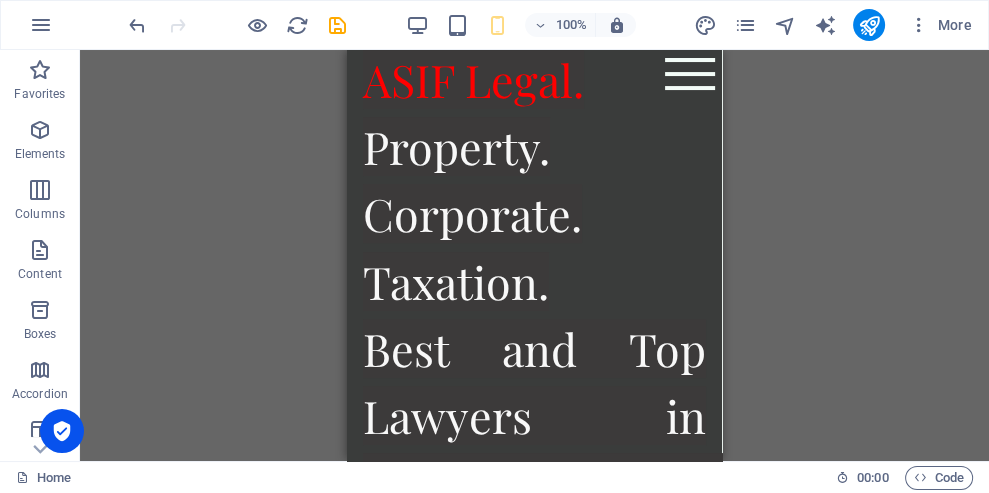 scroll, scrollTop: 81, scrollLeft: 0, axis: vertical 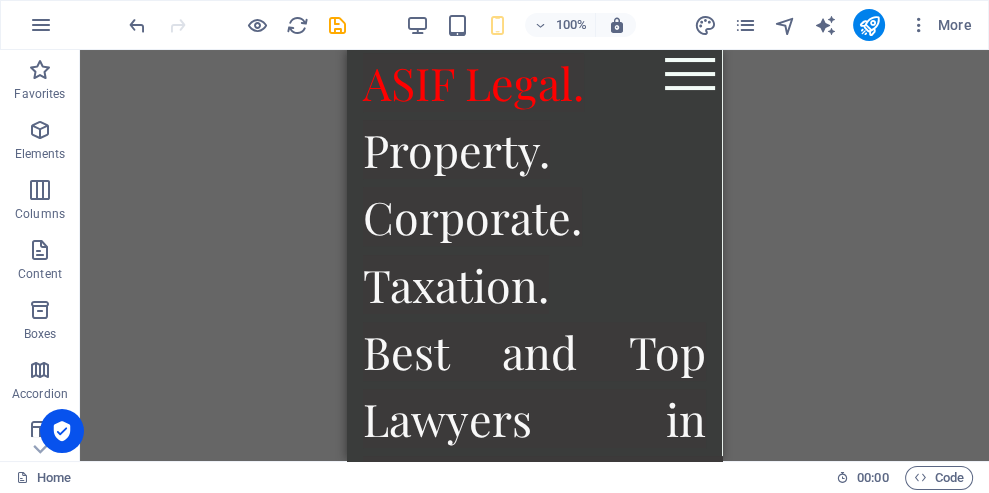 click at bounding box center [868, 25] 